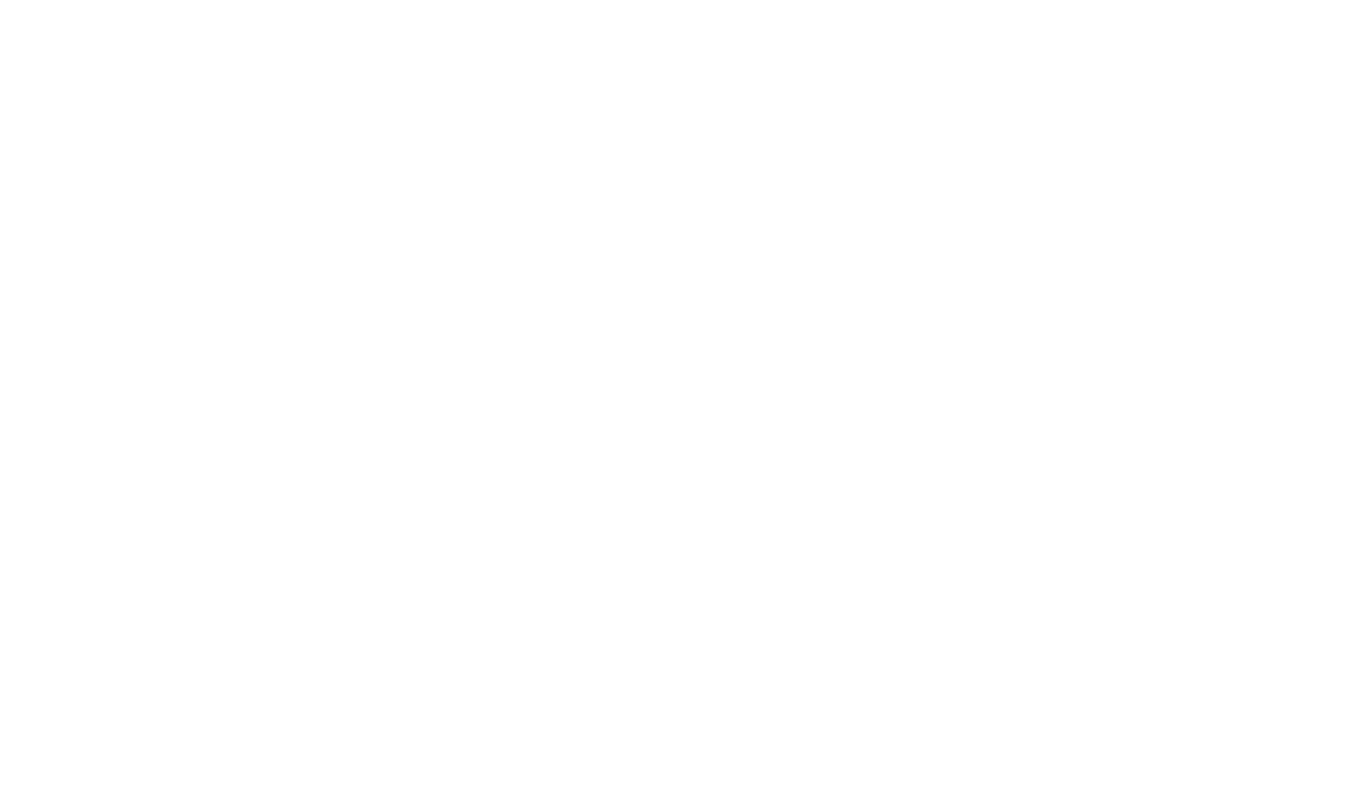 scroll, scrollTop: 0, scrollLeft: 0, axis: both 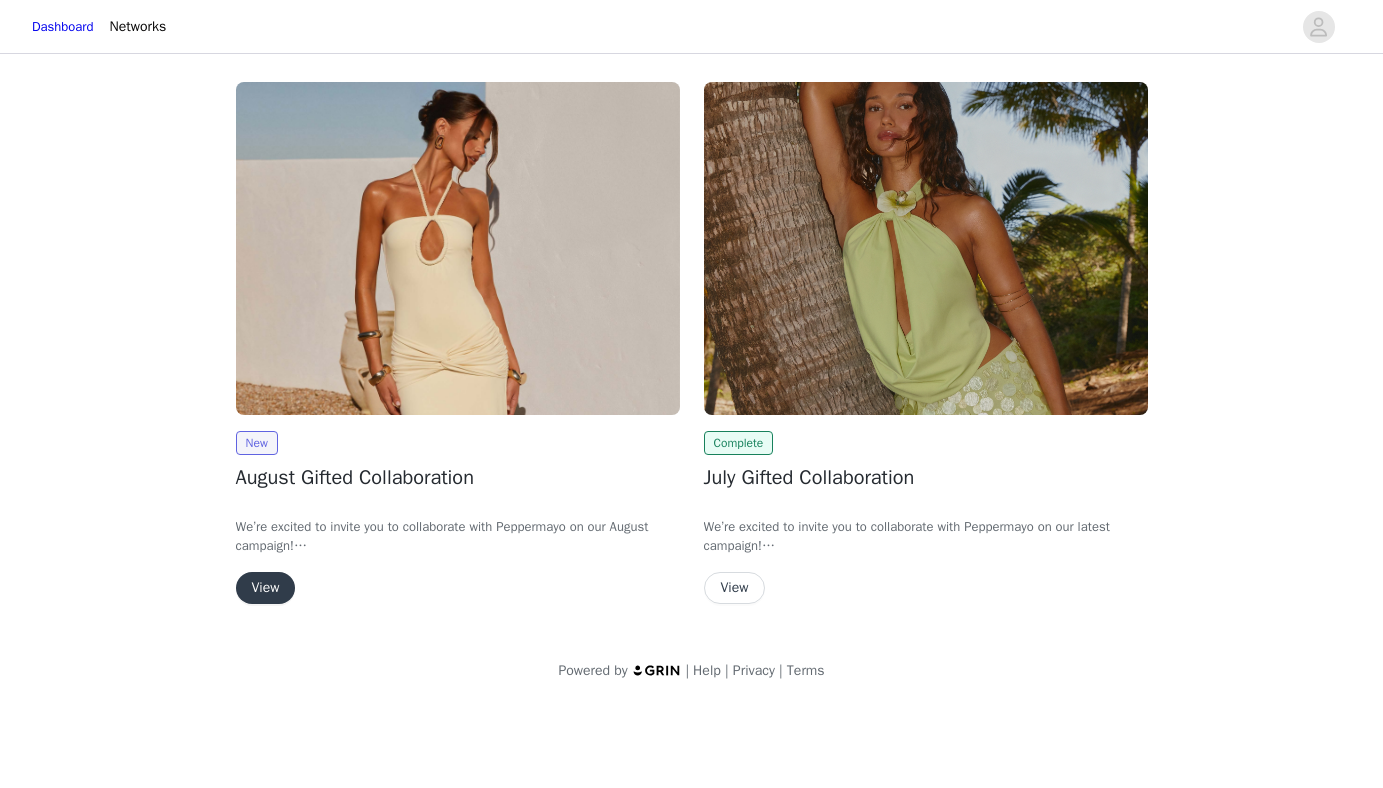 click on "View" at bounding box center (266, 588) 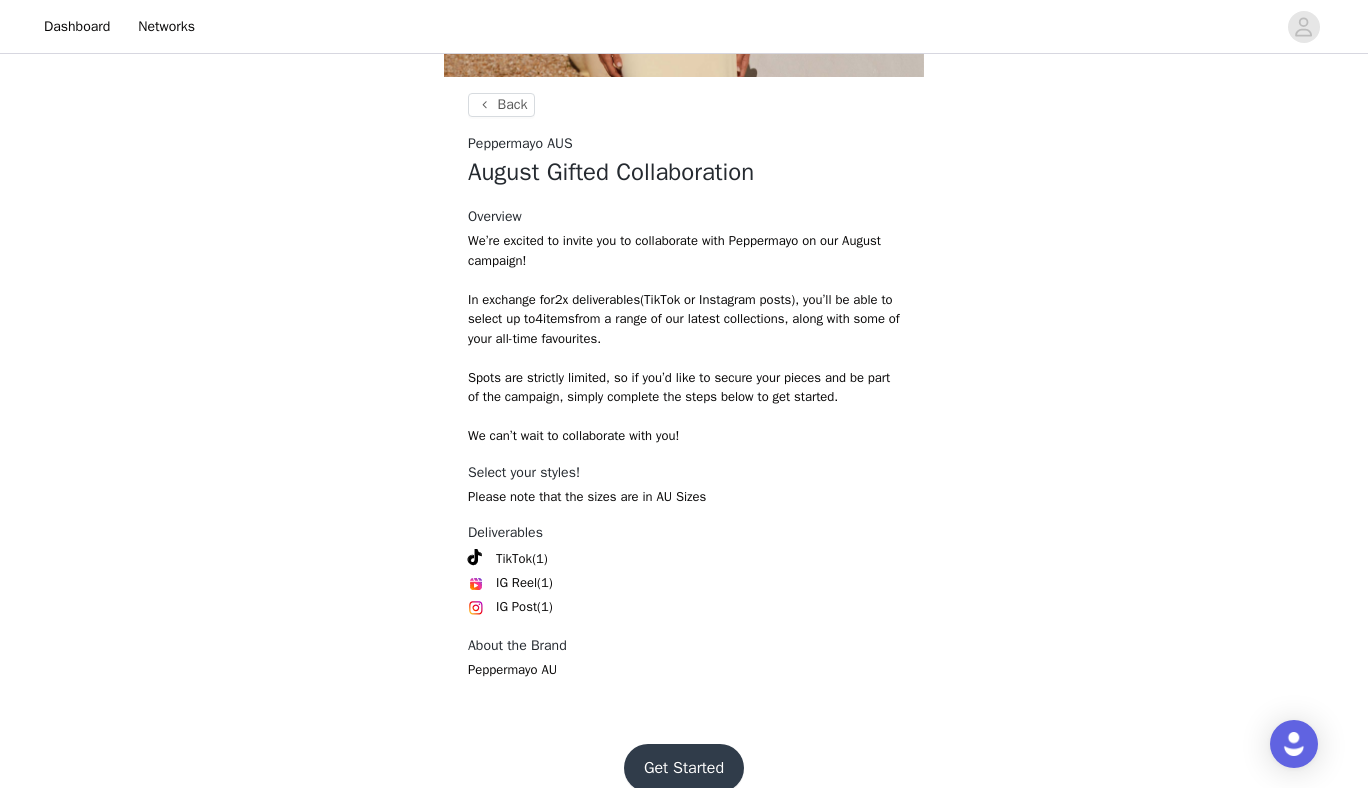 scroll, scrollTop: 344, scrollLeft: 0, axis: vertical 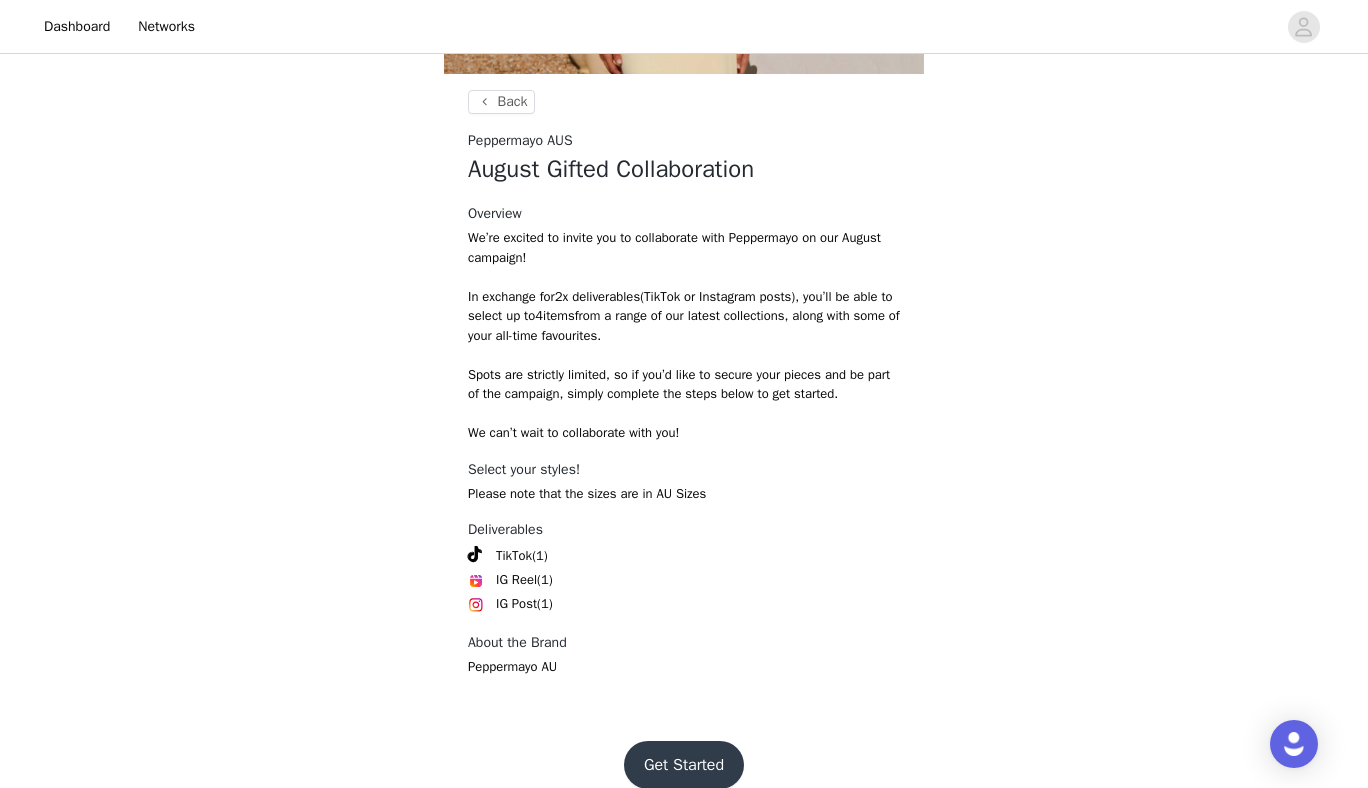 click on "Get Started" at bounding box center [684, 765] 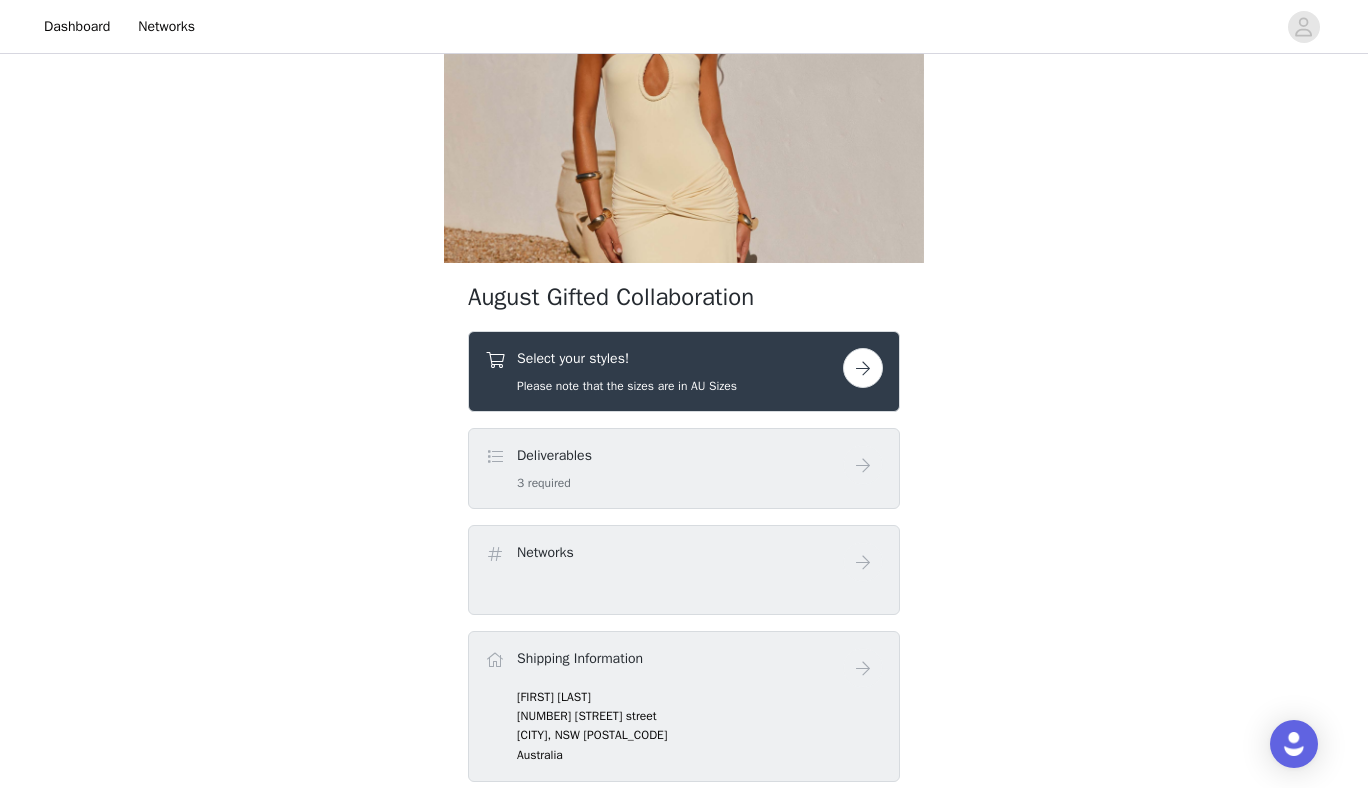scroll, scrollTop: 157, scrollLeft: 0, axis: vertical 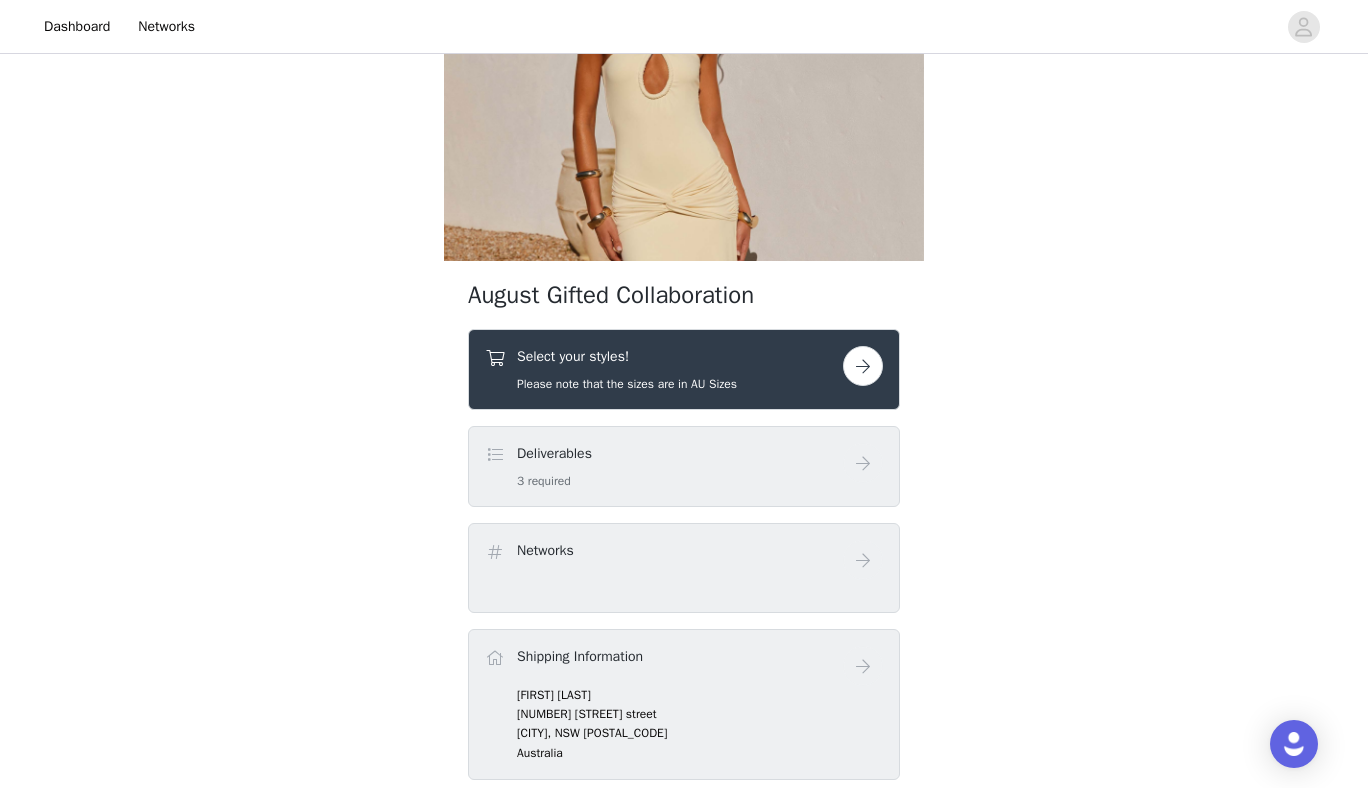 click at bounding box center [863, 366] 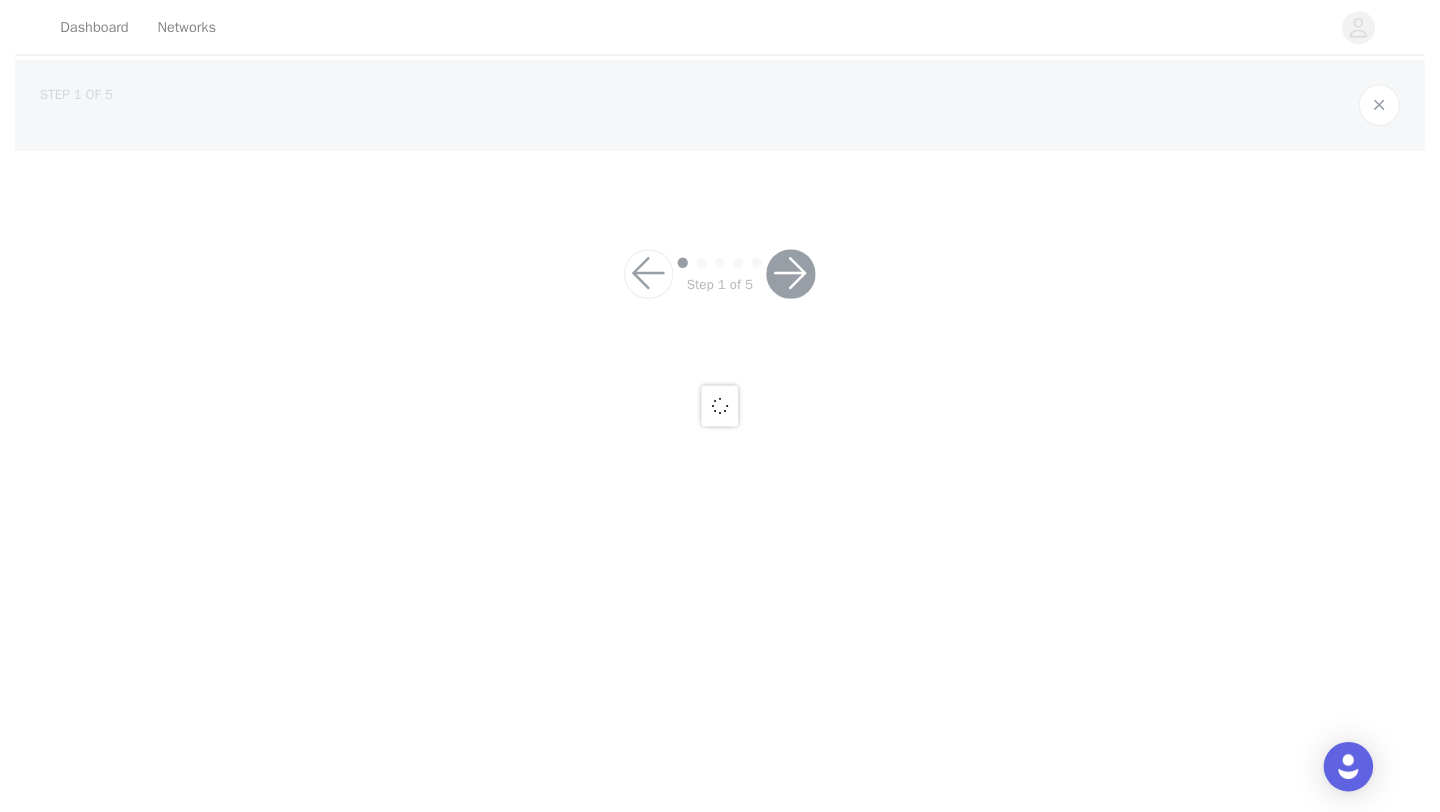 scroll, scrollTop: 0, scrollLeft: 0, axis: both 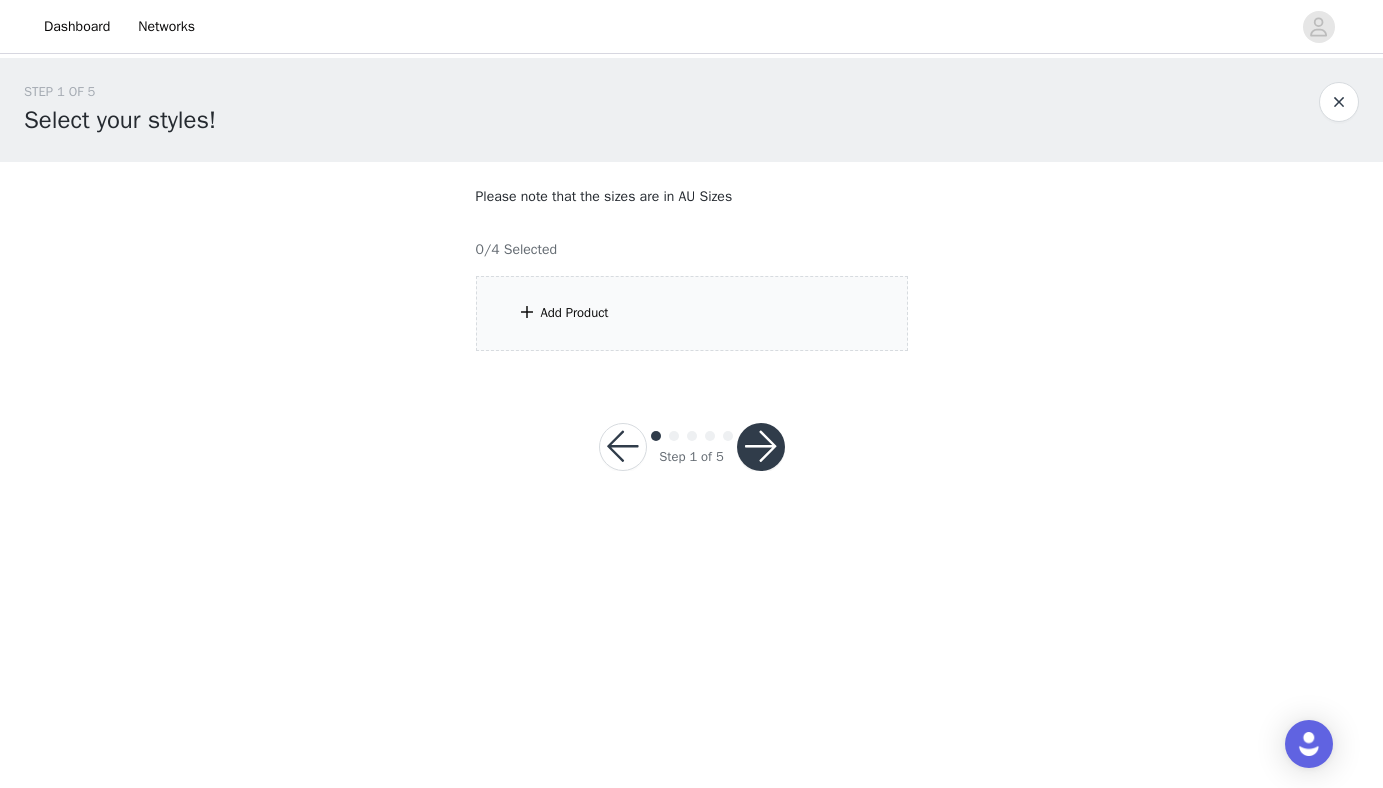 click on "Add Product" at bounding box center (575, 313) 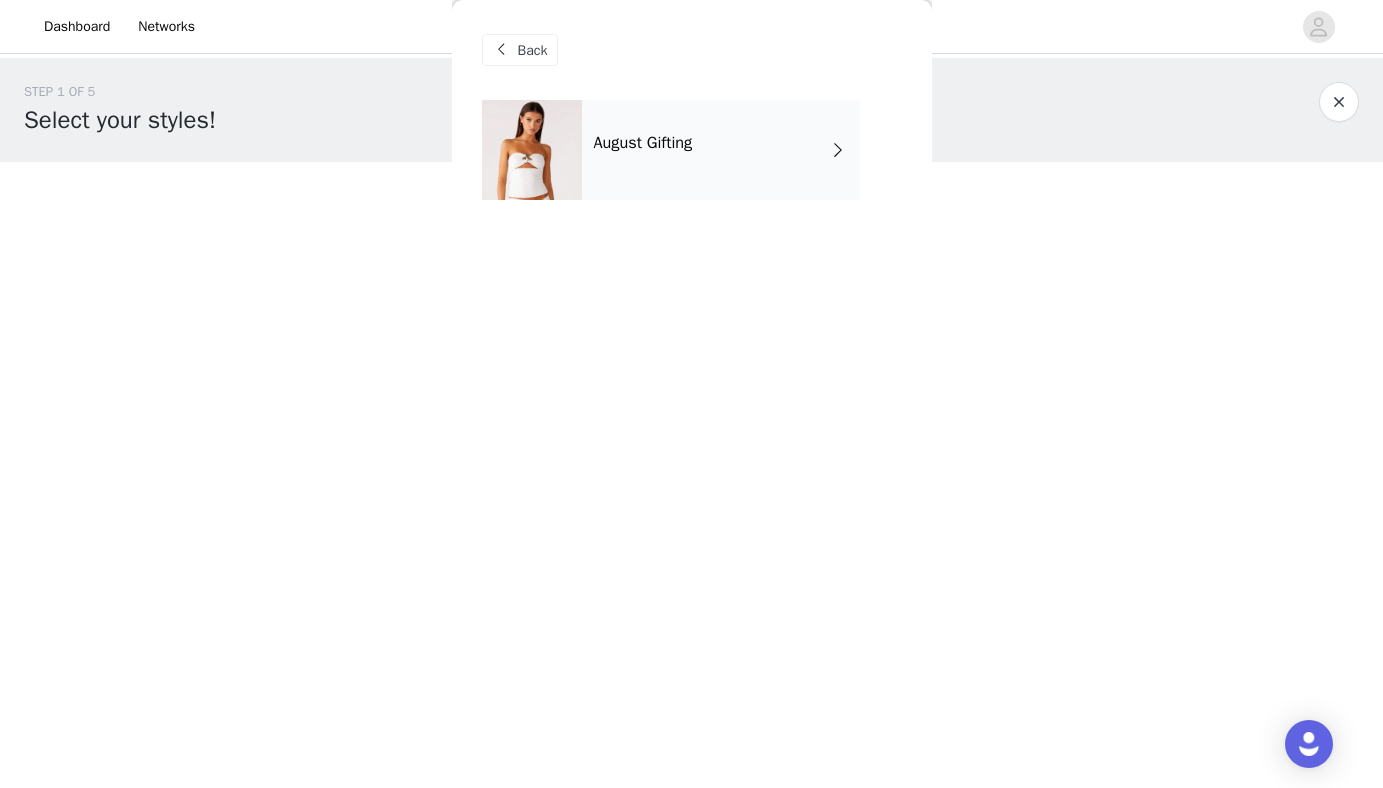 click on "August Gifting" at bounding box center [721, 150] 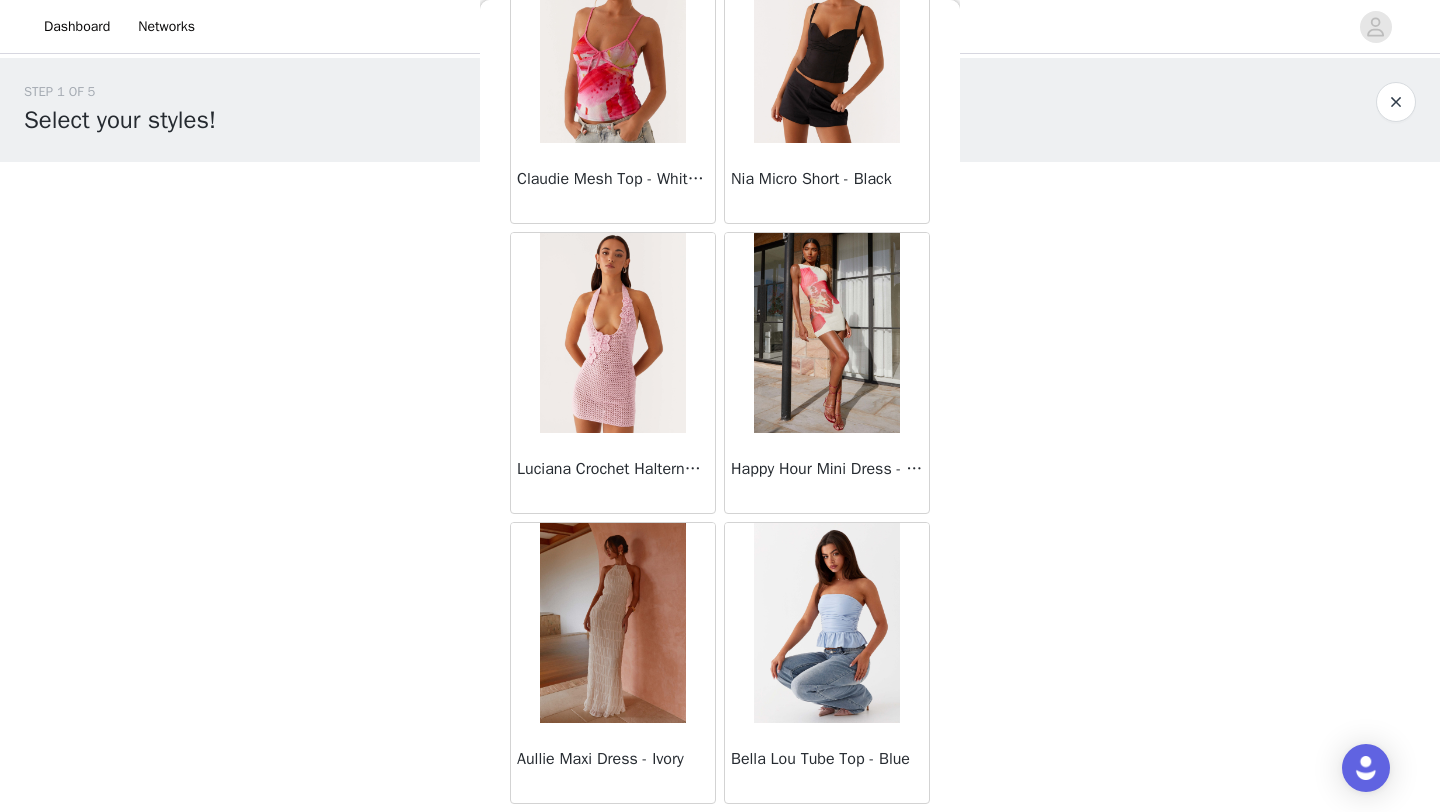 scroll, scrollTop: 2212, scrollLeft: 0, axis: vertical 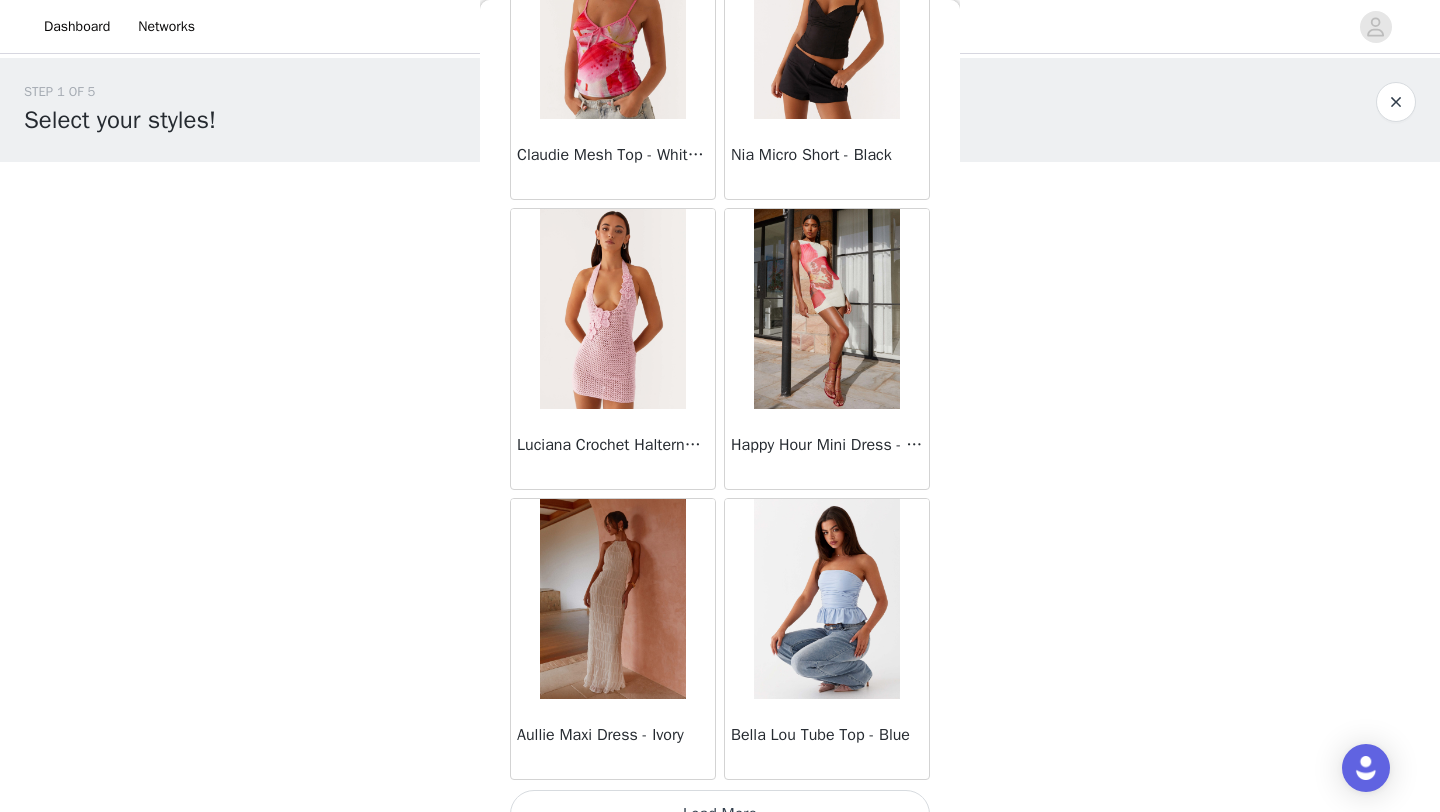 click at bounding box center [612, 309] 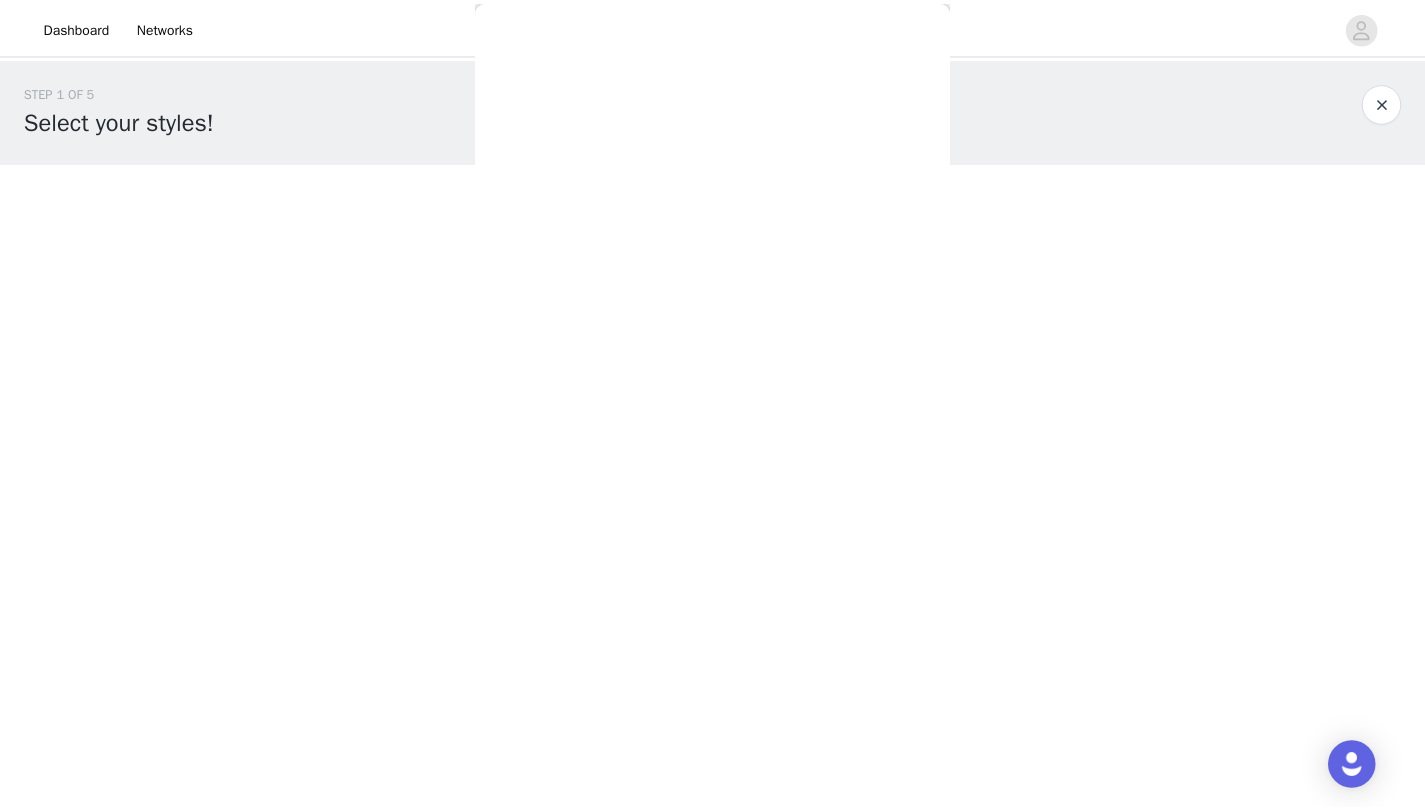 scroll, scrollTop: 0, scrollLeft: 0, axis: both 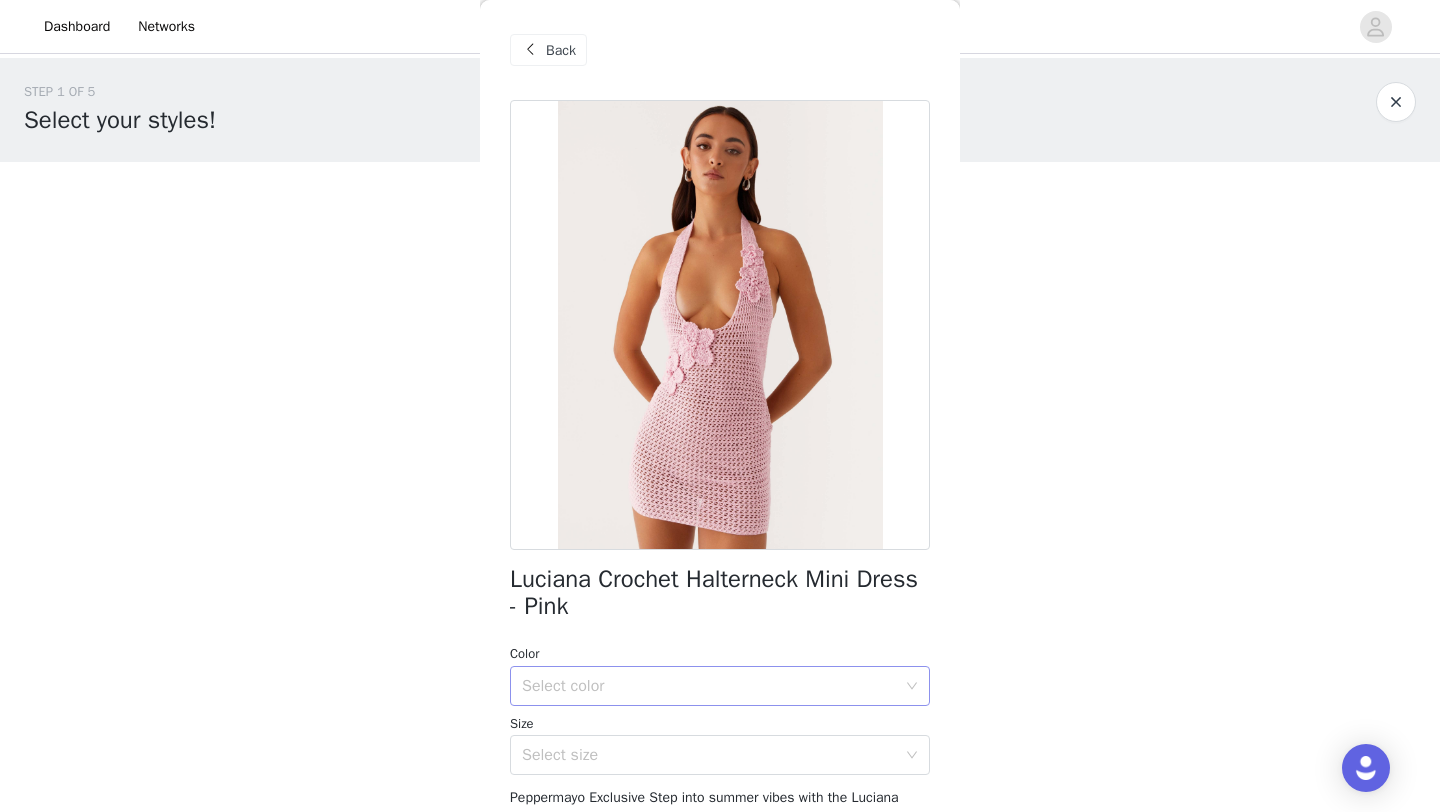 click on "Select color" at bounding box center (709, 686) 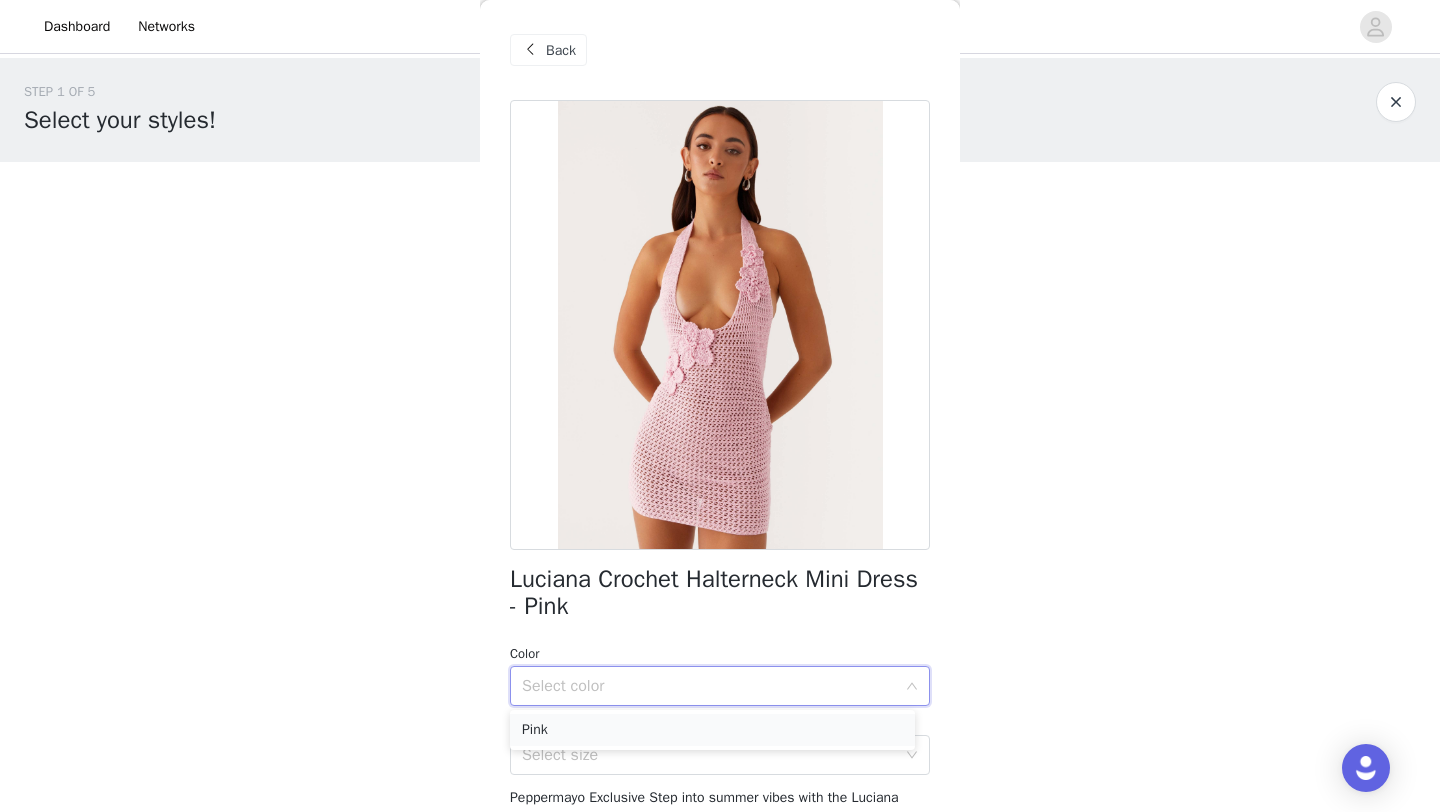 click on "Pink" at bounding box center (712, 730) 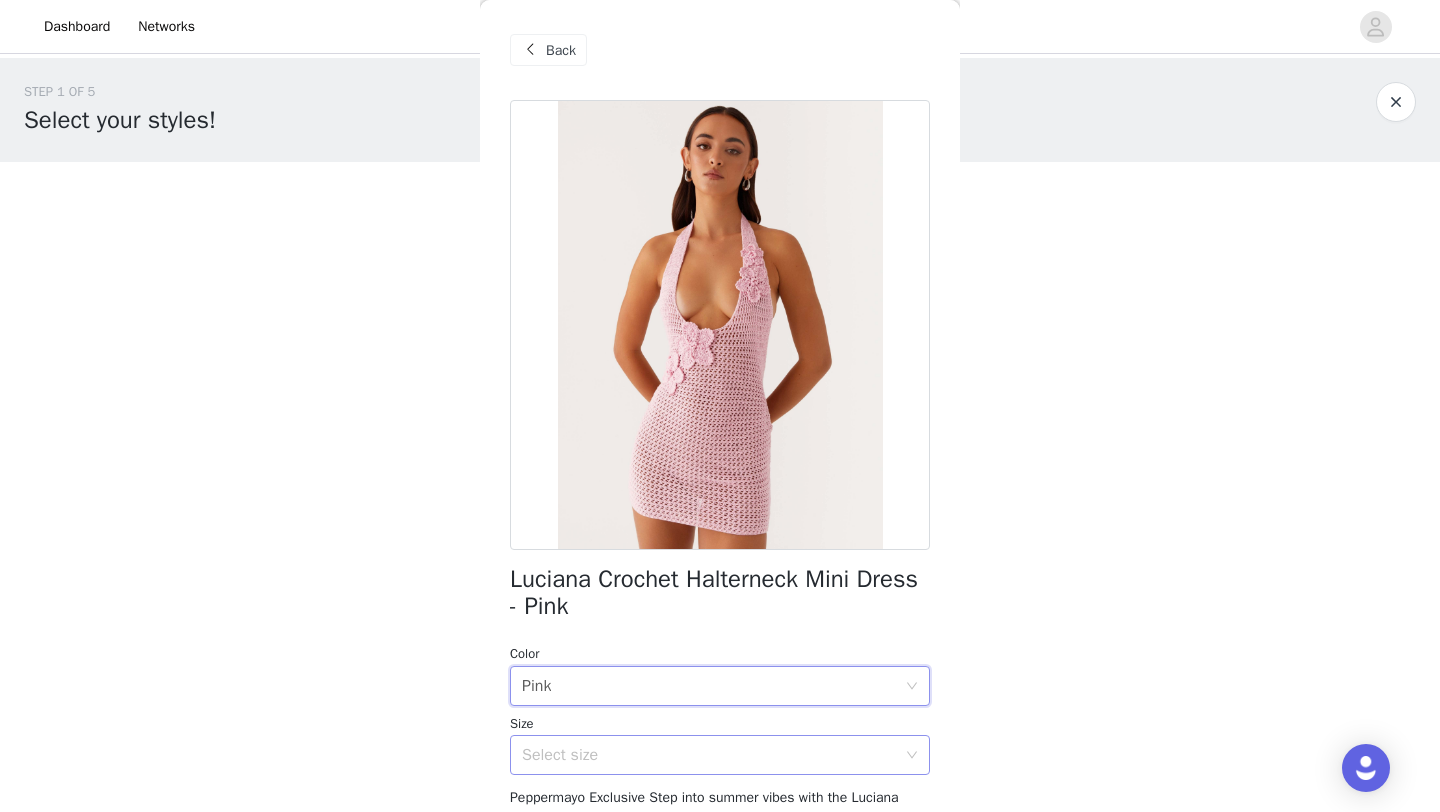 click on "Select size" at bounding box center (709, 755) 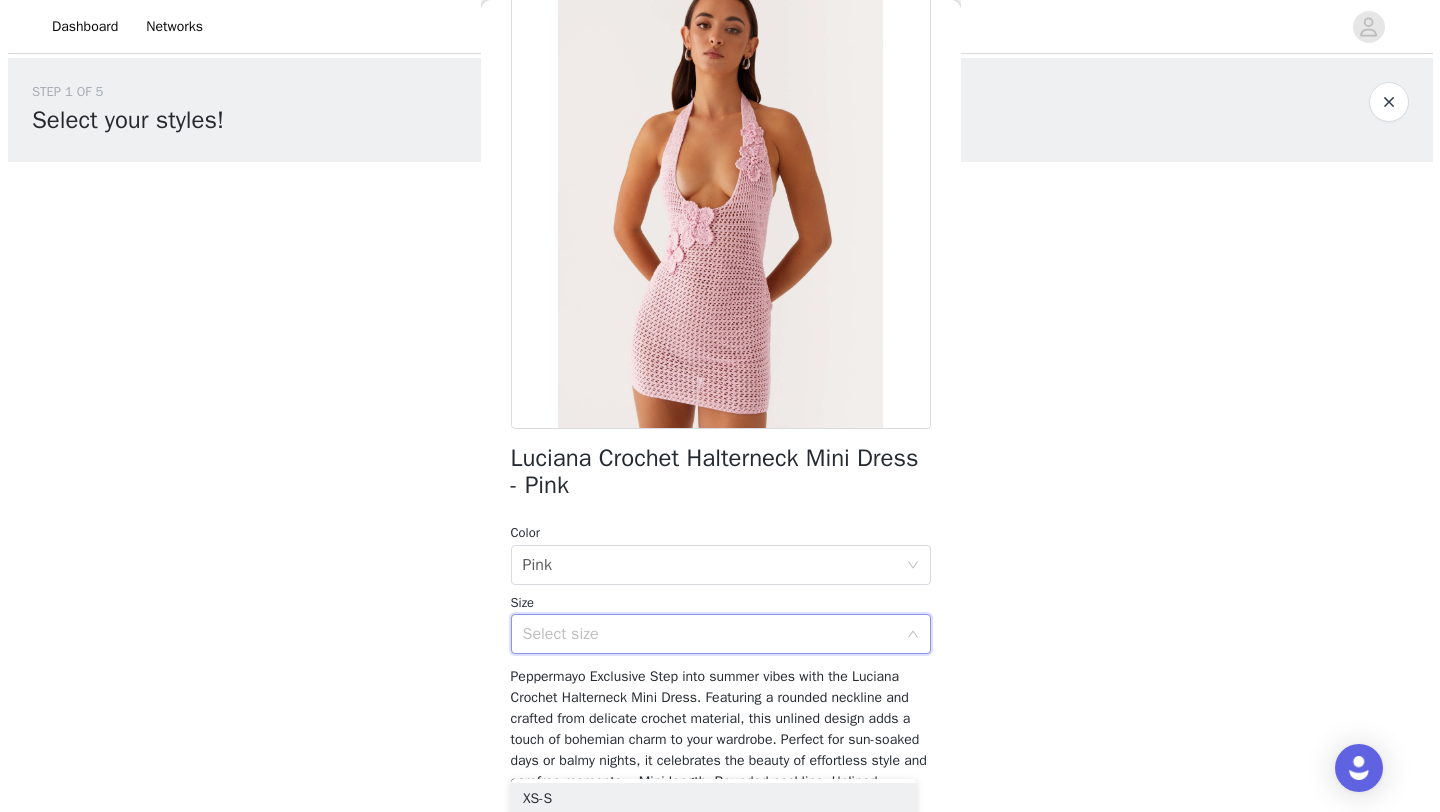 scroll, scrollTop: 127, scrollLeft: 0, axis: vertical 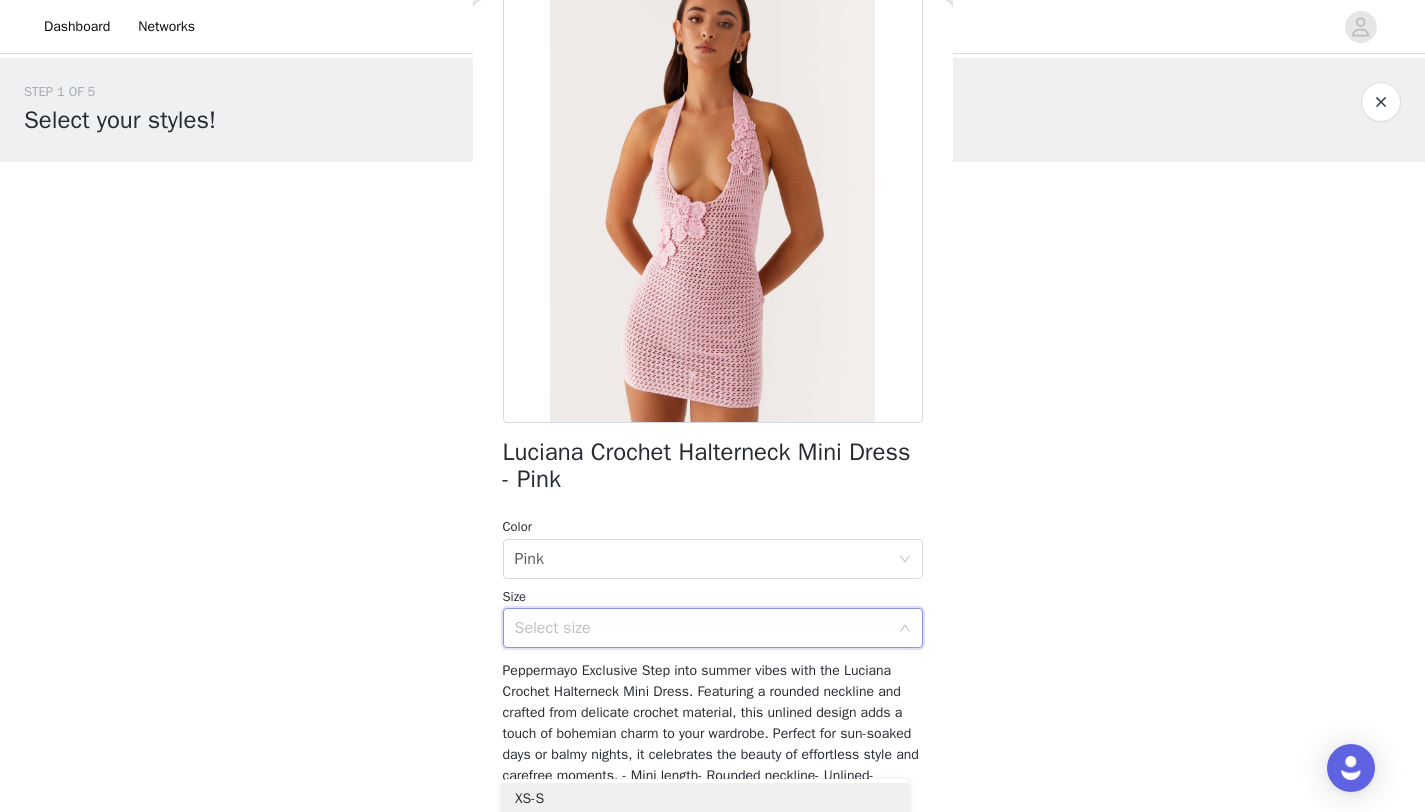 click on "Select size" at bounding box center [702, 628] 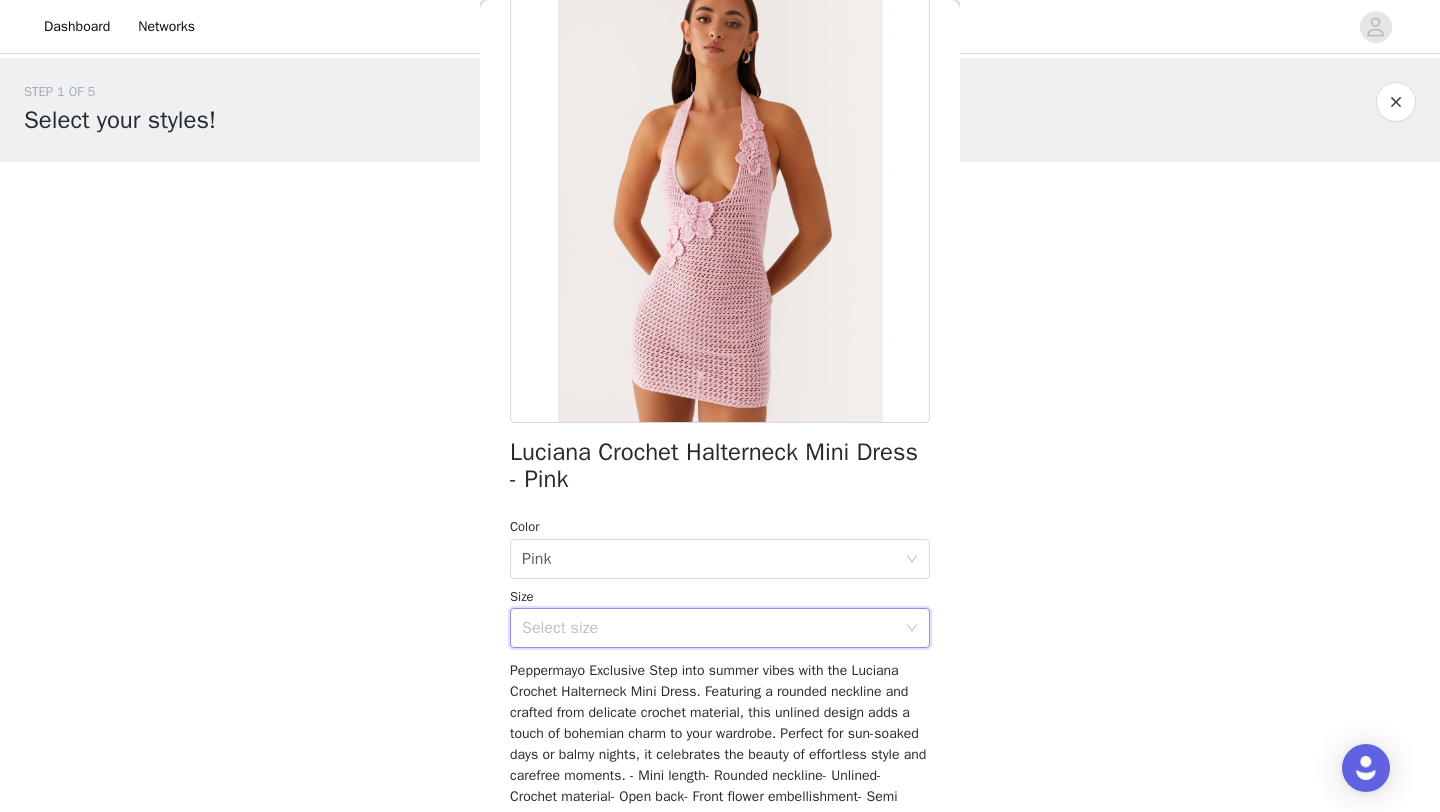click on "Select size" at bounding box center [709, 628] 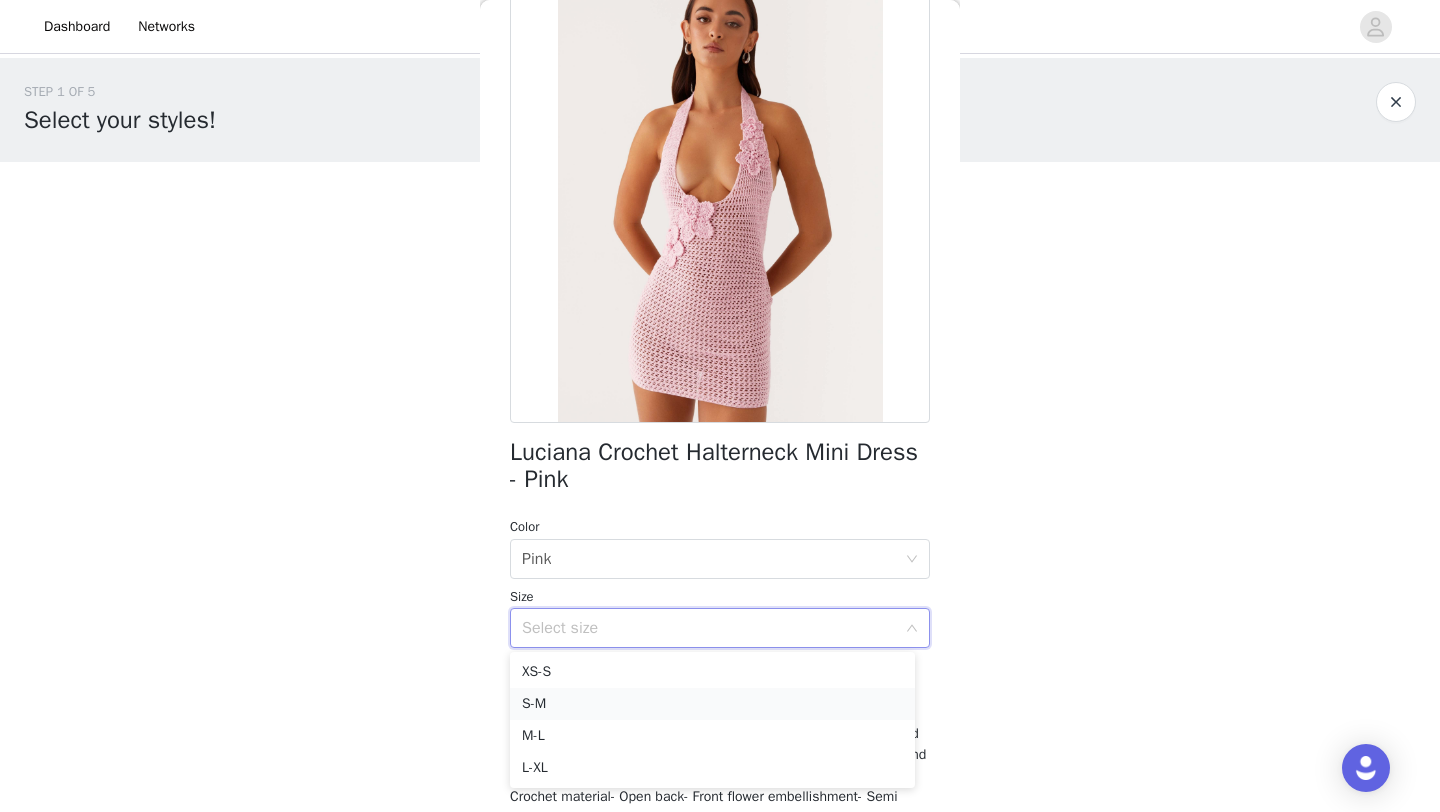 click on "S-M" at bounding box center (712, 704) 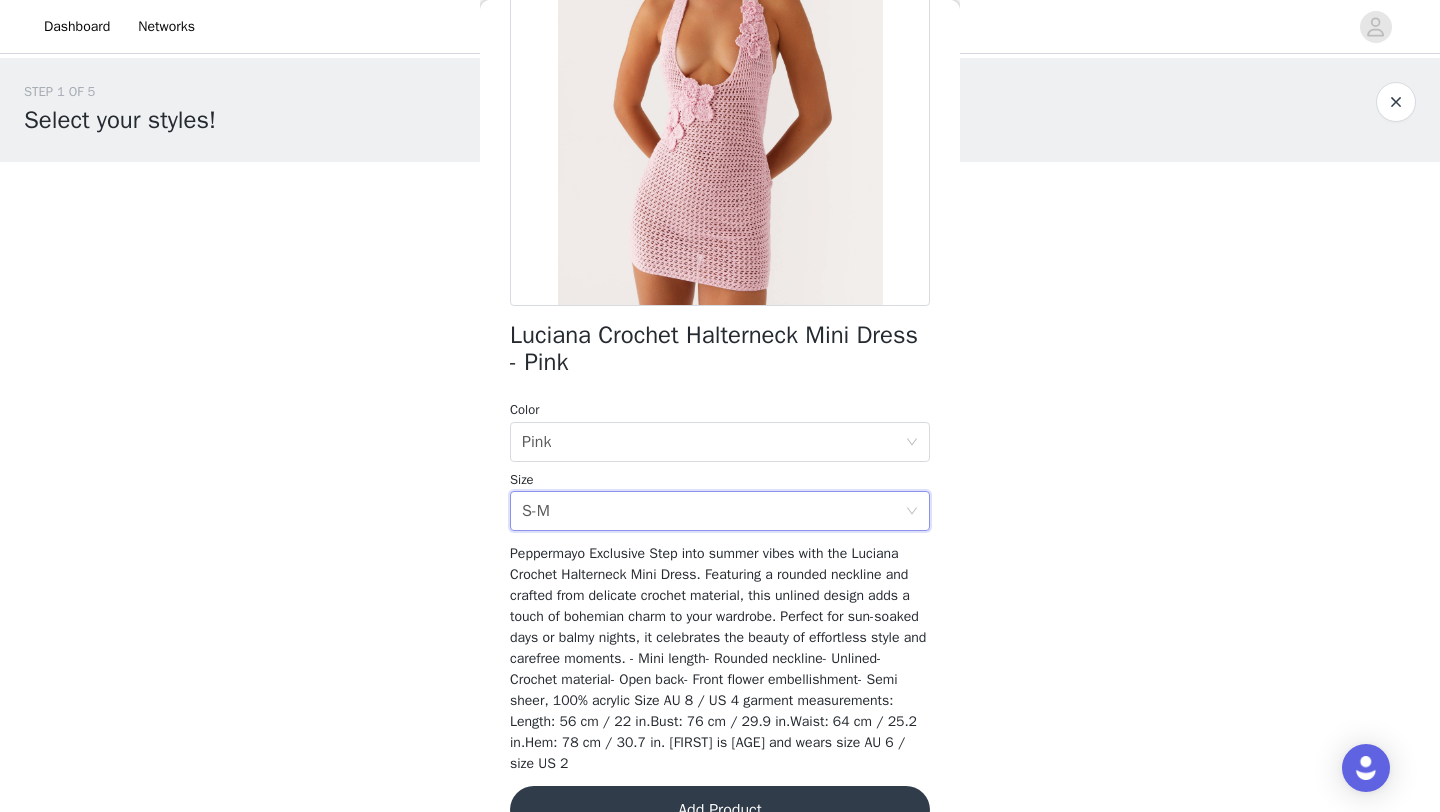 scroll, scrollTop: 317, scrollLeft: 0, axis: vertical 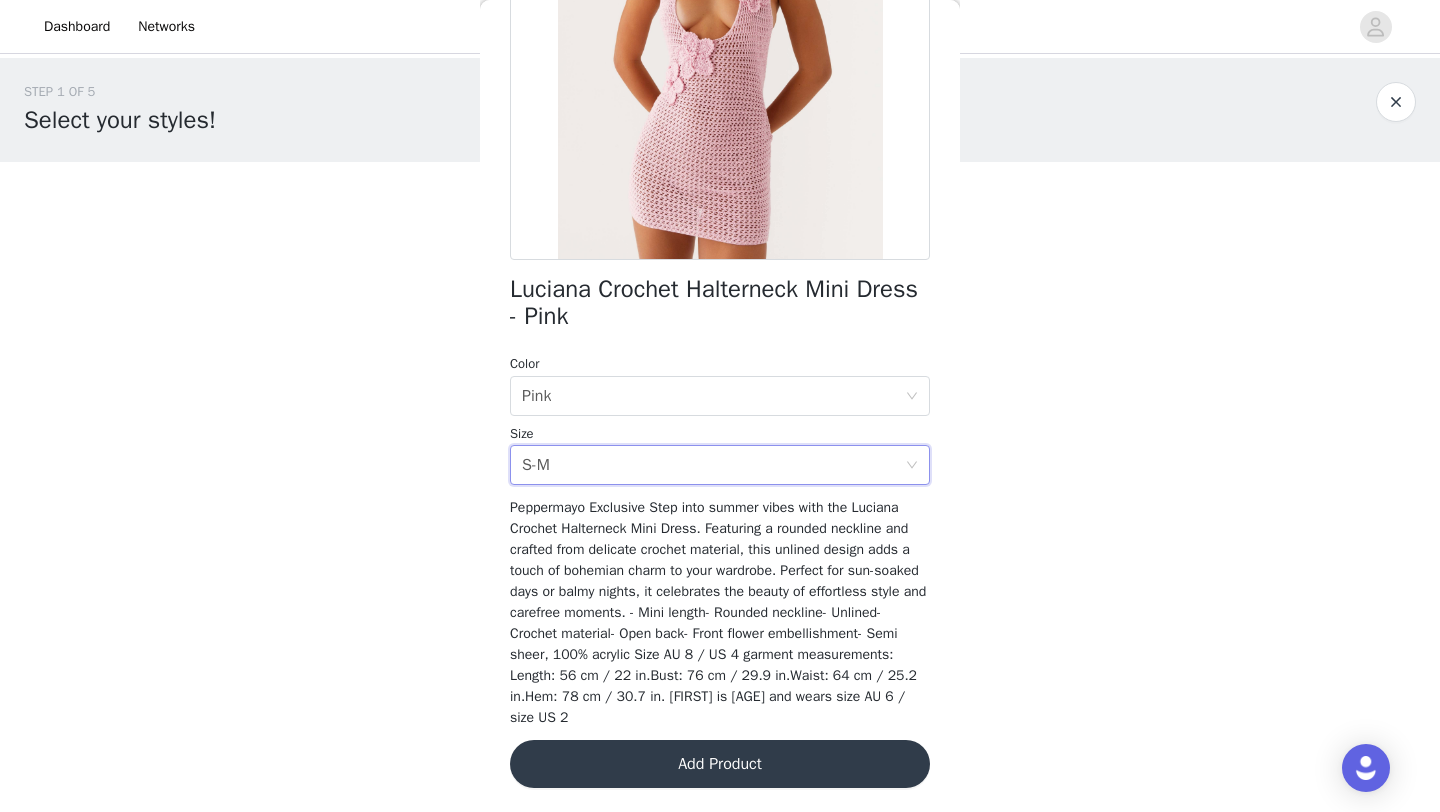 click on "Add Product" at bounding box center [720, 764] 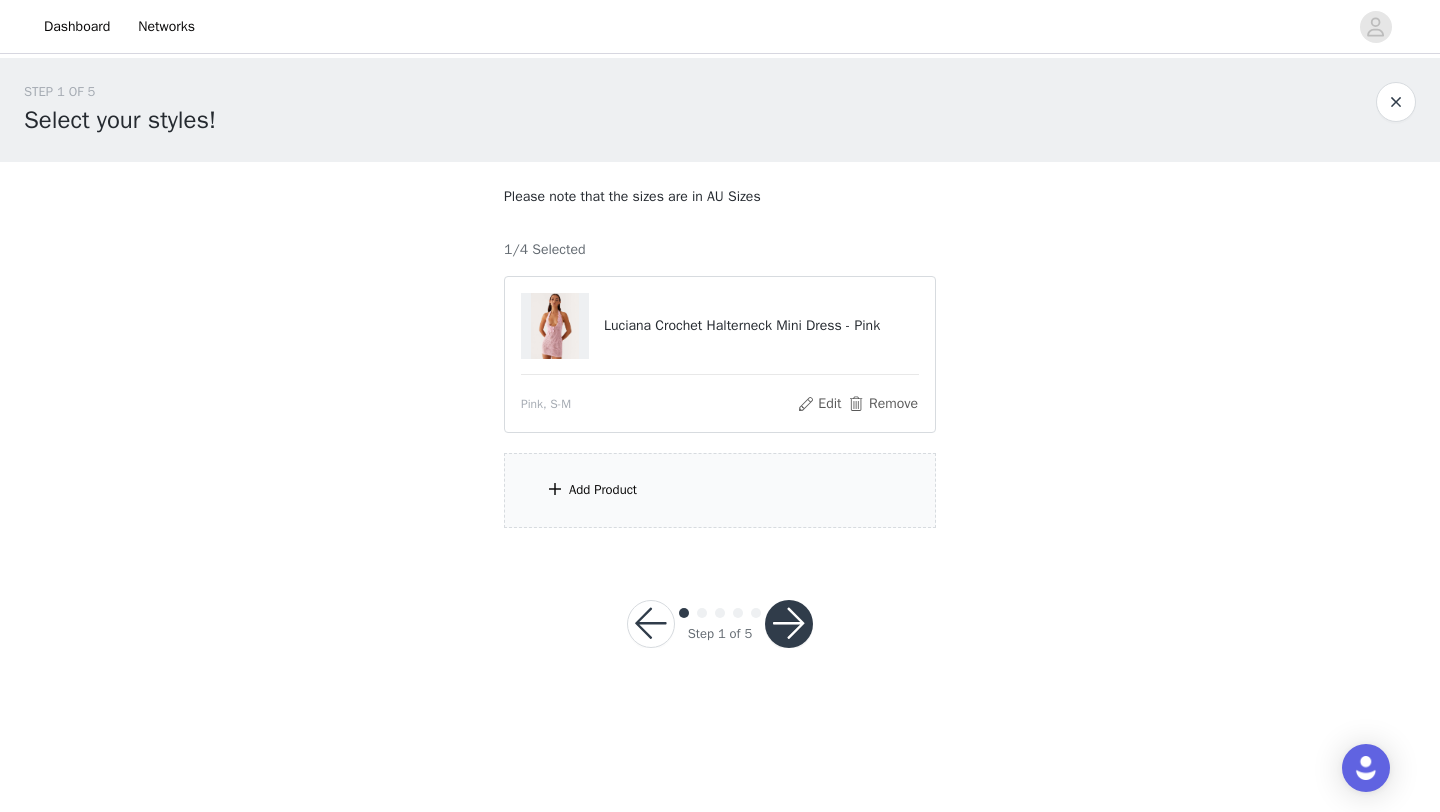 click on "Add Product" at bounding box center [603, 490] 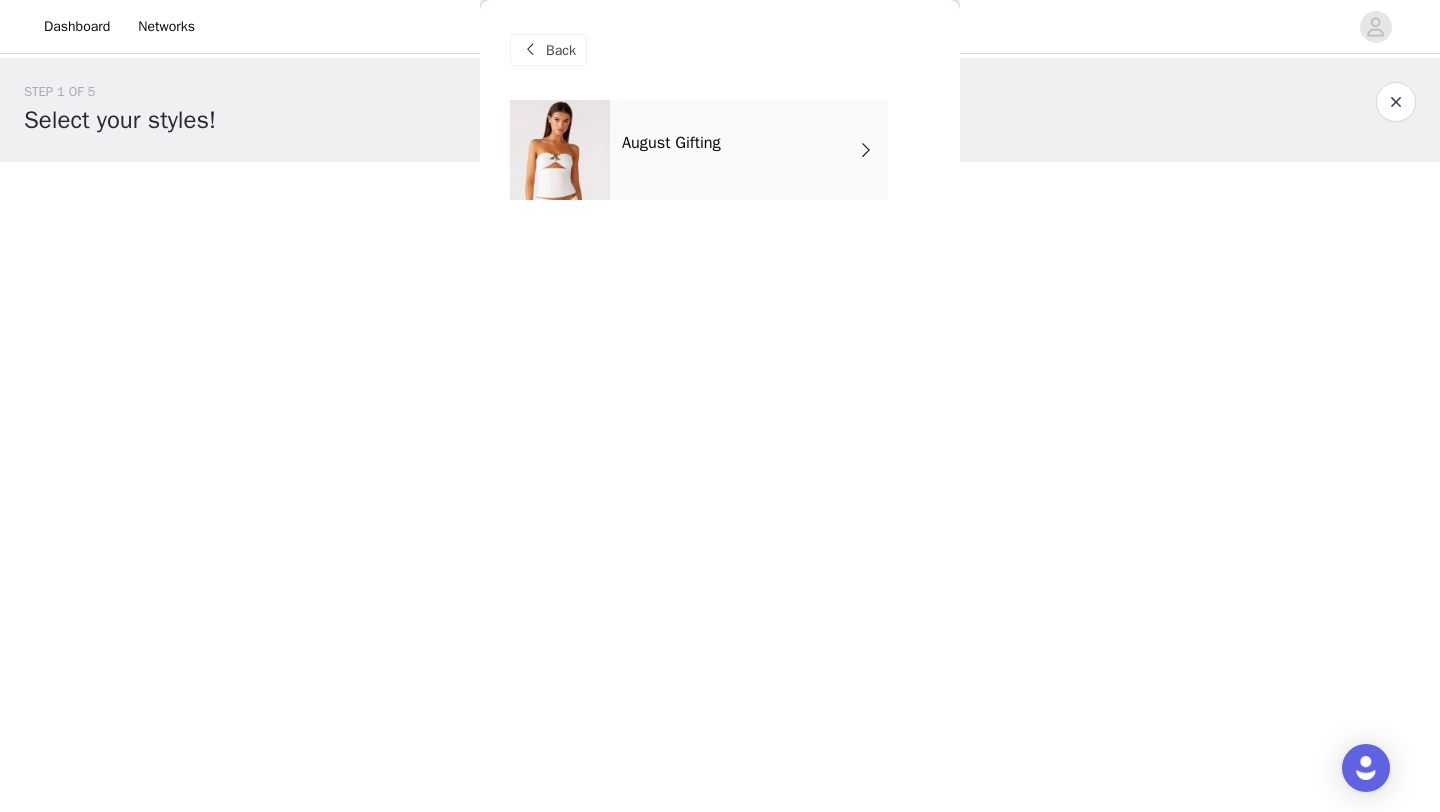 click on "August Gifting" at bounding box center [749, 150] 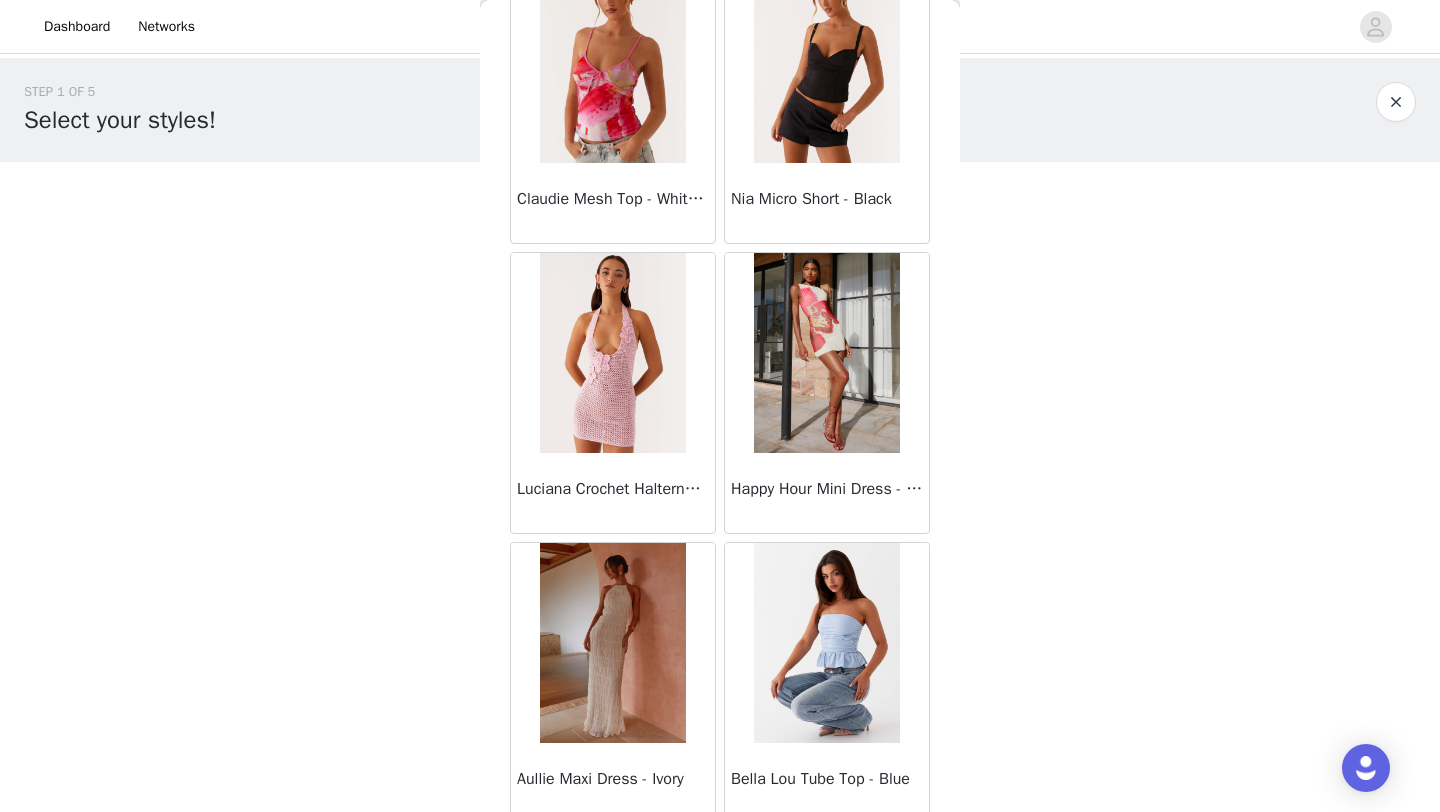 scroll, scrollTop: 2248, scrollLeft: 0, axis: vertical 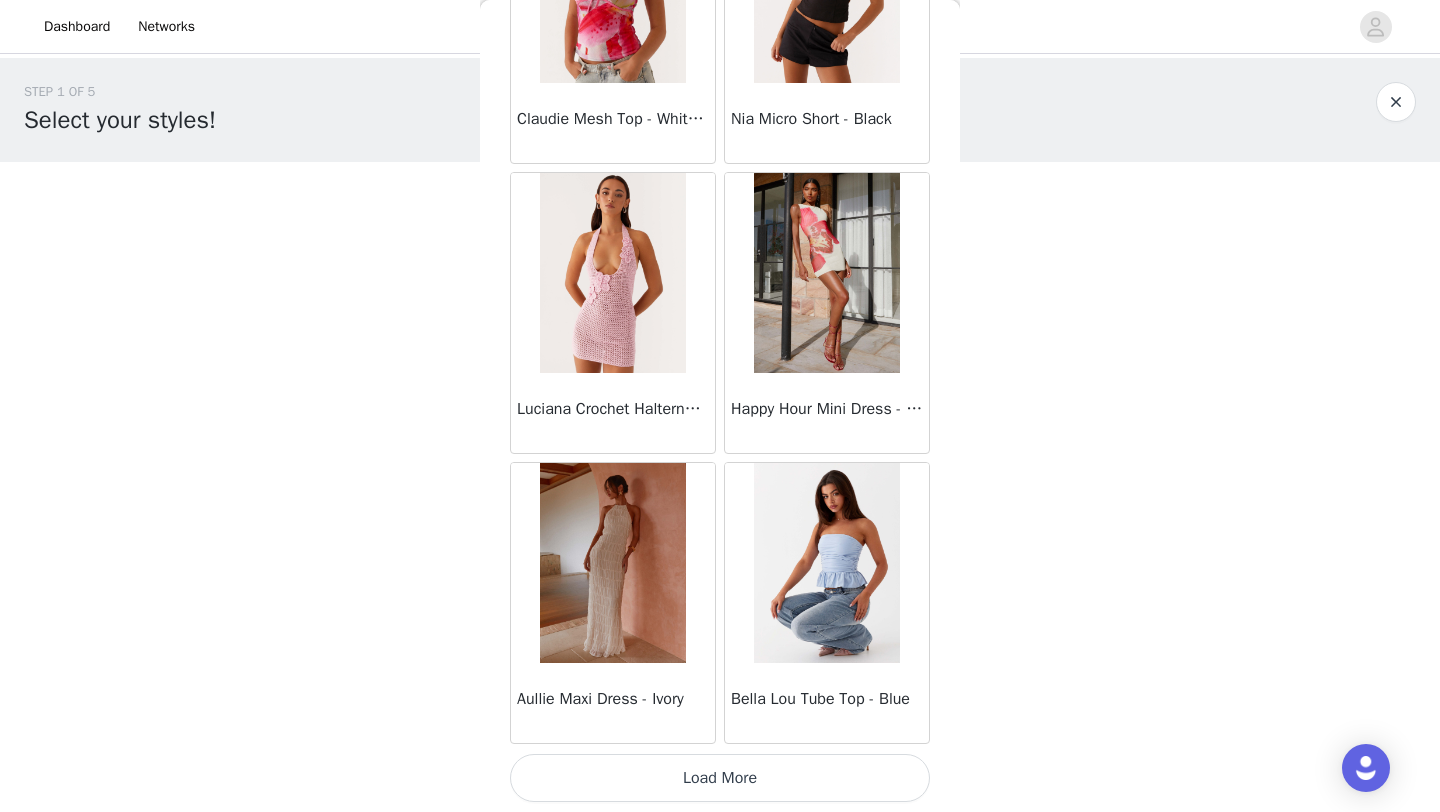 click on "Load More" at bounding box center (720, 778) 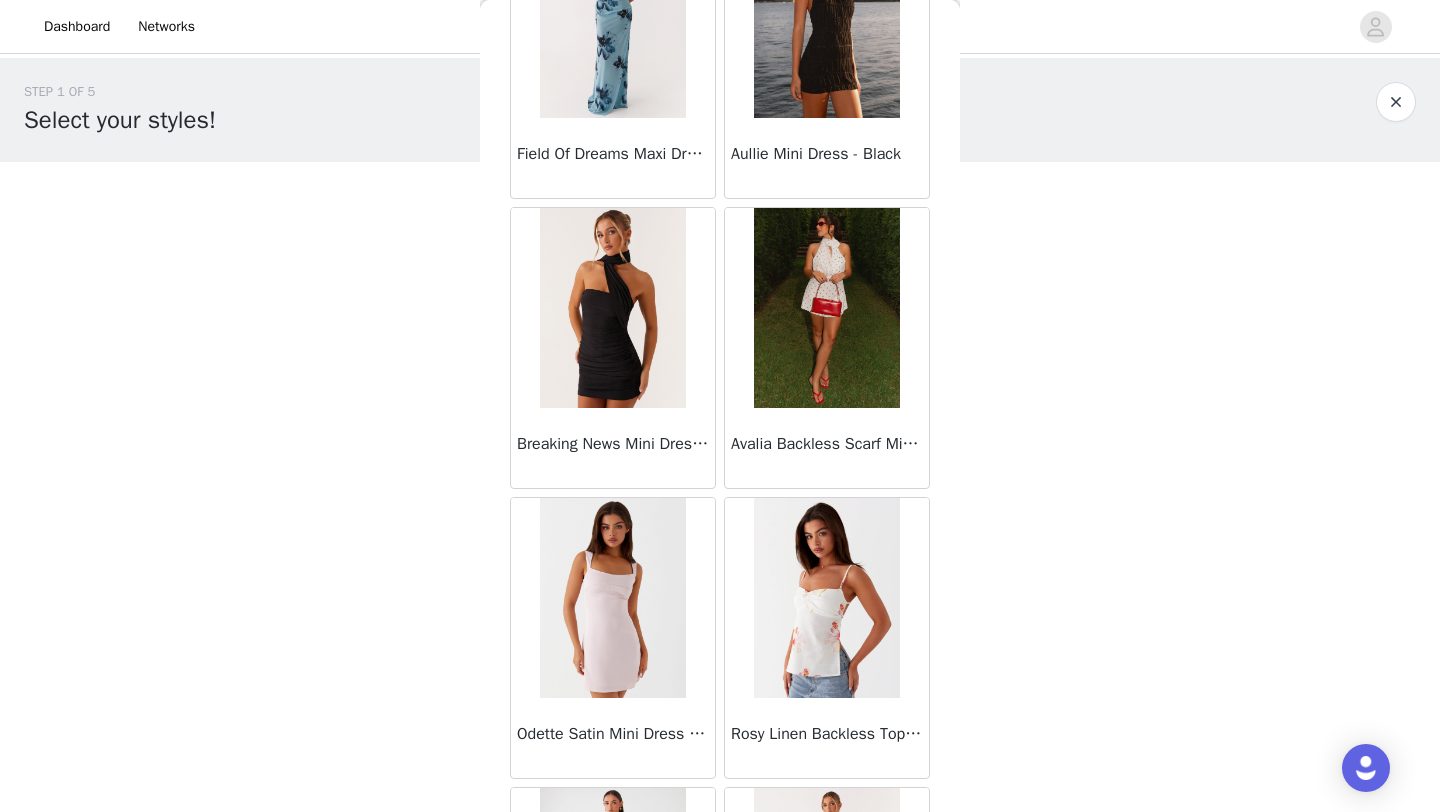 scroll, scrollTop: 3619, scrollLeft: 0, axis: vertical 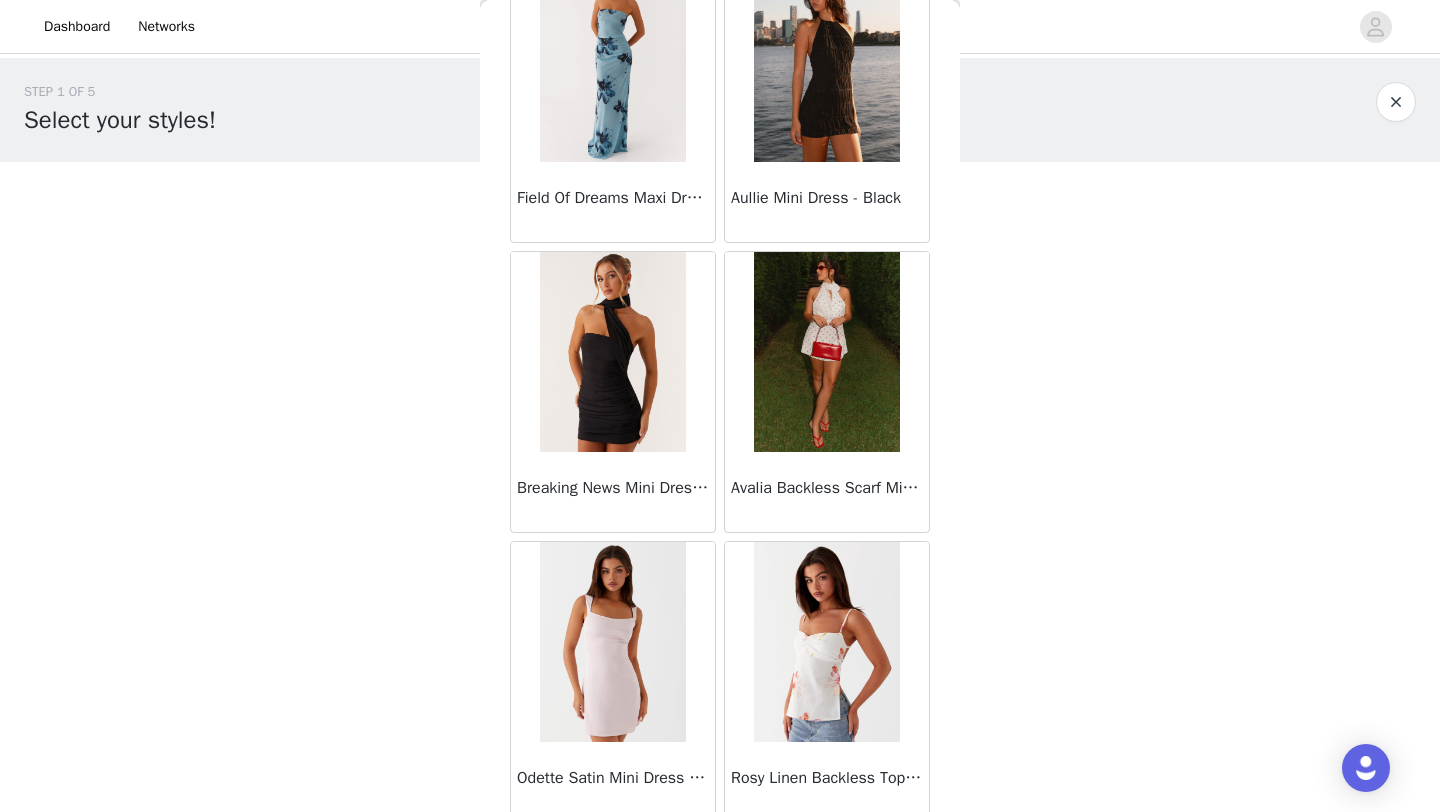 click at bounding box center [826, 352] 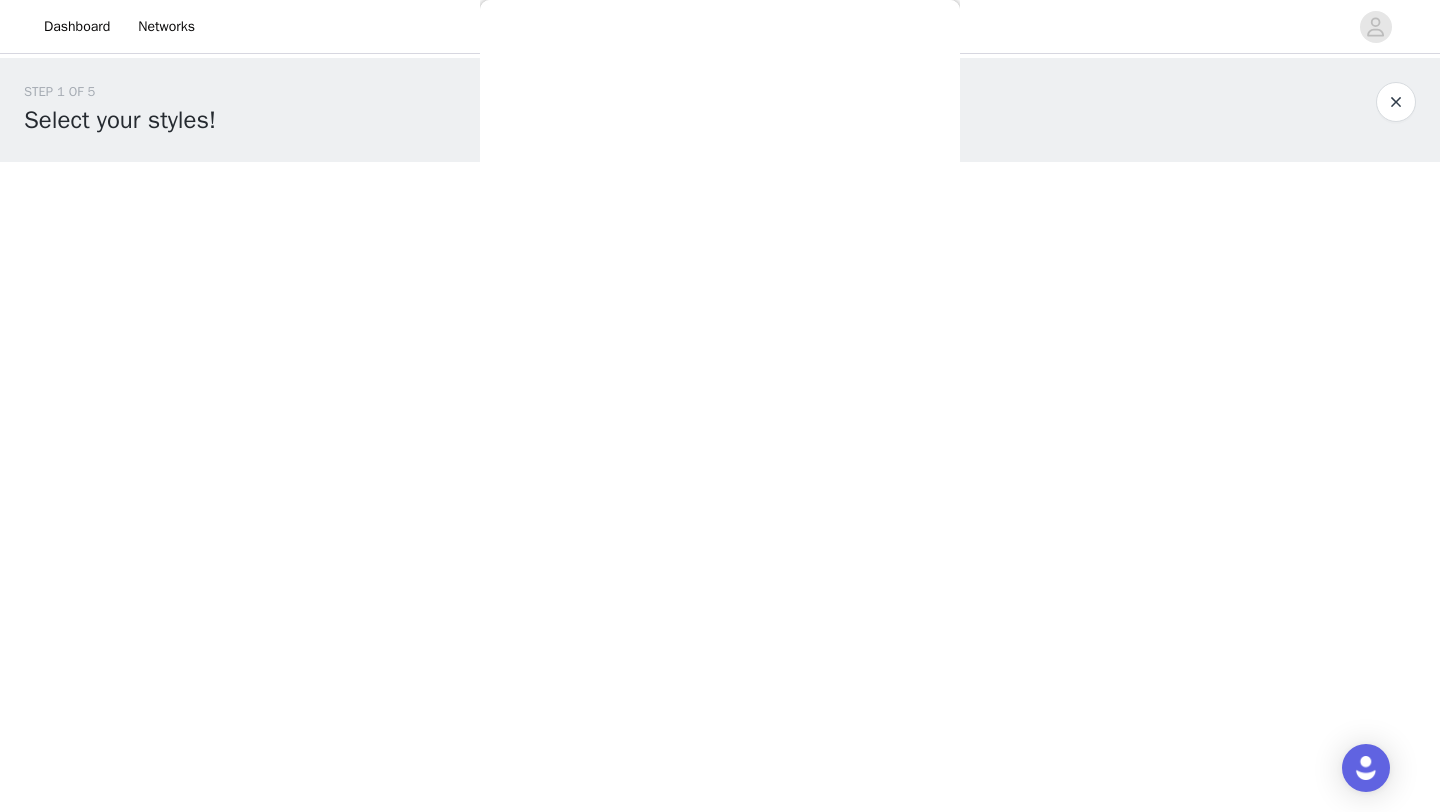 scroll, scrollTop: 0, scrollLeft: 0, axis: both 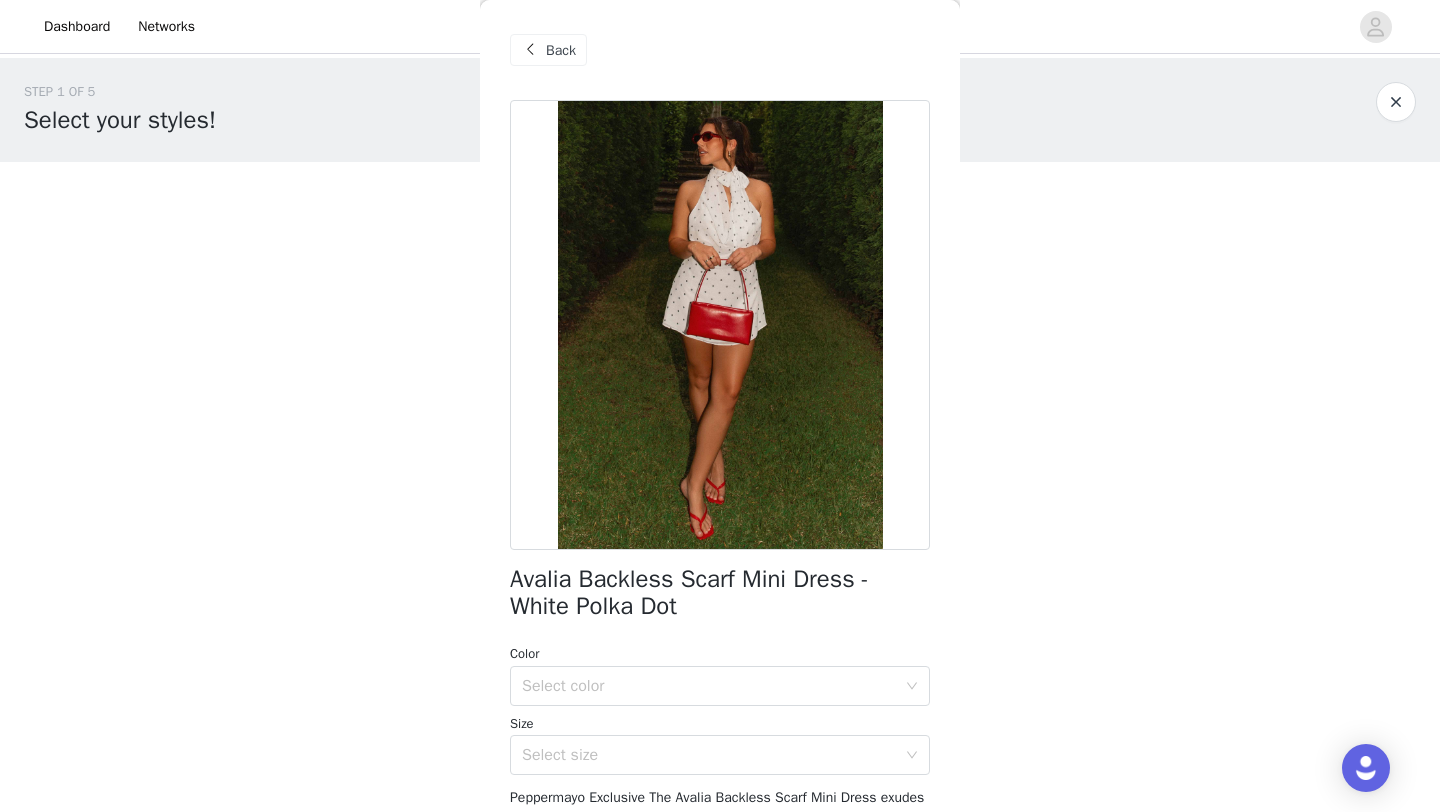 click at bounding box center (530, 50) 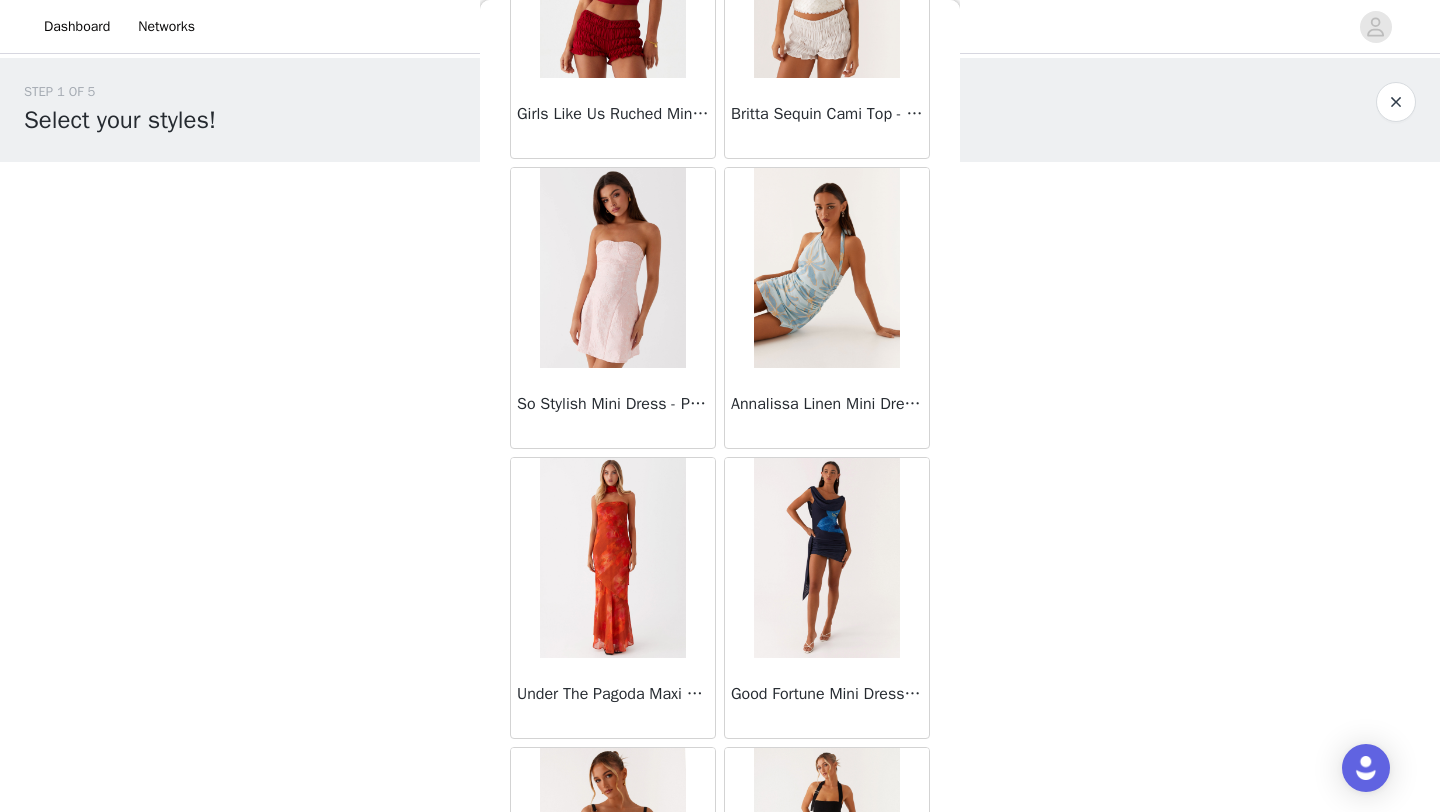 scroll, scrollTop: 5148, scrollLeft: 0, axis: vertical 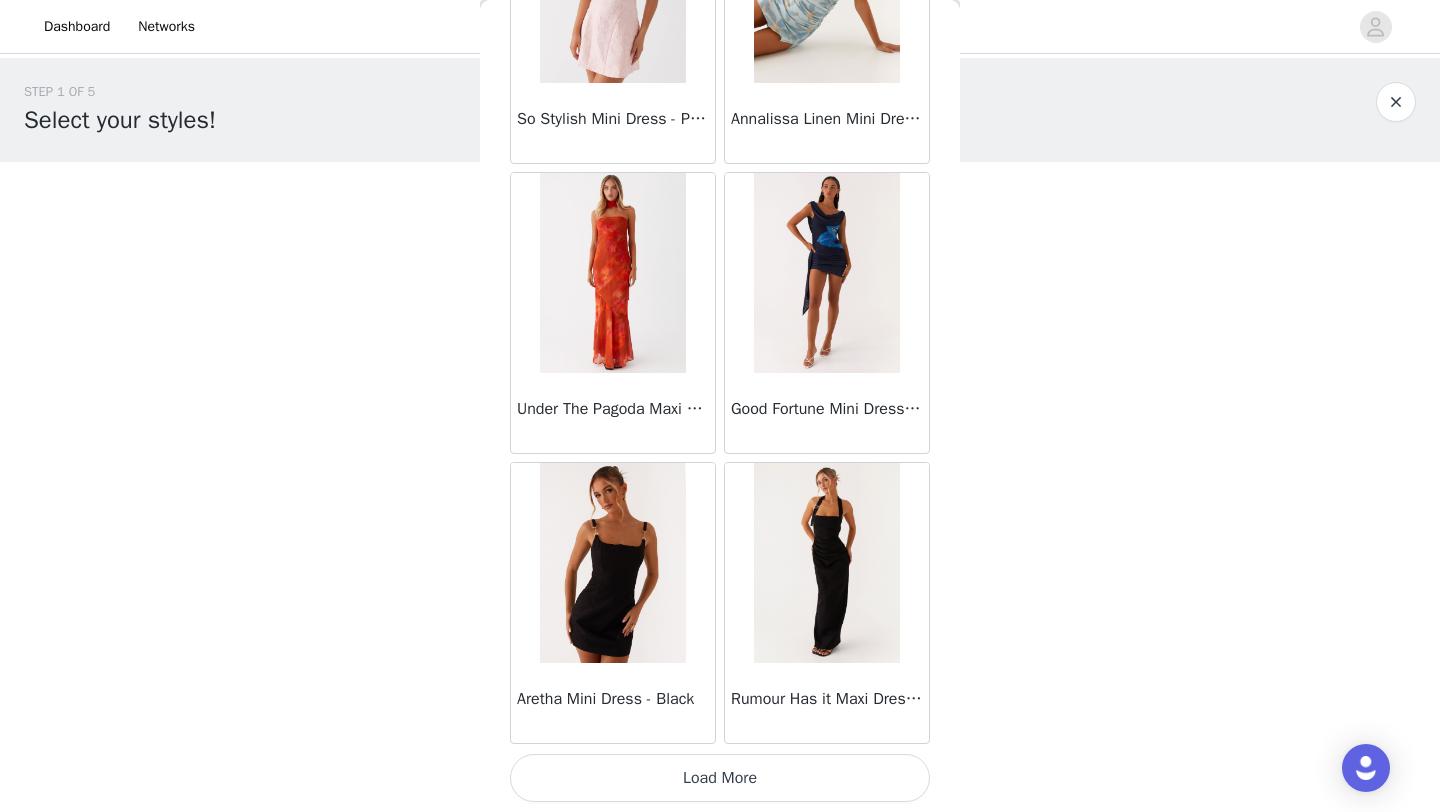 click on "Load More" at bounding box center (720, 778) 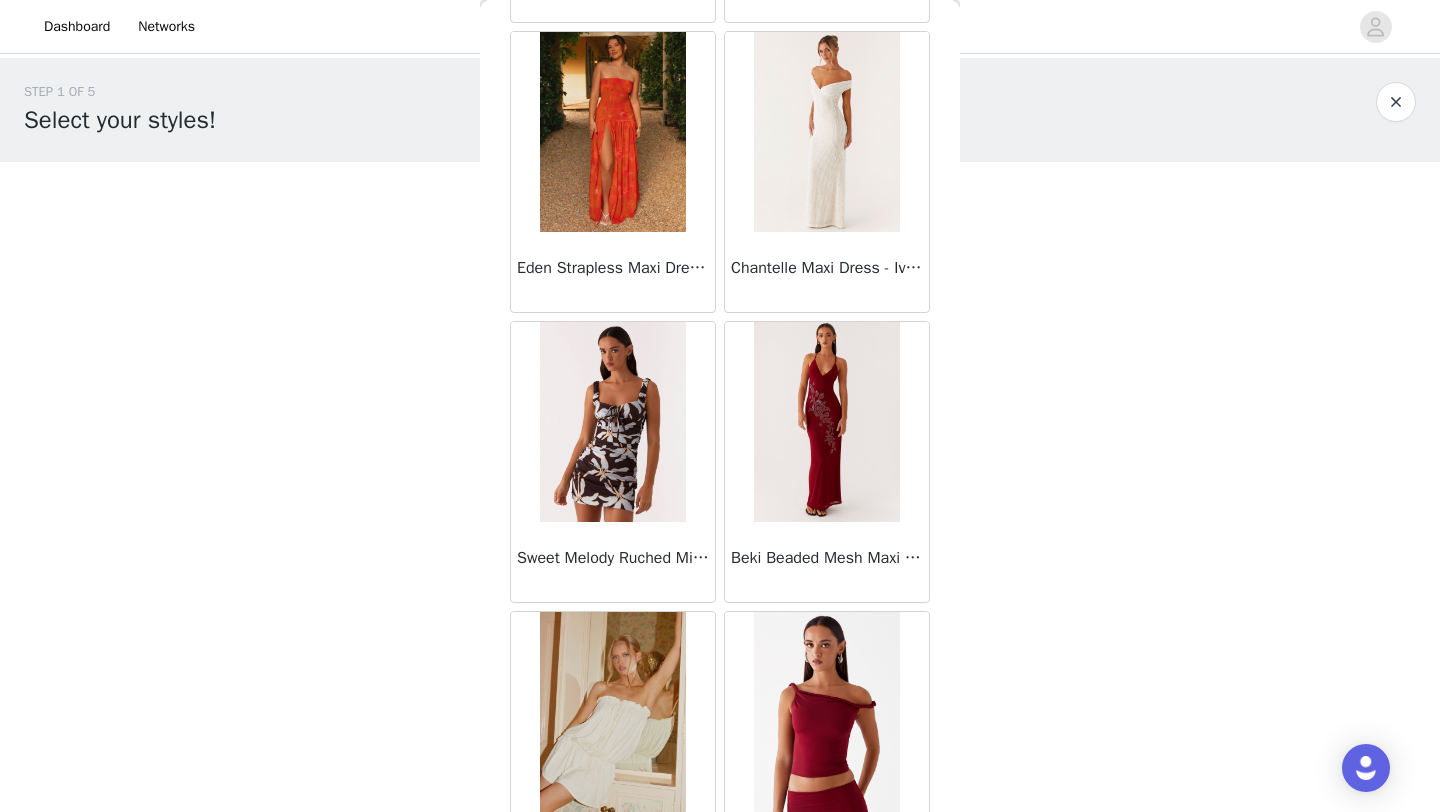scroll, scrollTop: 8048, scrollLeft: 0, axis: vertical 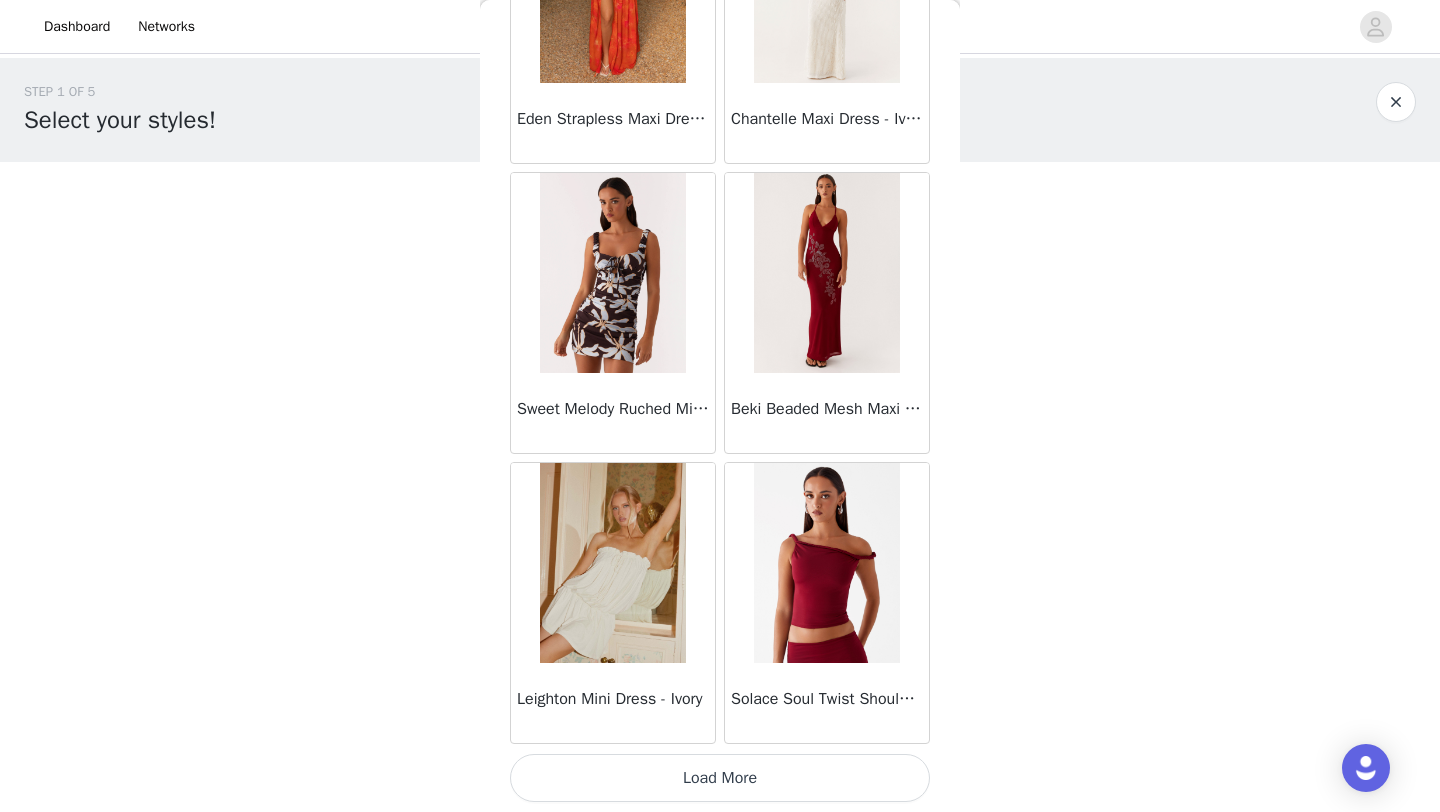 click on "Load More" at bounding box center [720, 778] 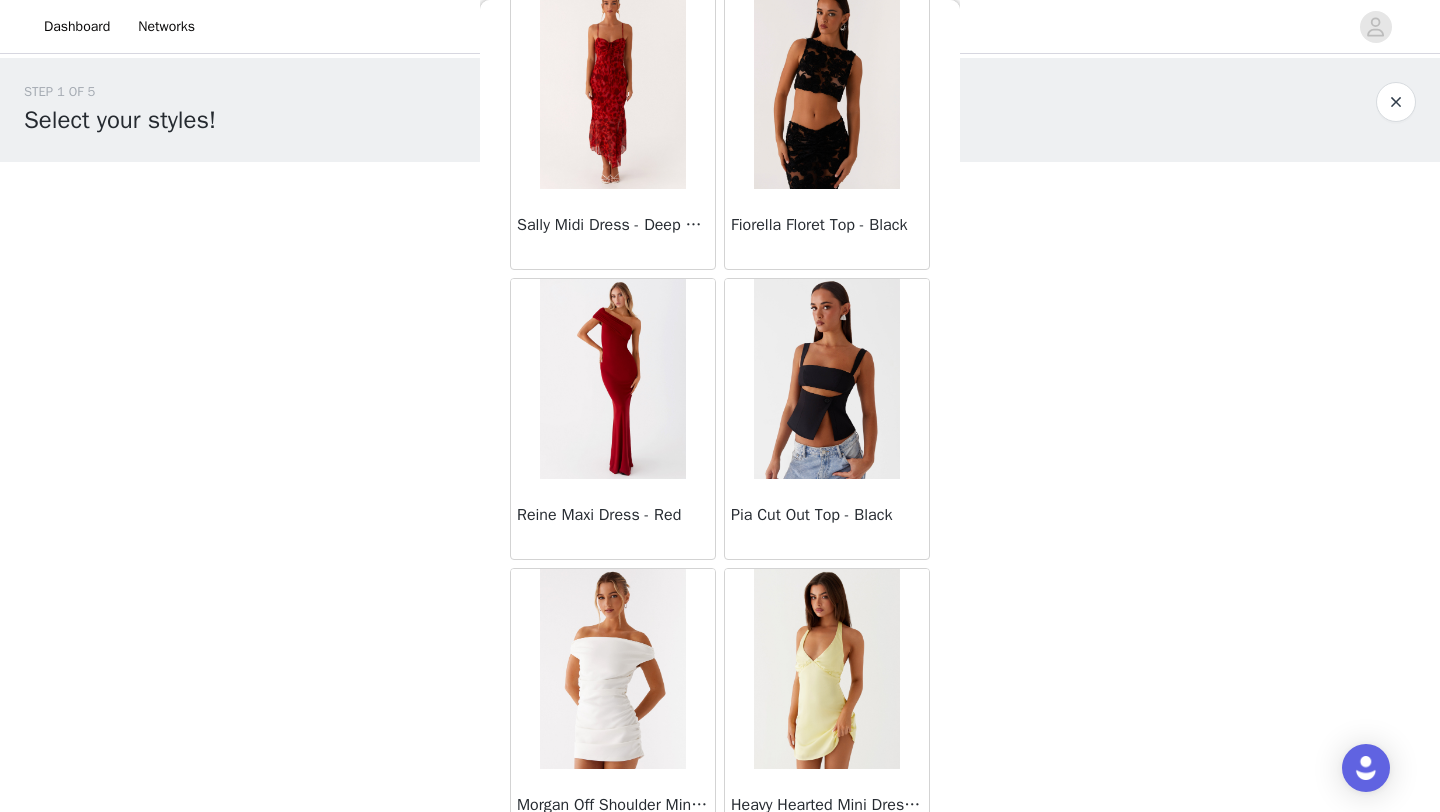 scroll, scrollTop: 10948, scrollLeft: 0, axis: vertical 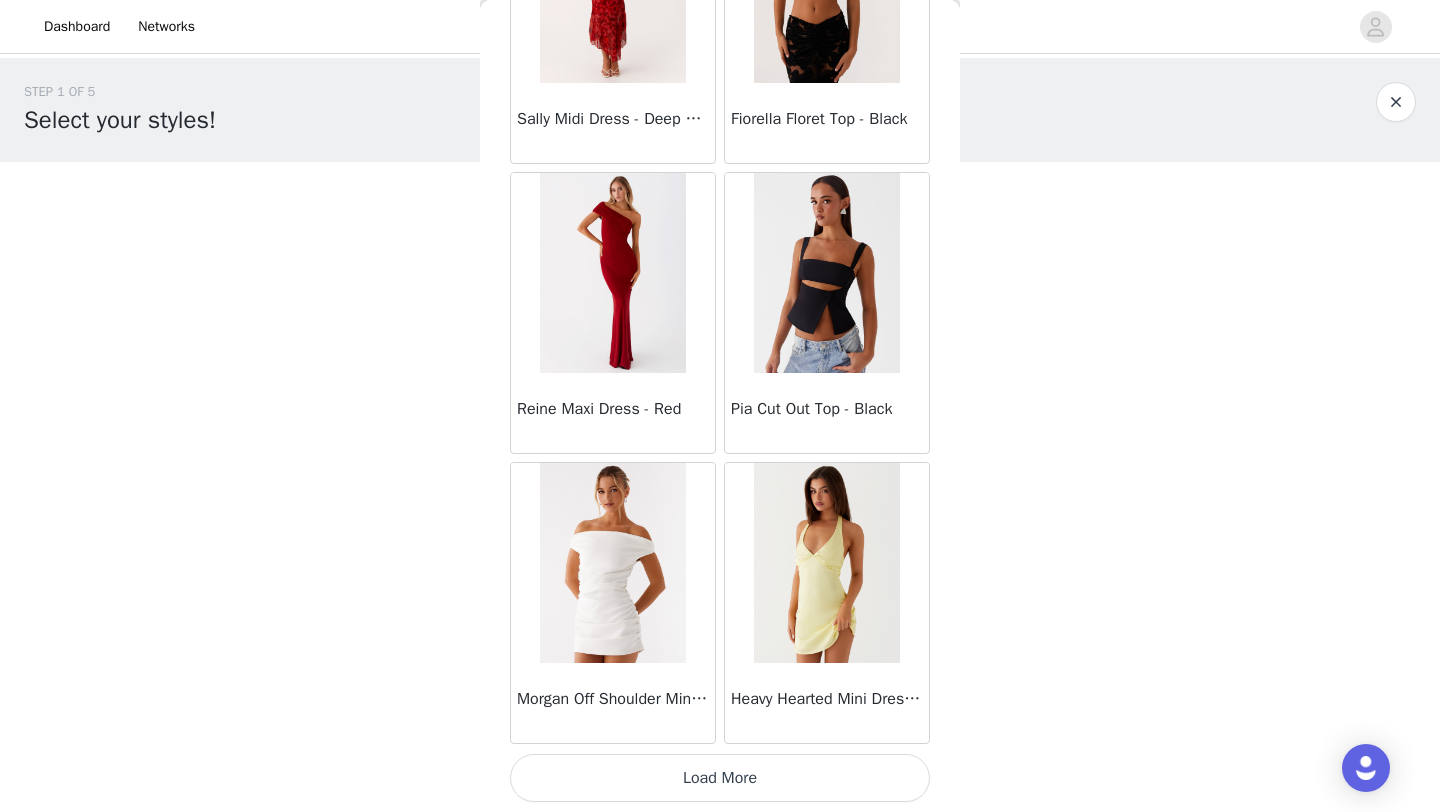 click on "Load More" at bounding box center [720, 778] 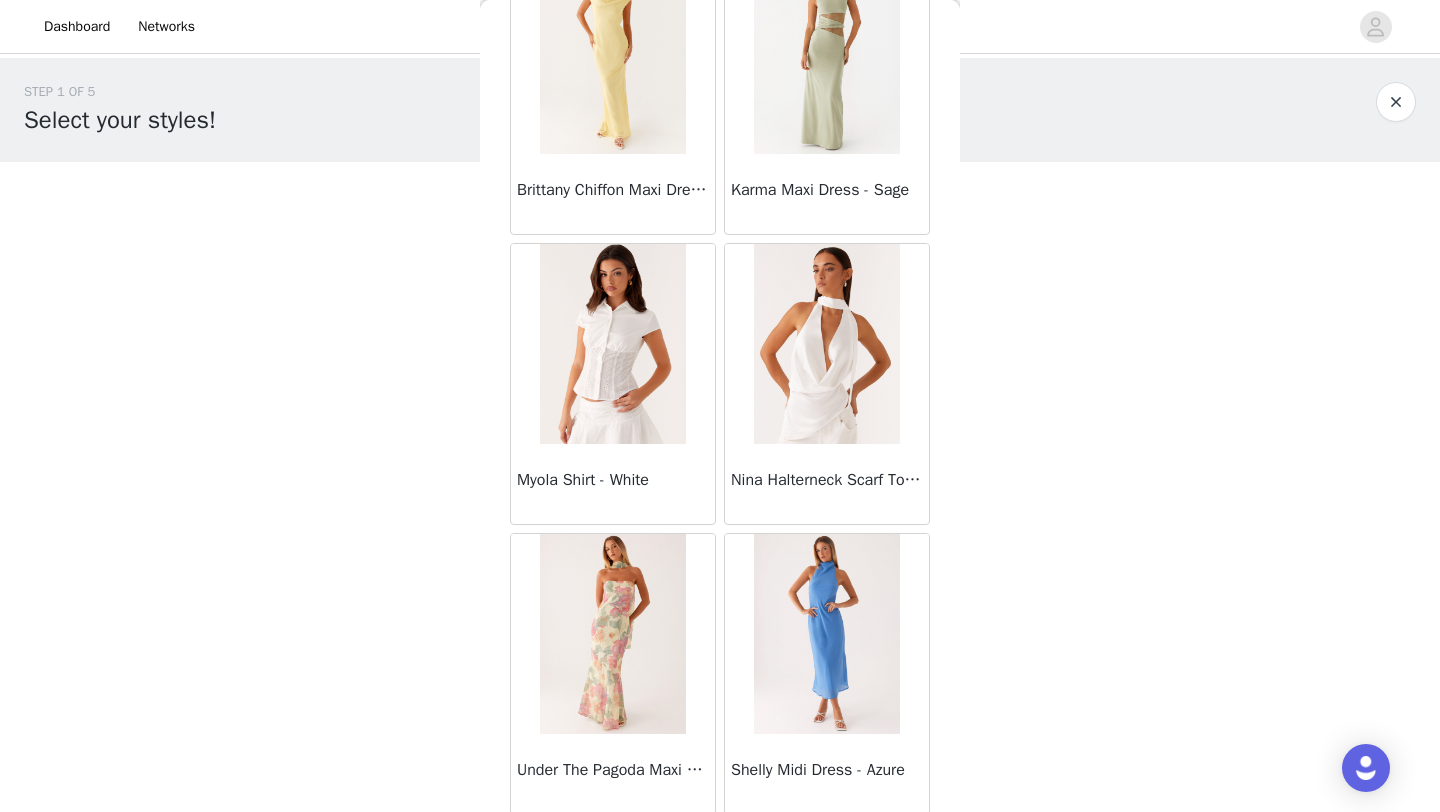 scroll, scrollTop: 13073, scrollLeft: 0, axis: vertical 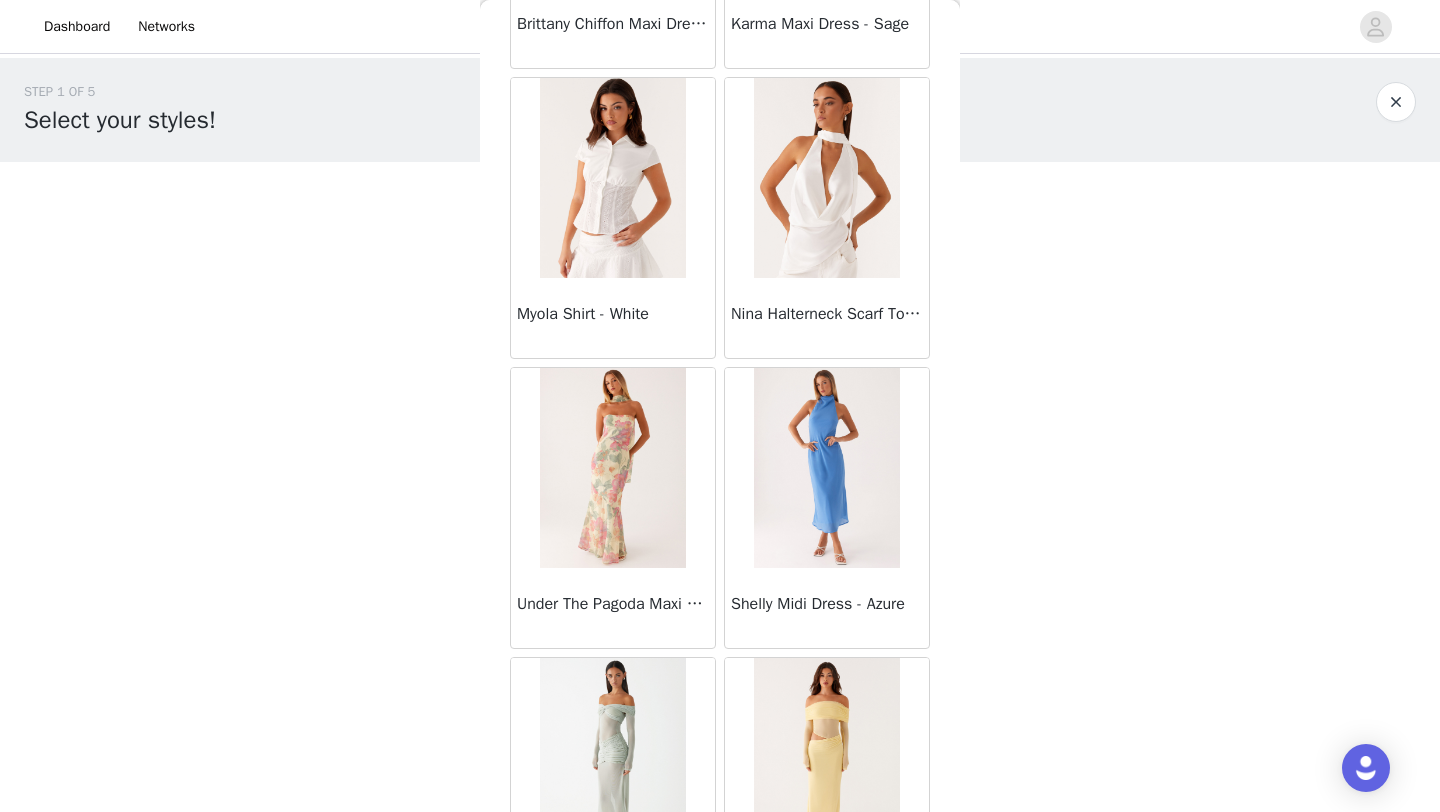click on "Myola Shirt - White" at bounding box center [613, 318] 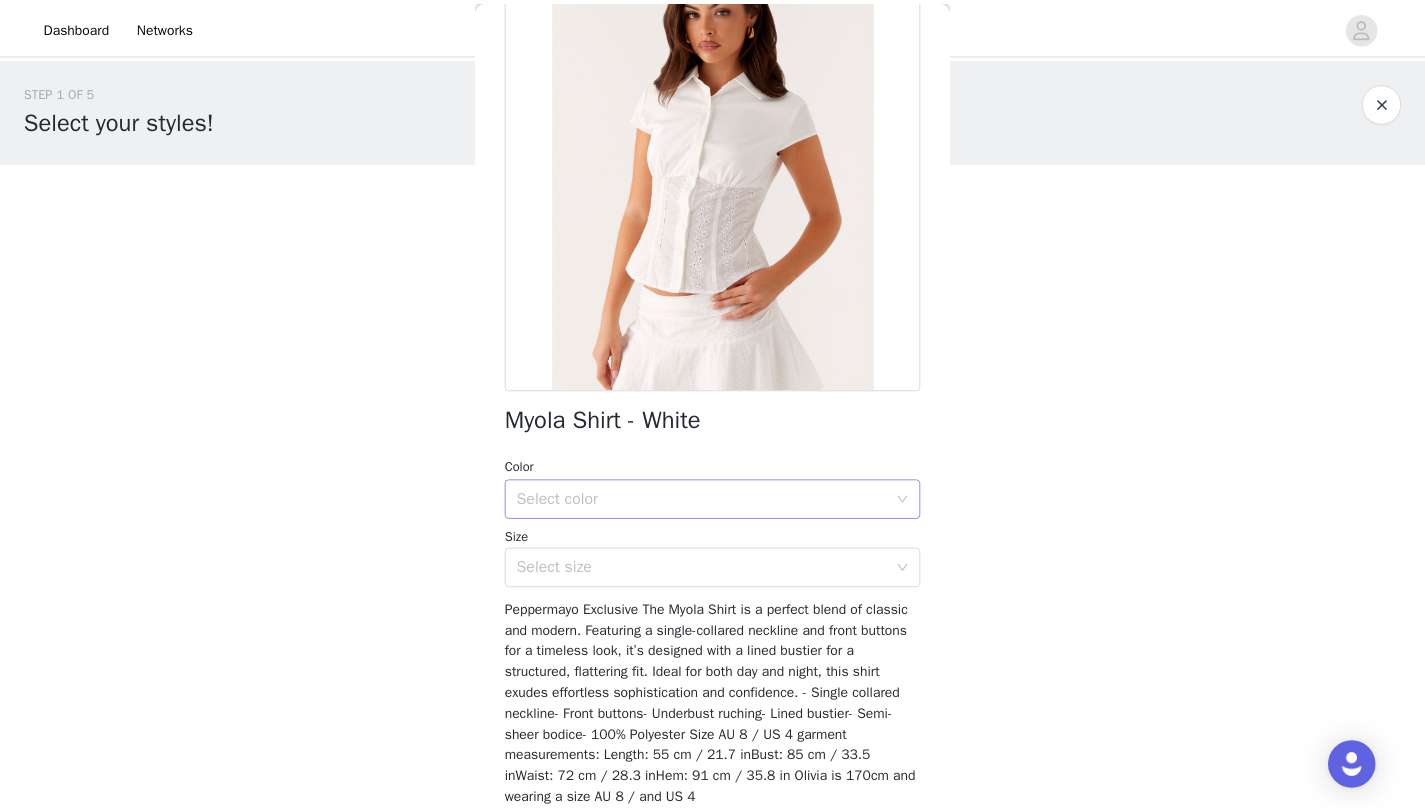 scroll, scrollTop: 0, scrollLeft: 0, axis: both 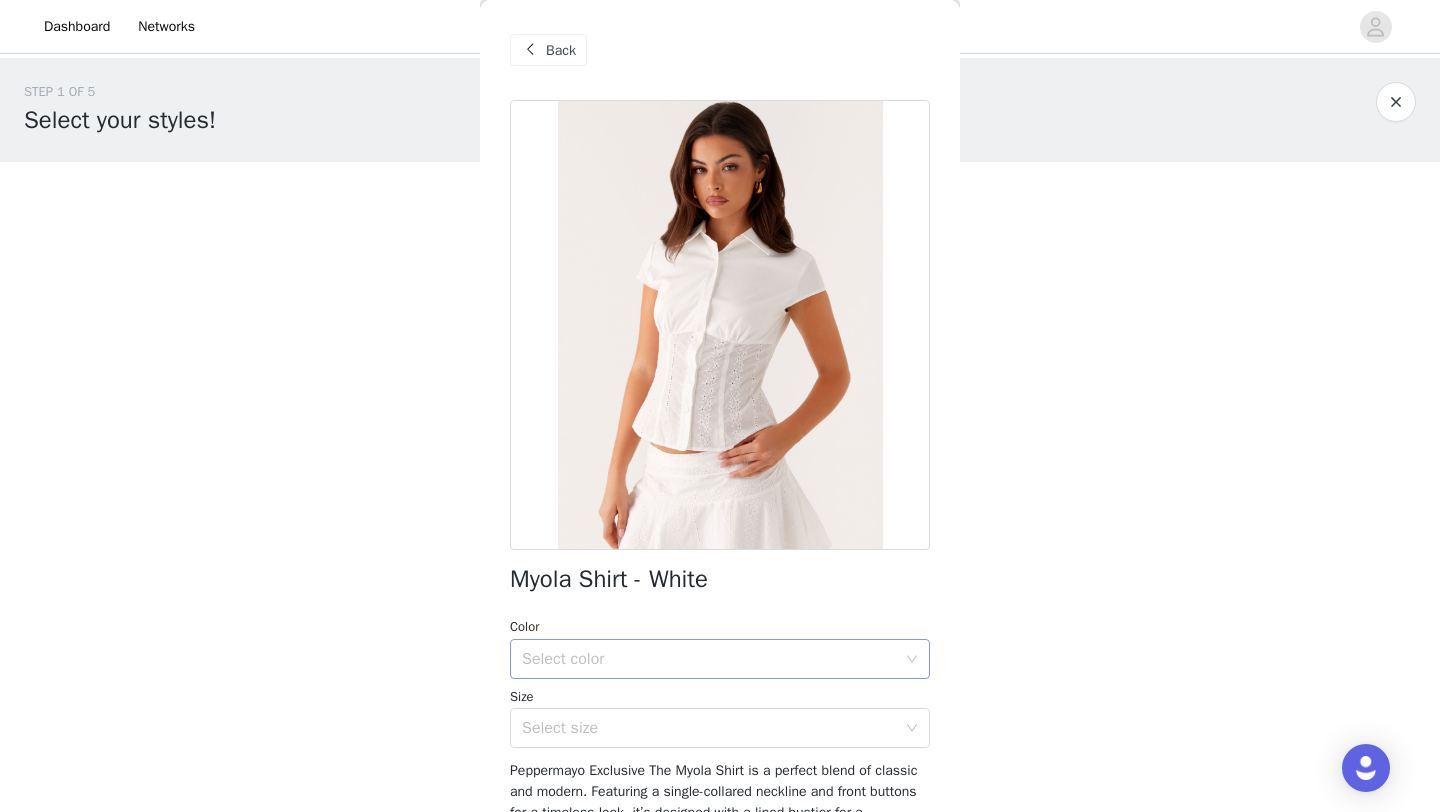 click on "Select color" at bounding box center (709, 659) 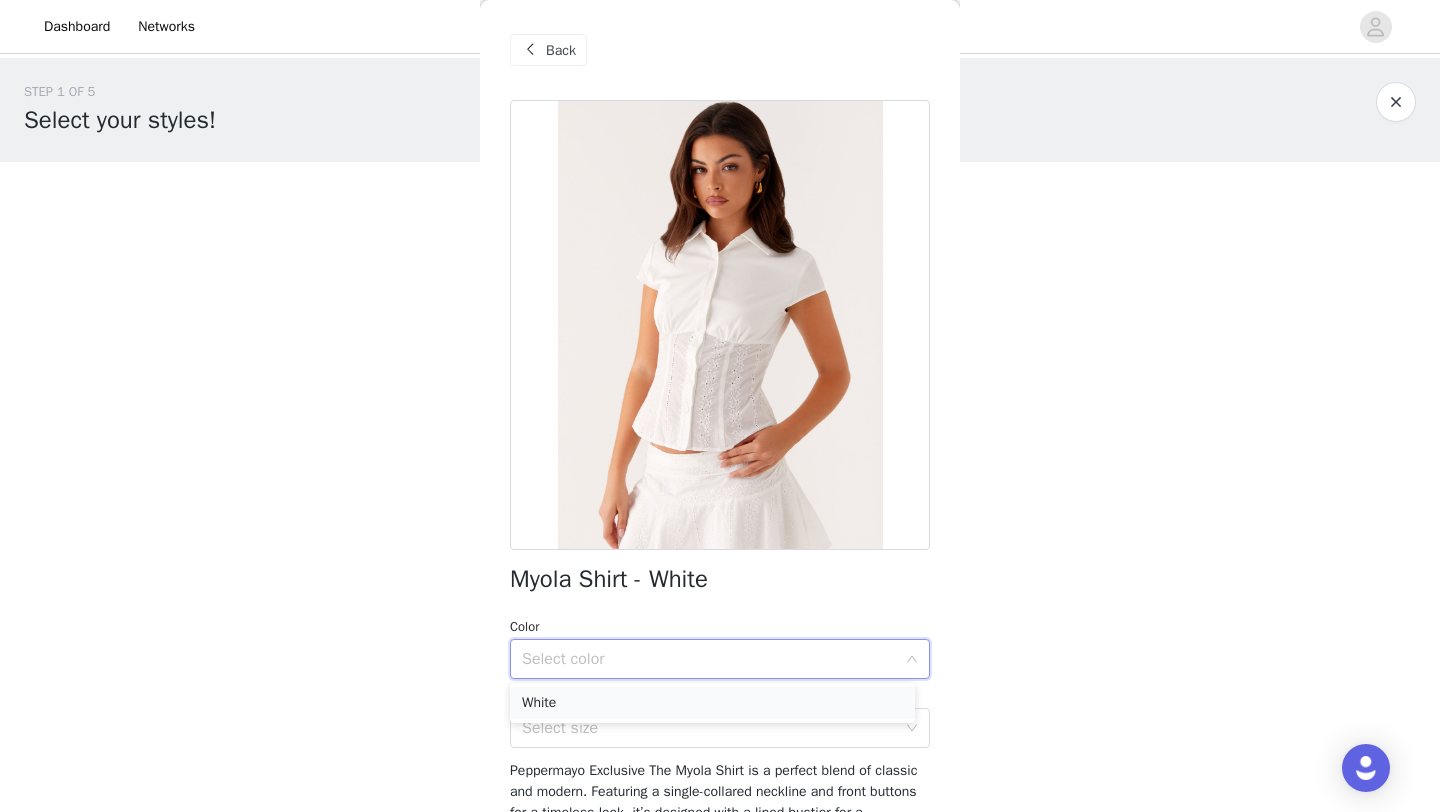 click on "White" at bounding box center [712, 703] 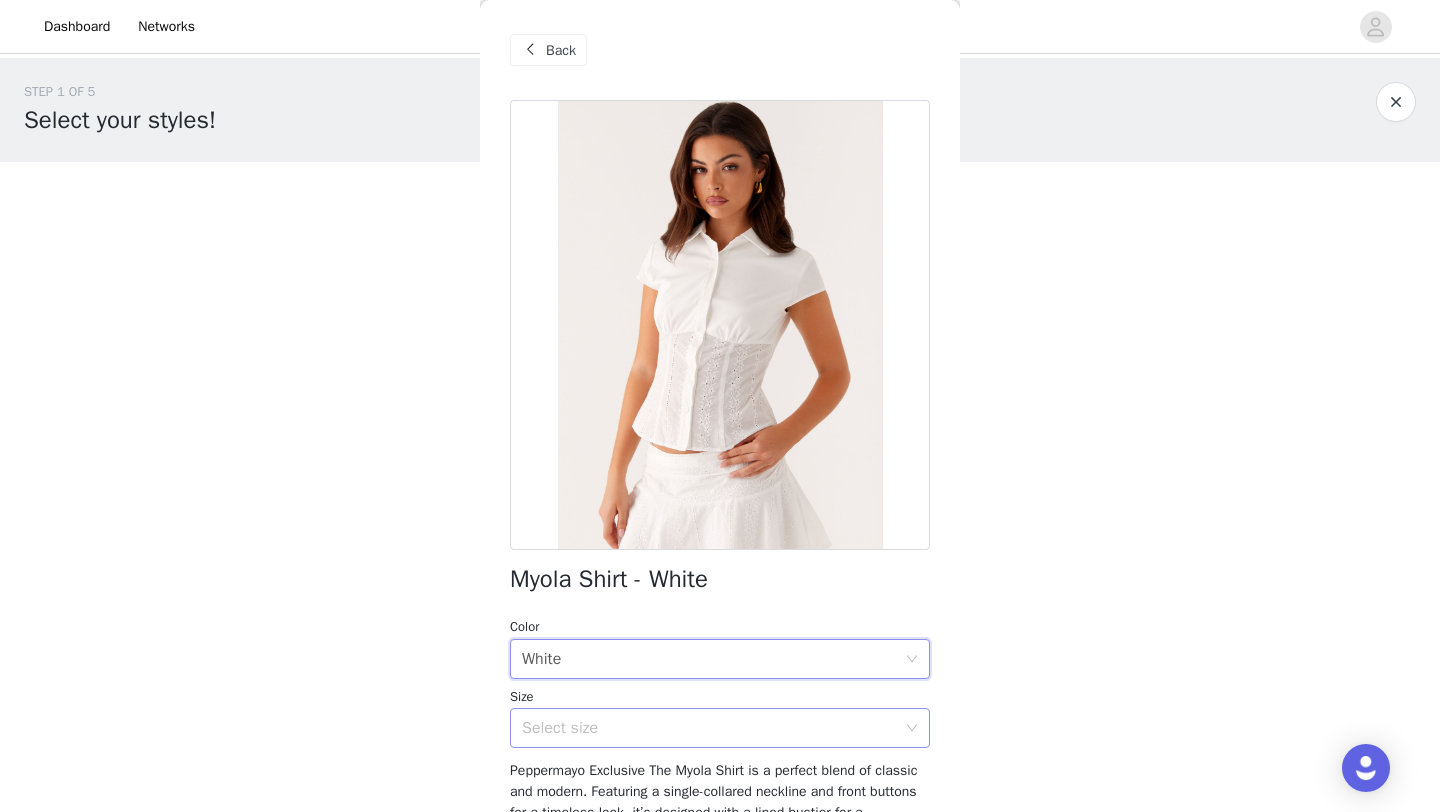 click on "Select size" at bounding box center (709, 728) 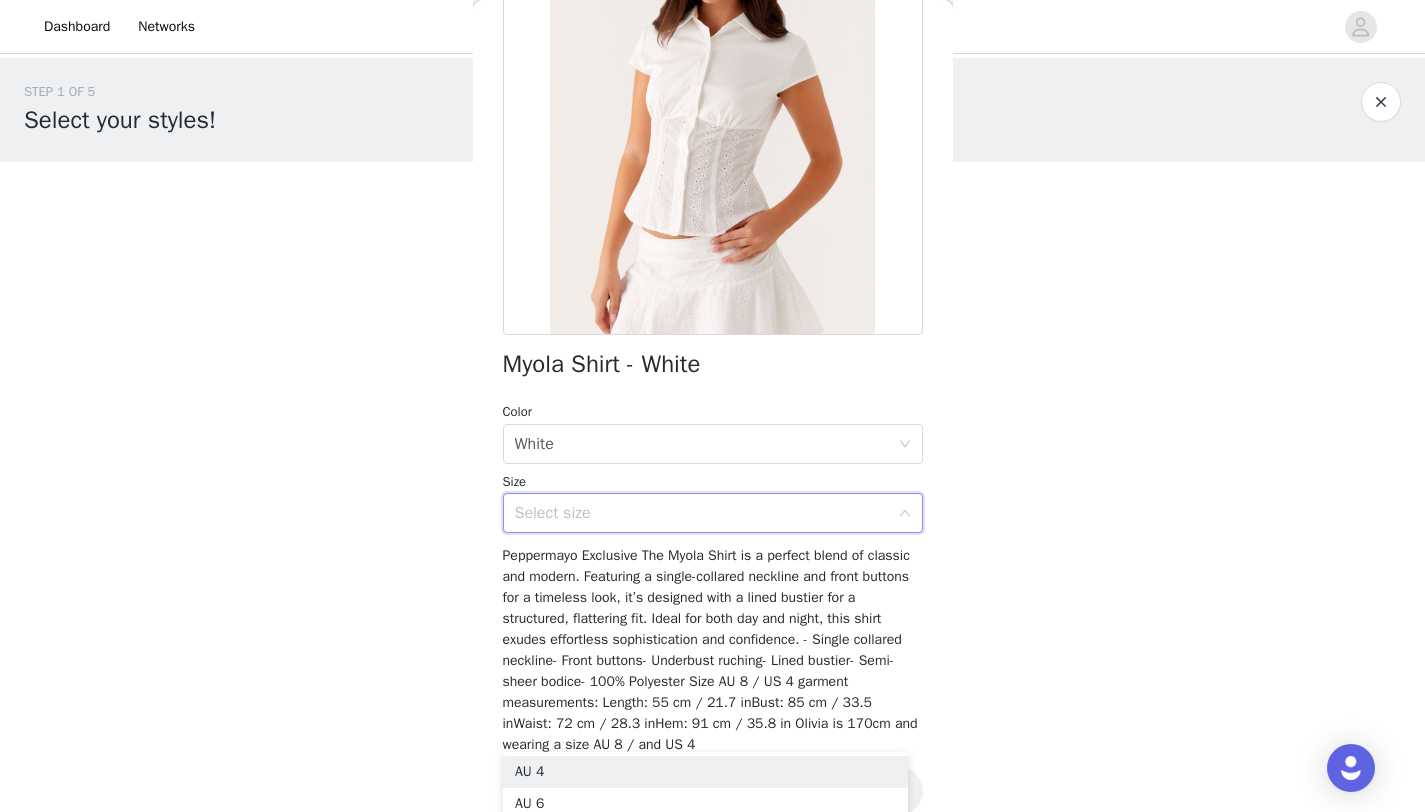scroll, scrollTop: 210, scrollLeft: 0, axis: vertical 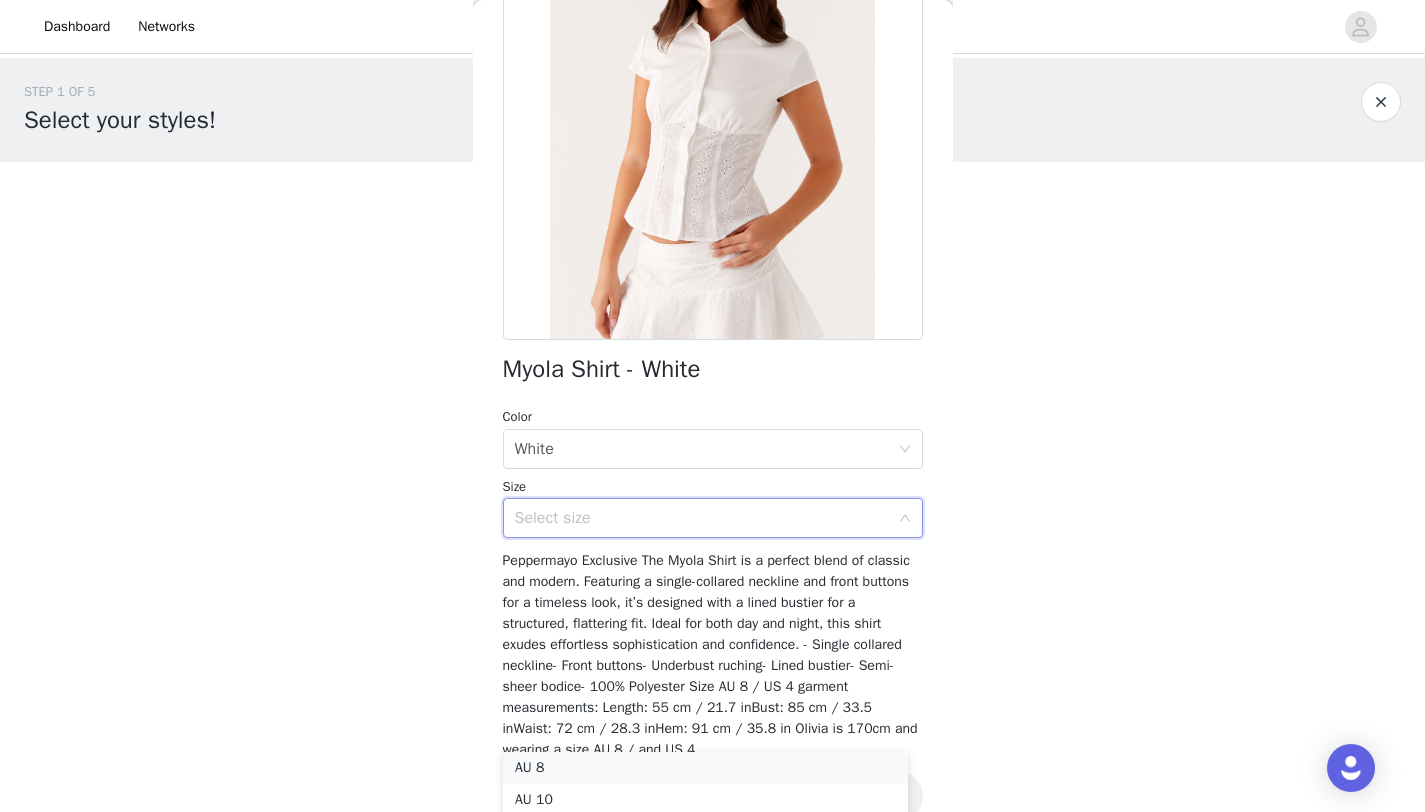click on "AU 8" at bounding box center [705, 768] 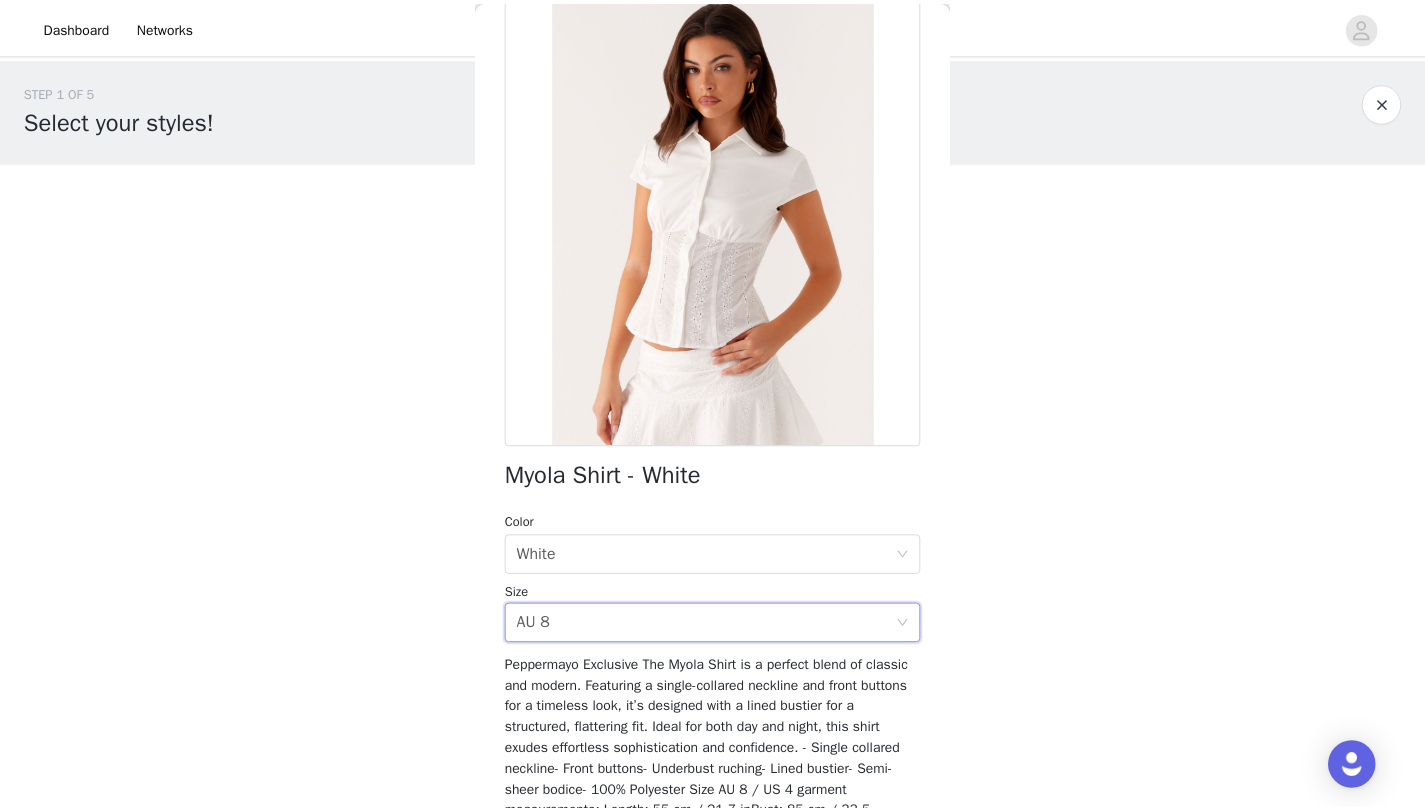 scroll, scrollTop: 269, scrollLeft: 0, axis: vertical 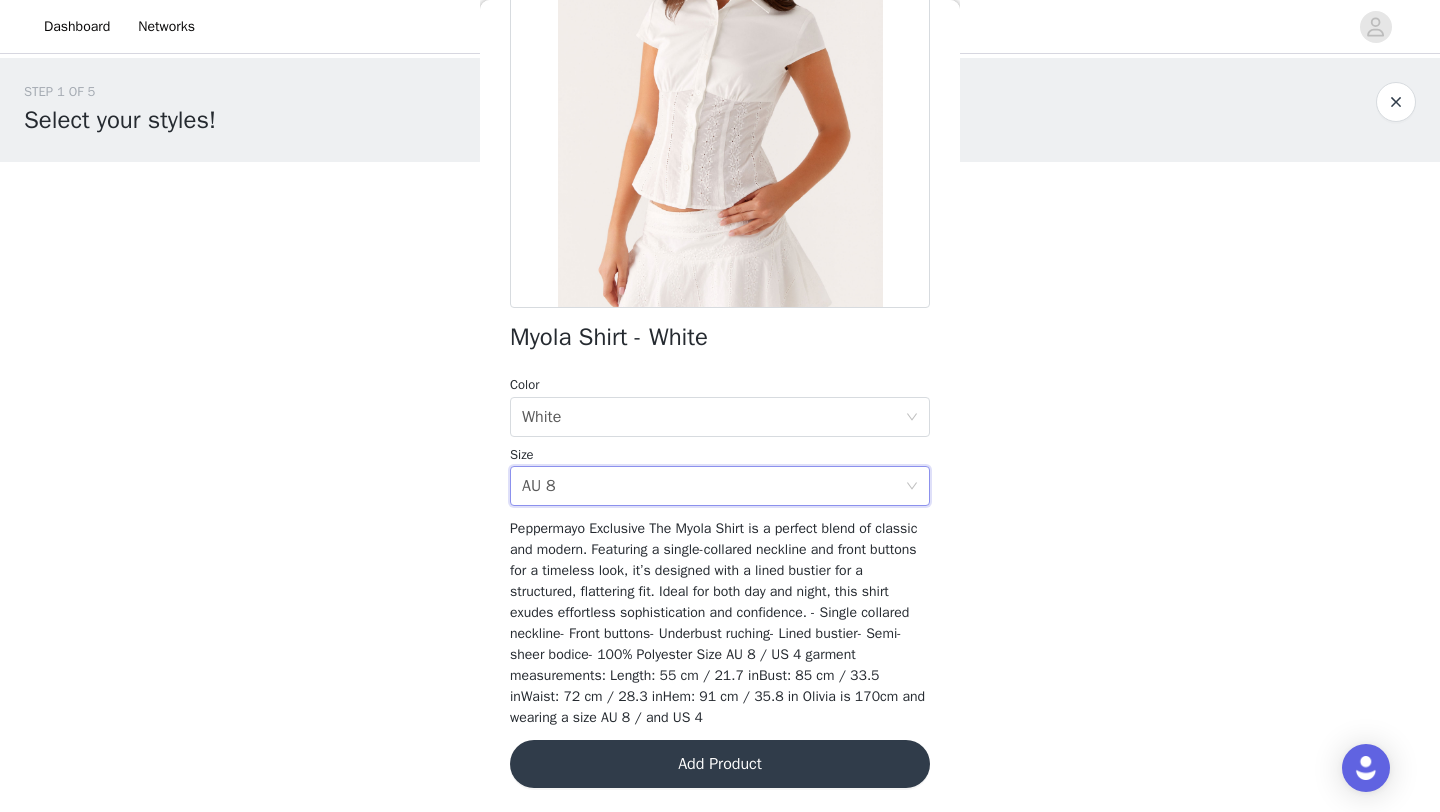 click on "Add Product" at bounding box center [720, 764] 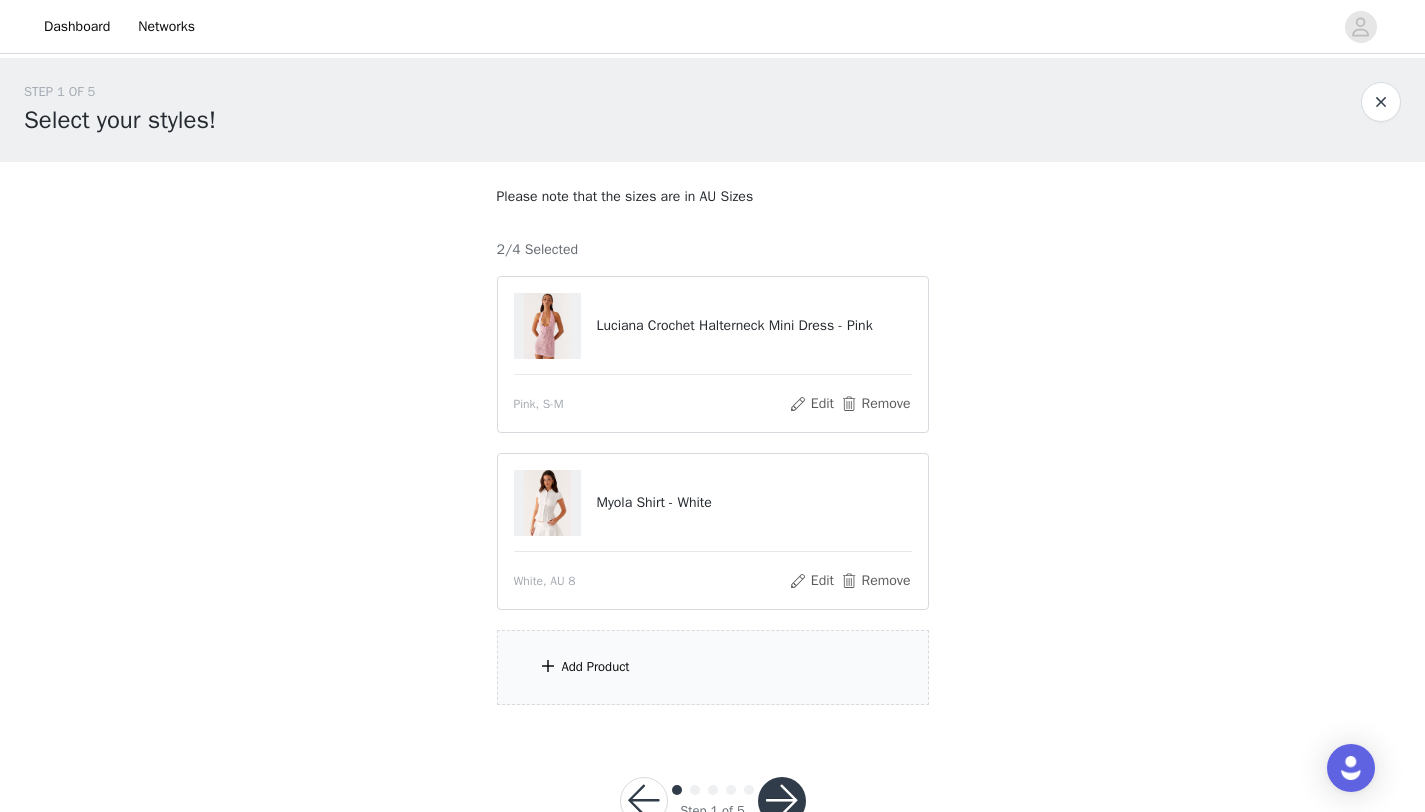 click on "Add Product" at bounding box center (713, 667) 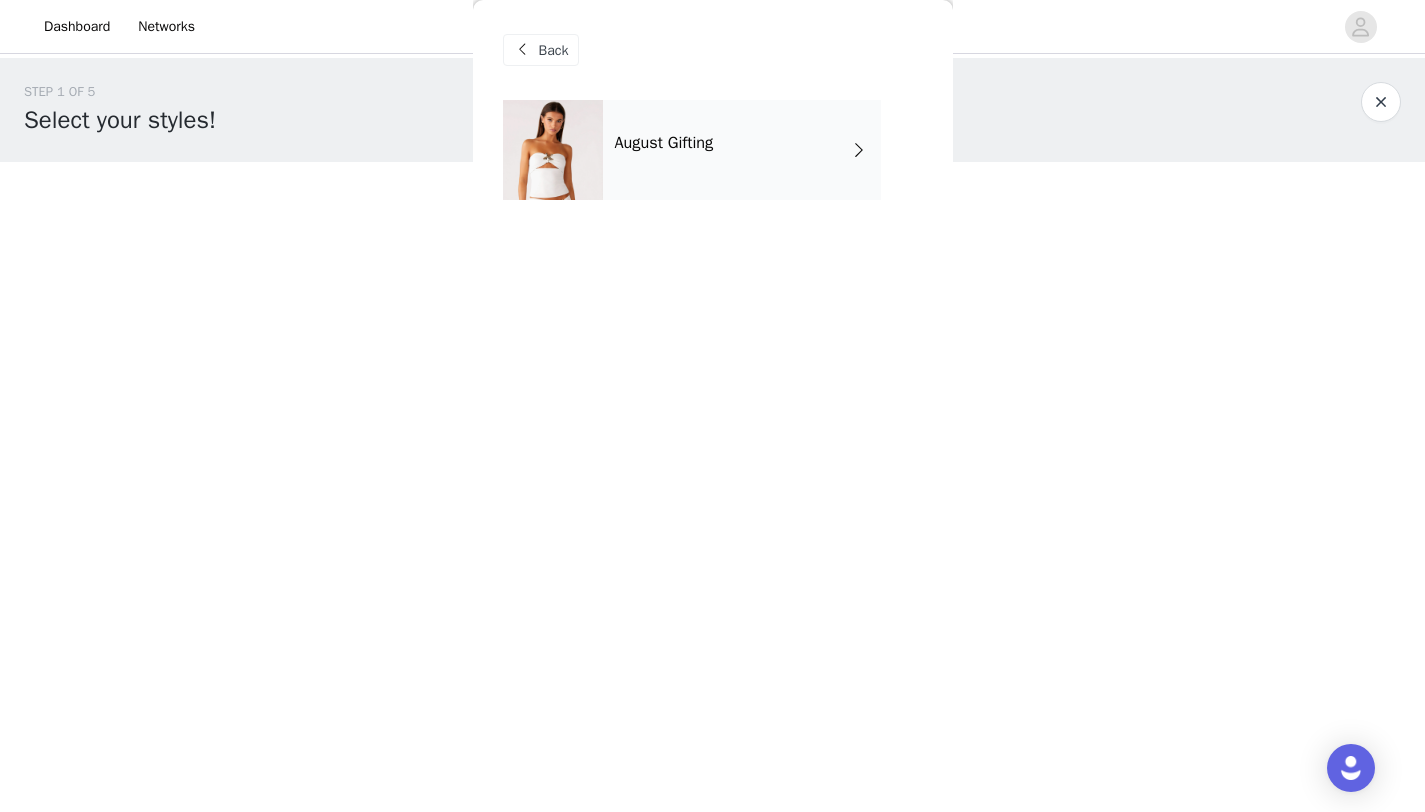click on "August Gifting" at bounding box center [742, 150] 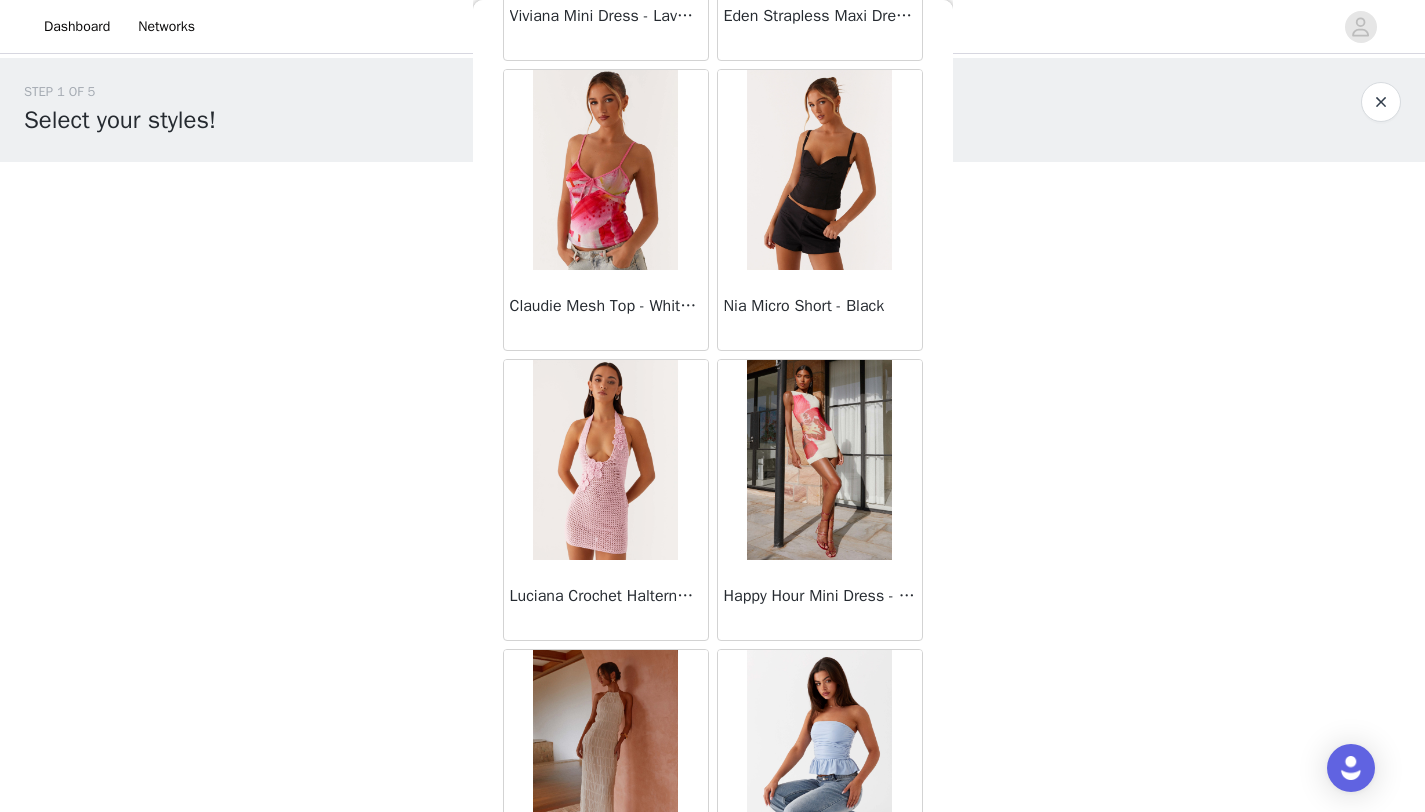 scroll, scrollTop: 2248, scrollLeft: 0, axis: vertical 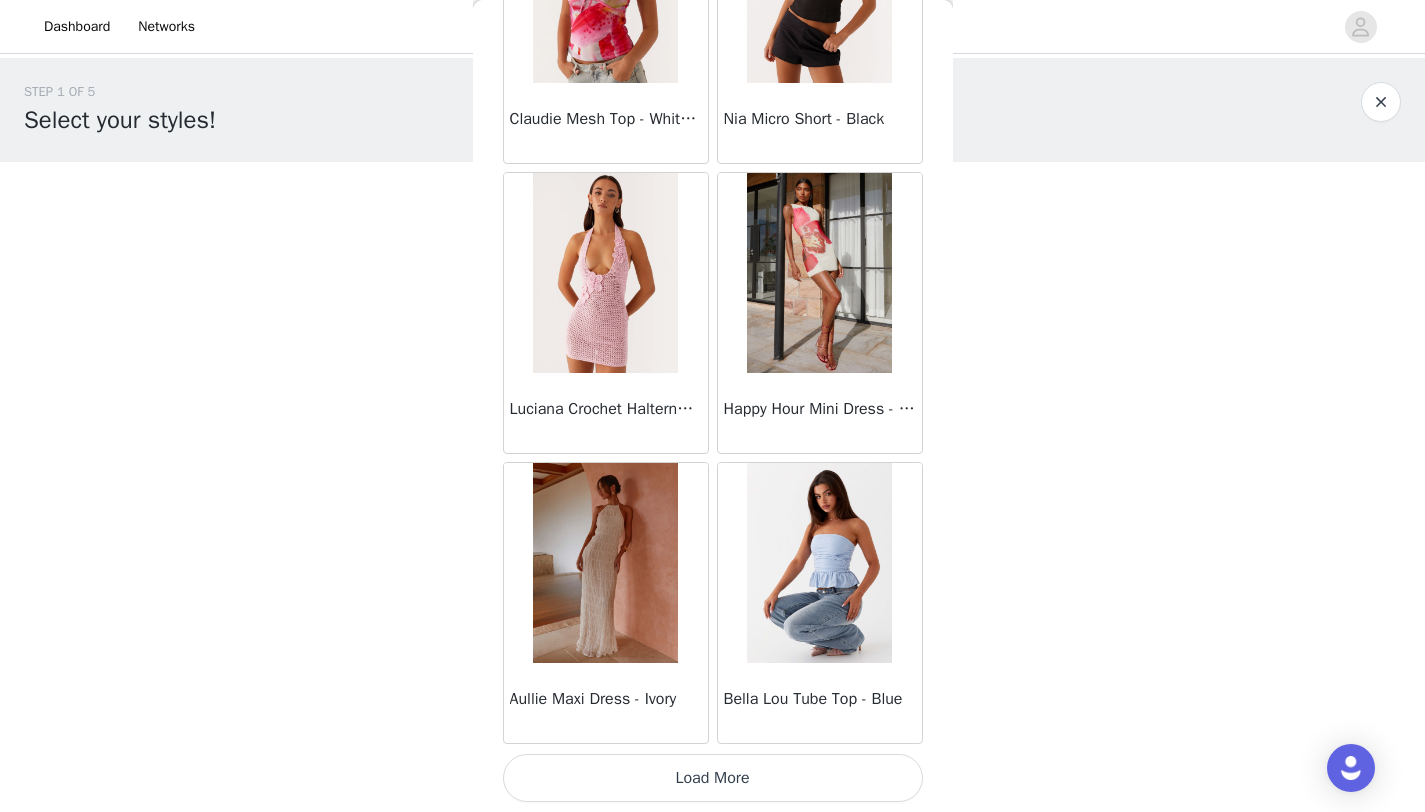 click on "Load More" at bounding box center [713, 778] 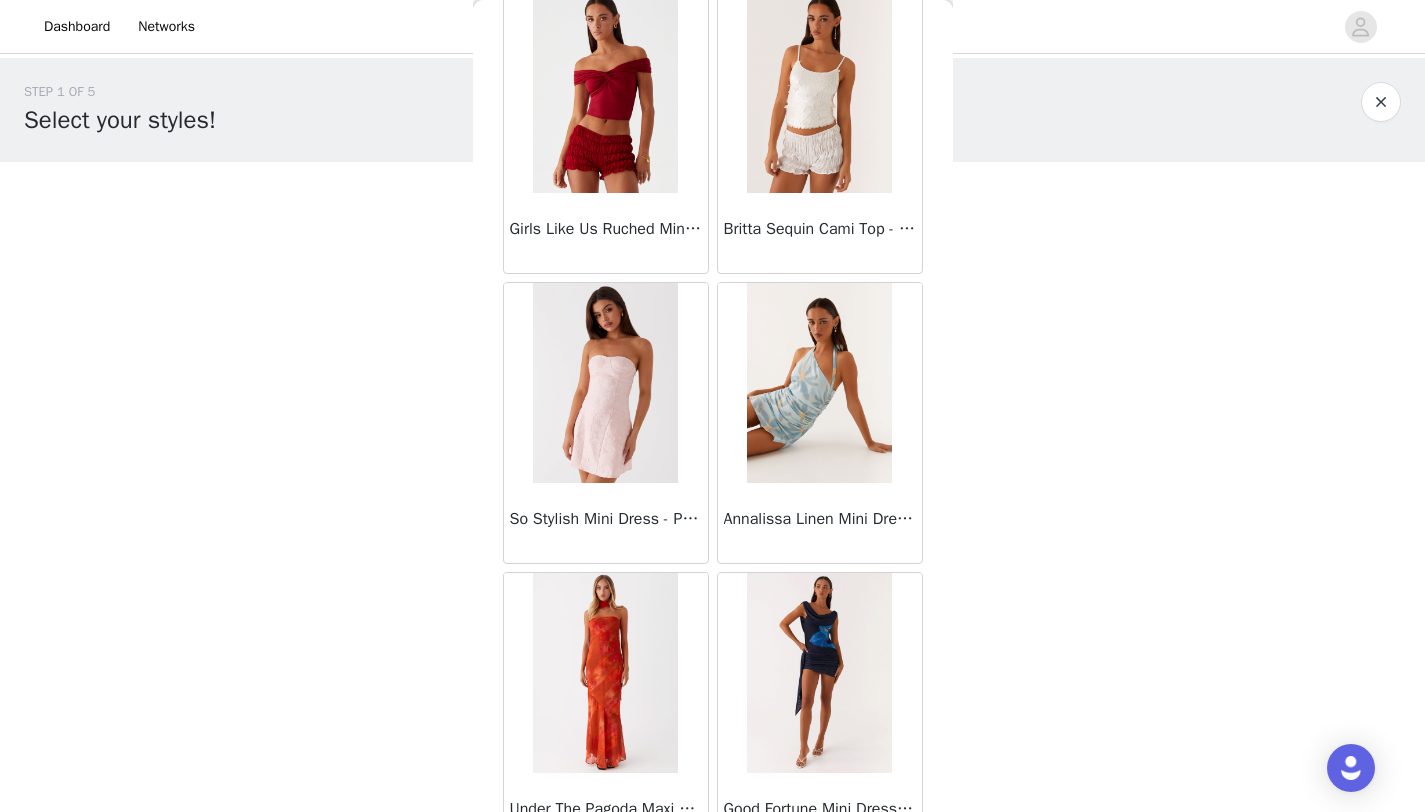 scroll, scrollTop: 5148, scrollLeft: 0, axis: vertical 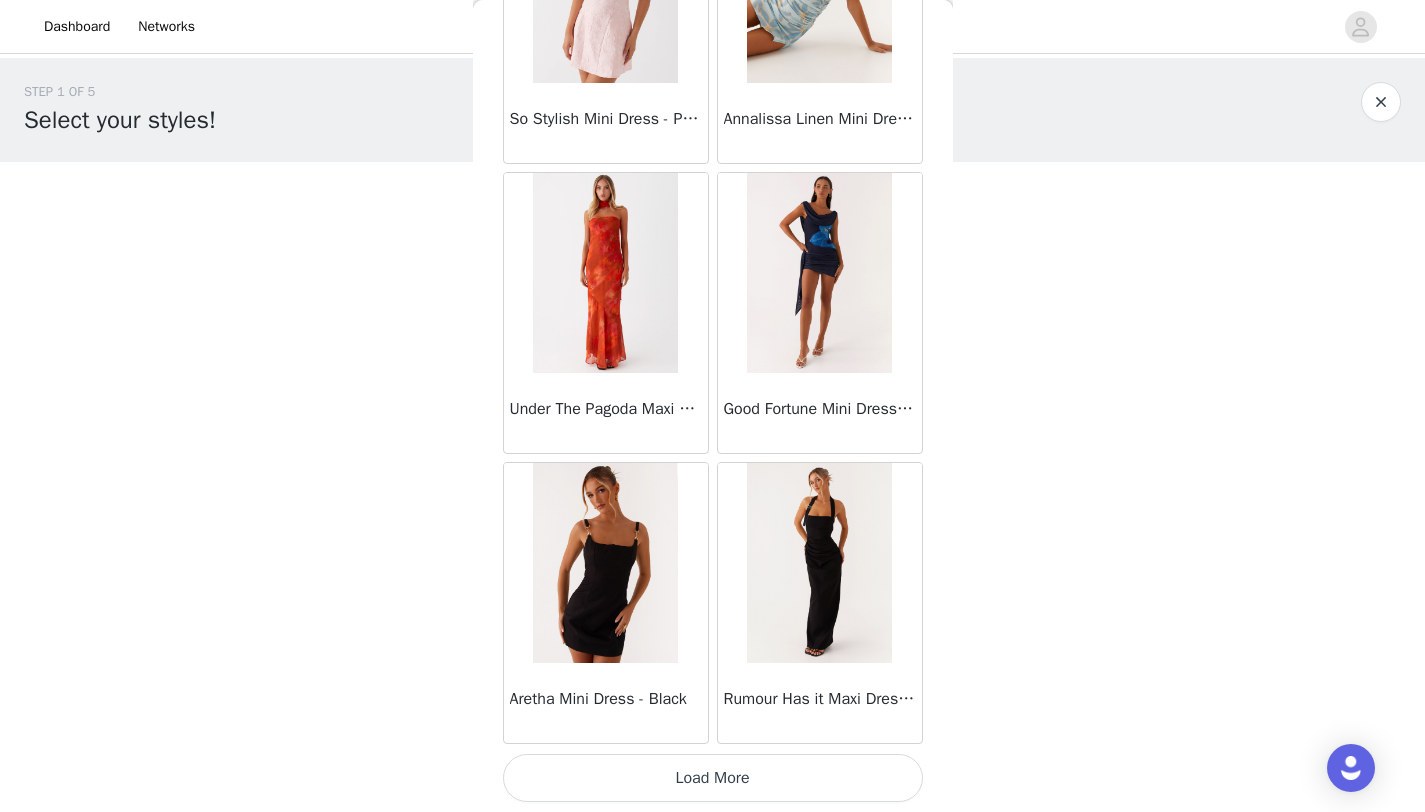 click on "Load More" at bounding box center [713, 778] 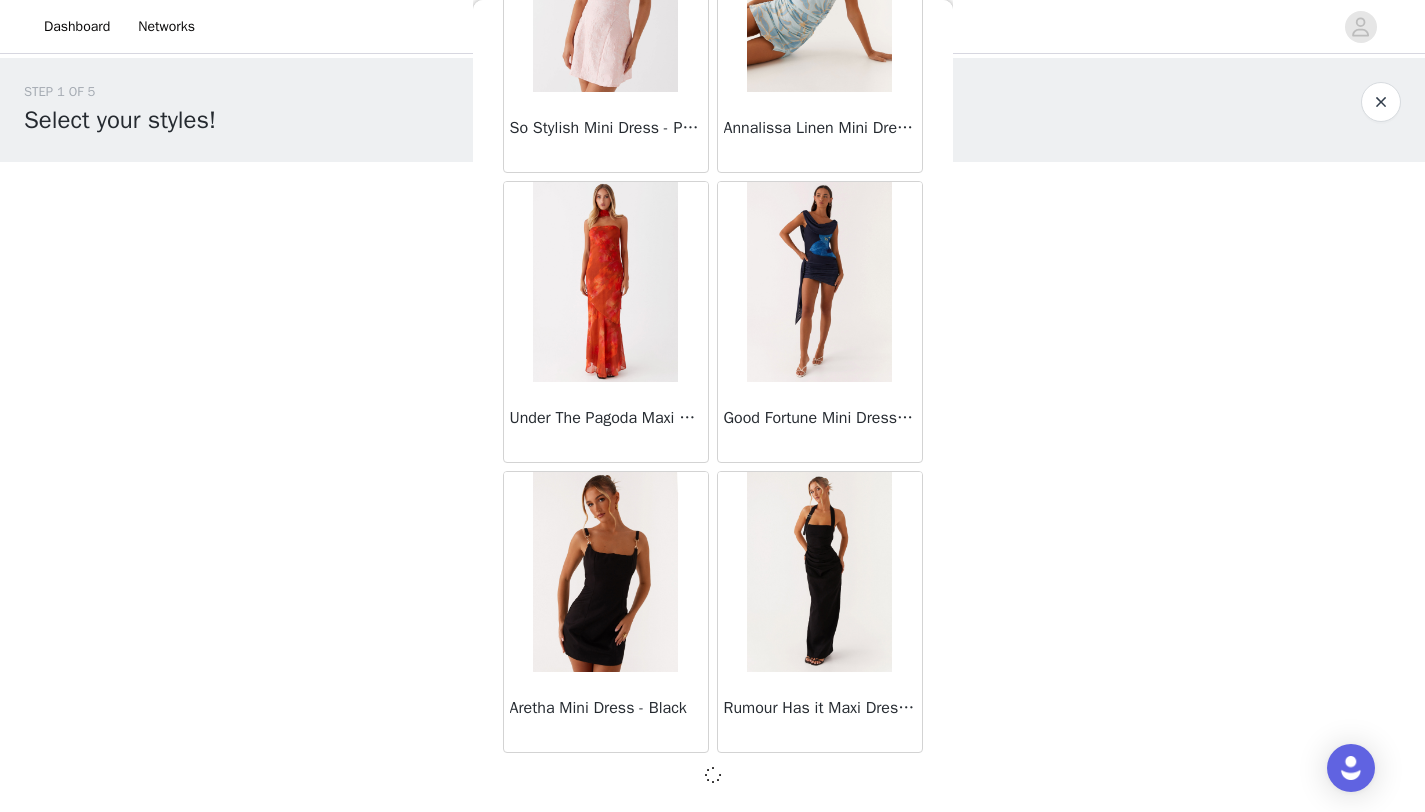 scroll, scrollTop: 5139, scrollLeft: 0, axis: vertical 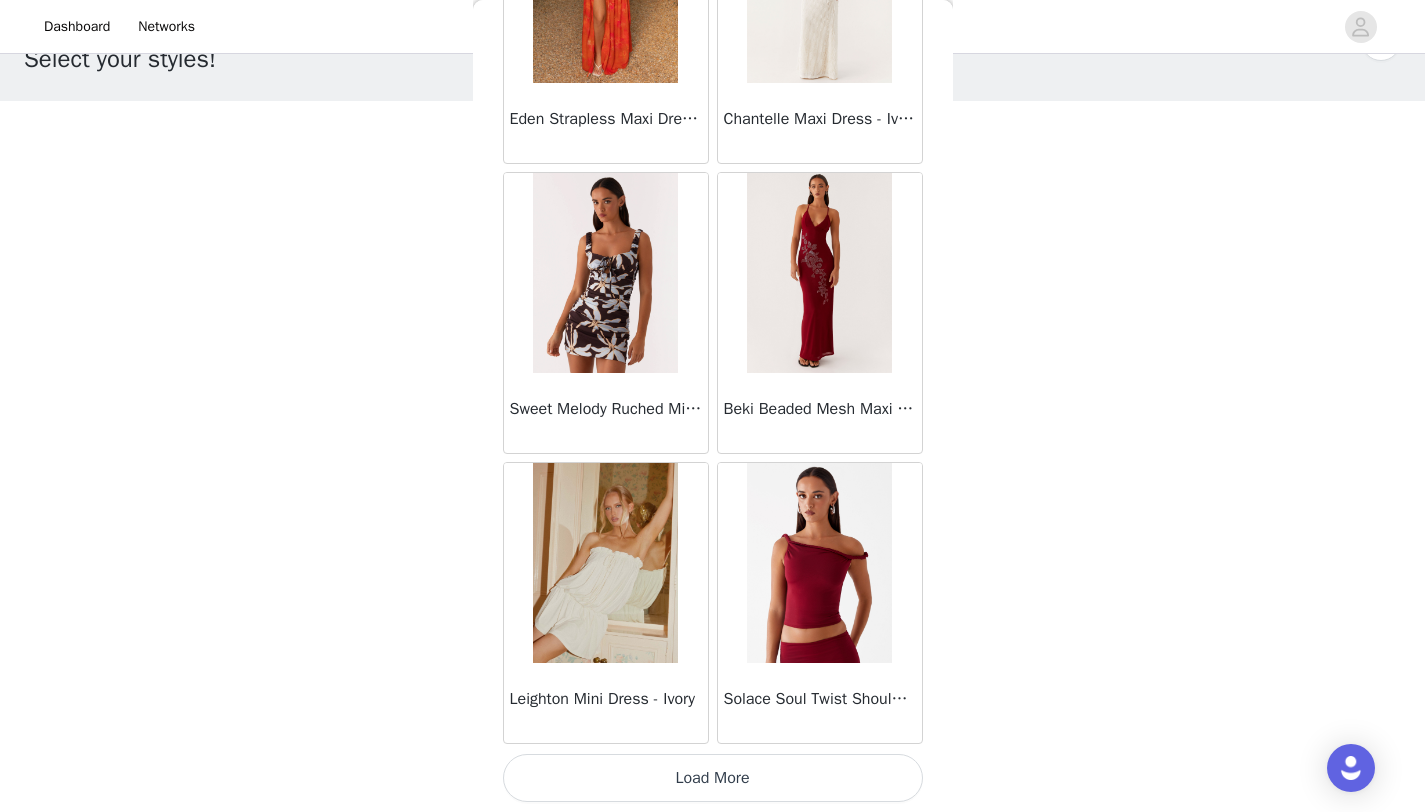 click on "Load More" at bounding box center (713, 778) 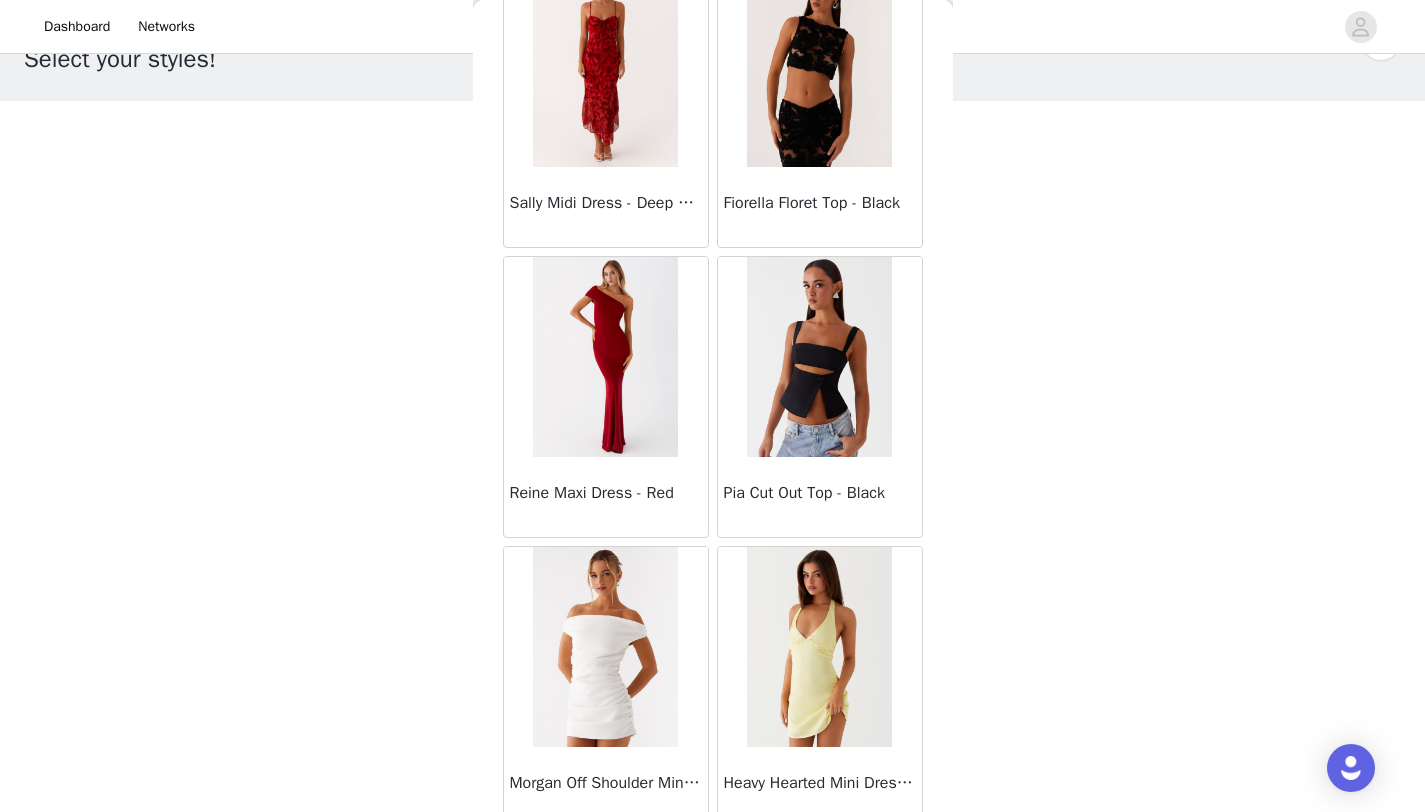 scroll, scrollTop: 10948, scrollLeft: 0, axis: vertical 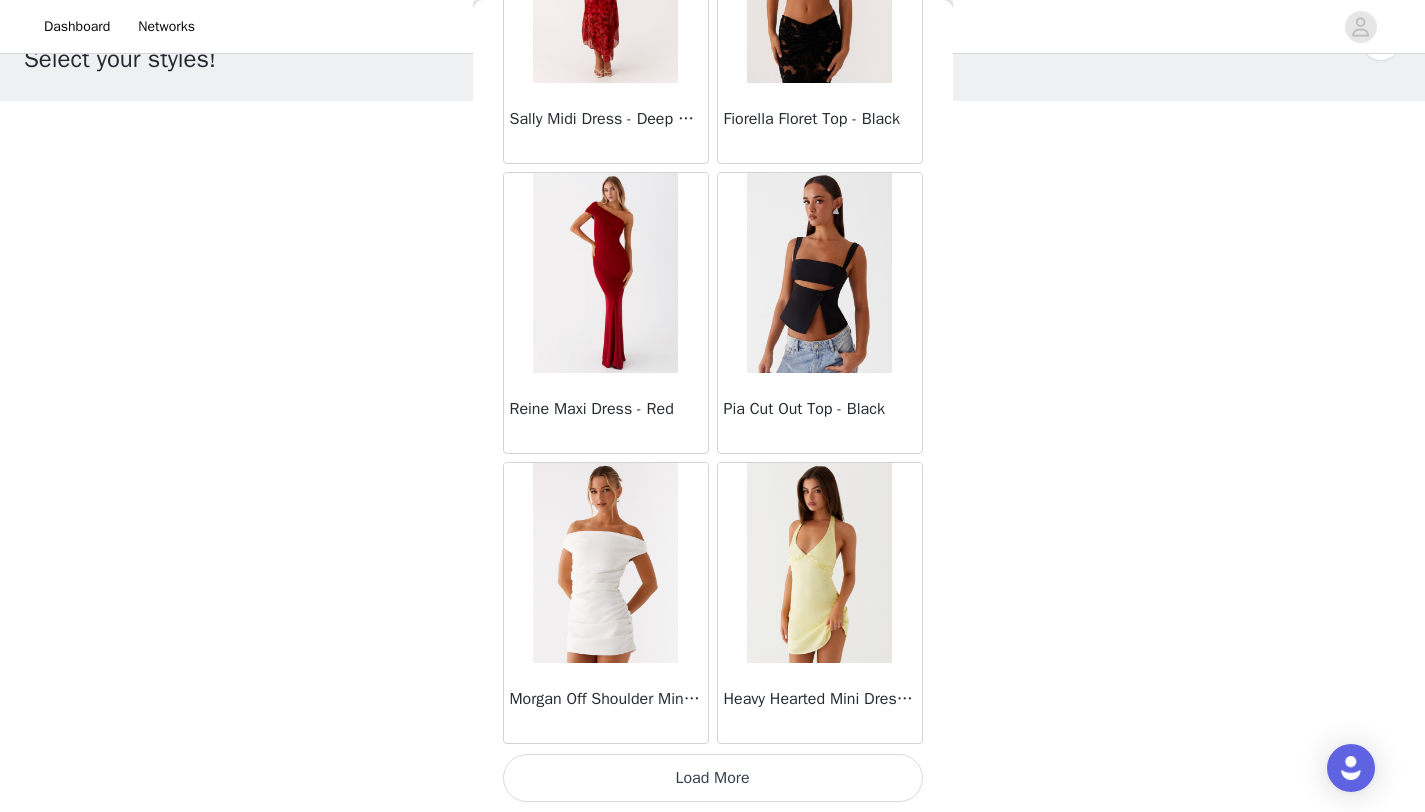 click on "Load More" at bounding box center (713, 778) 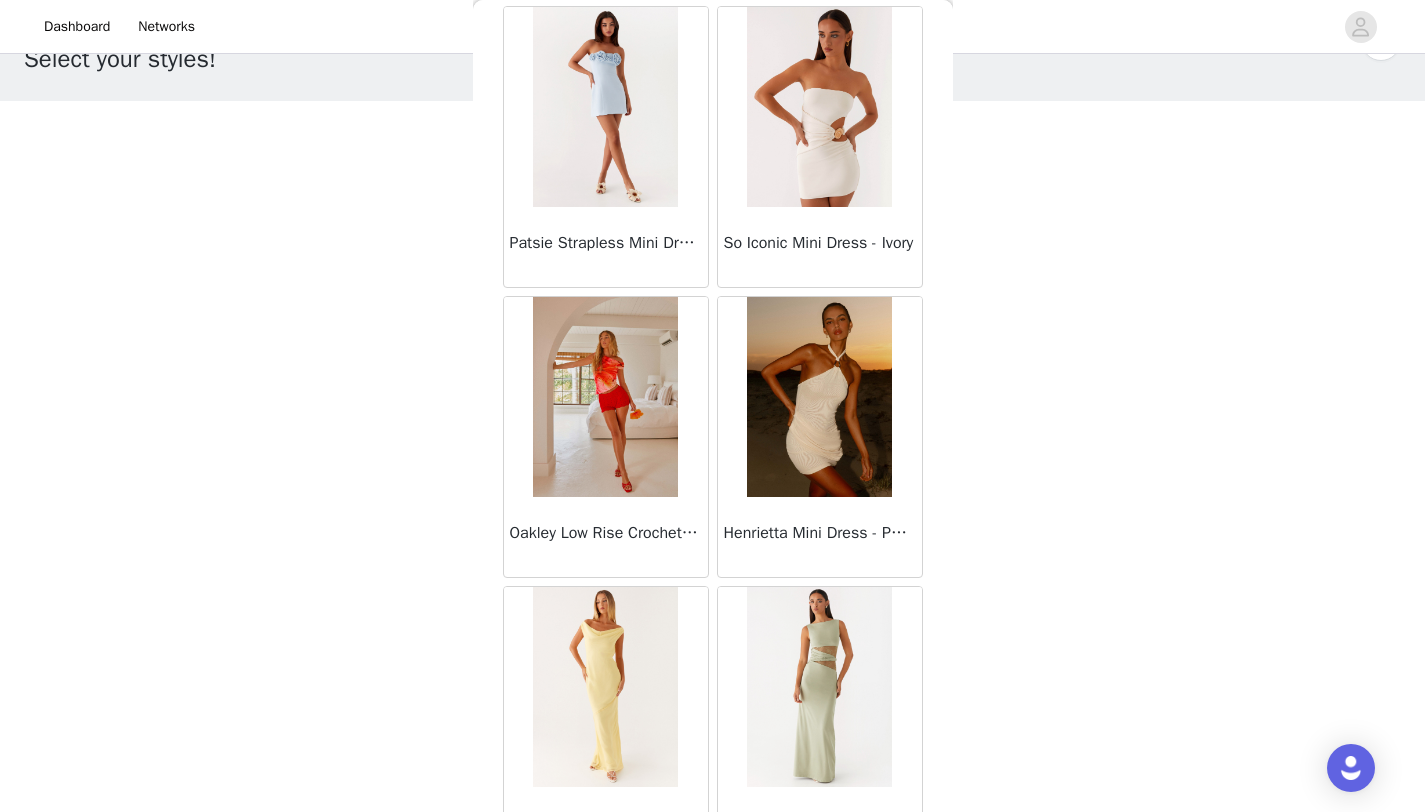 scroll, scrollTop: 12276, scrollLeft: 0, axis: vertical 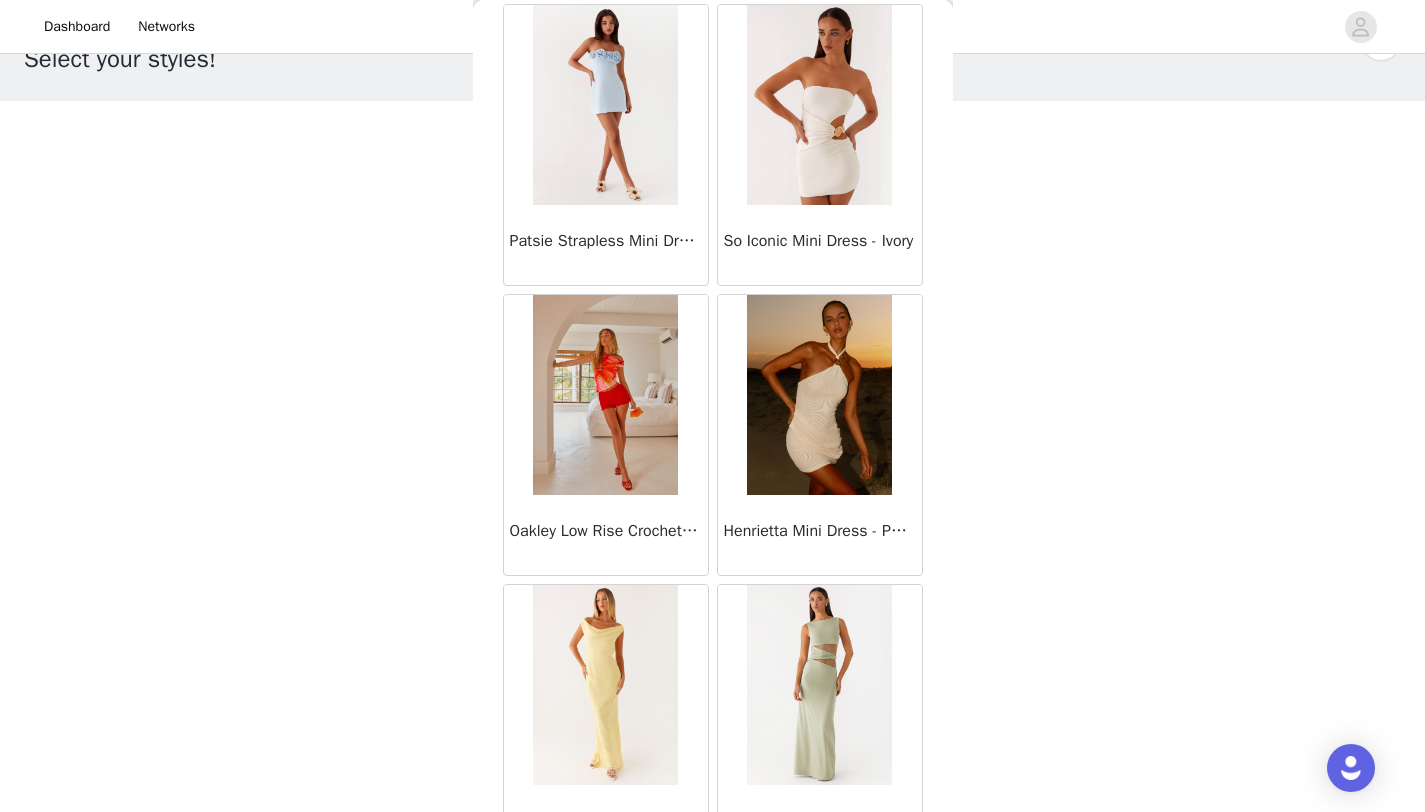 click at bounding box center [605, 105] 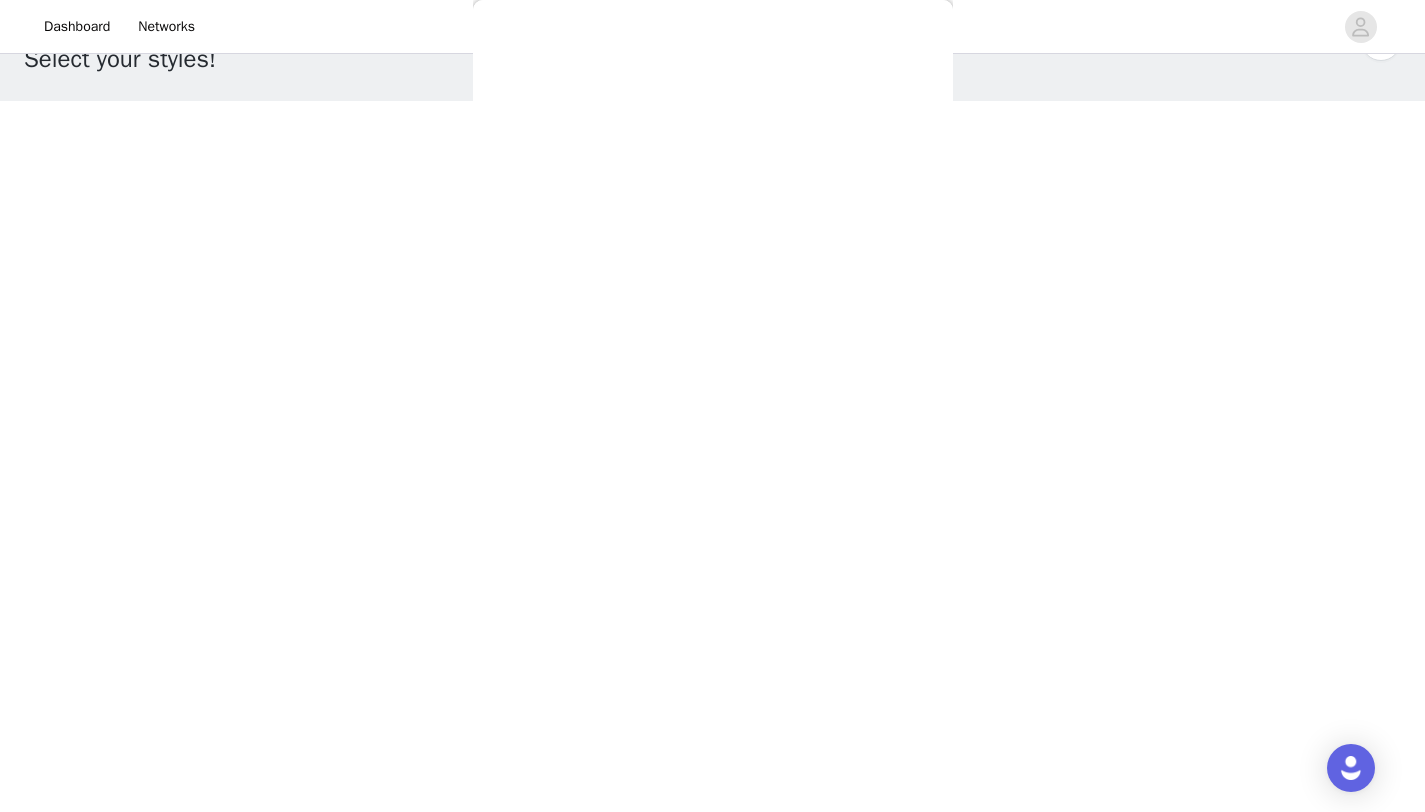 scroll, scrollTop: 0, scrollLeft: 0, axis: both 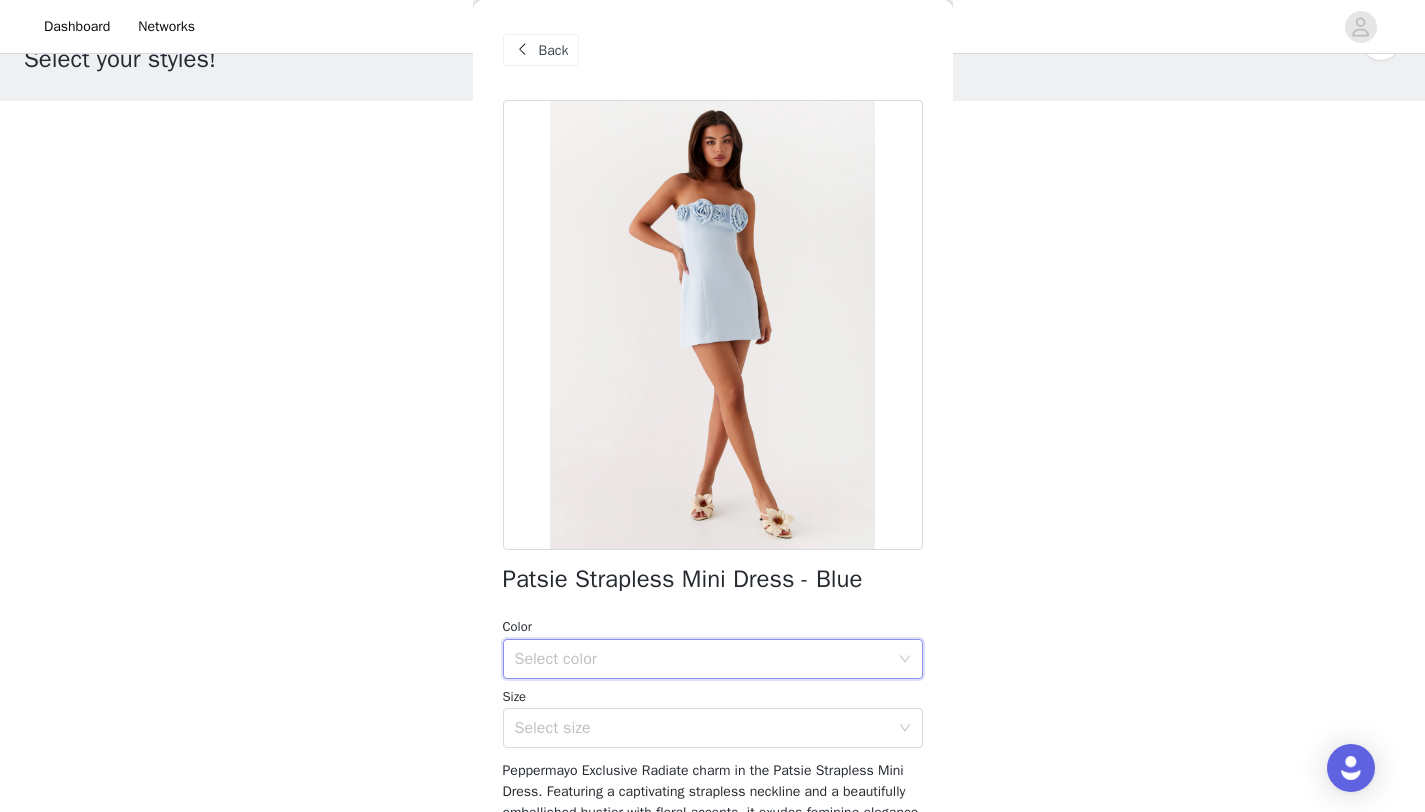 click on "Select color" at bounding box center [706, 659] 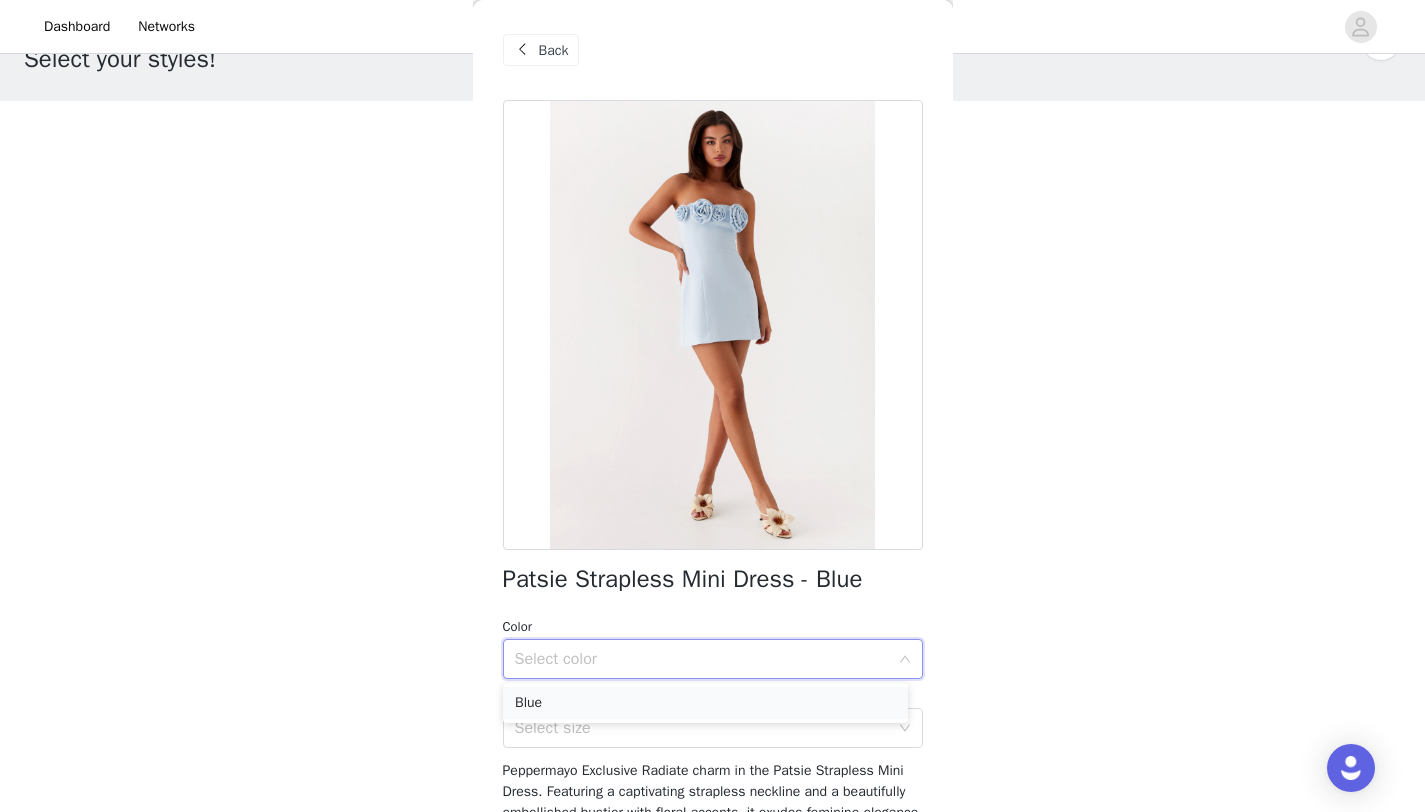 click on "Blue" at bounding box center (705, 703) 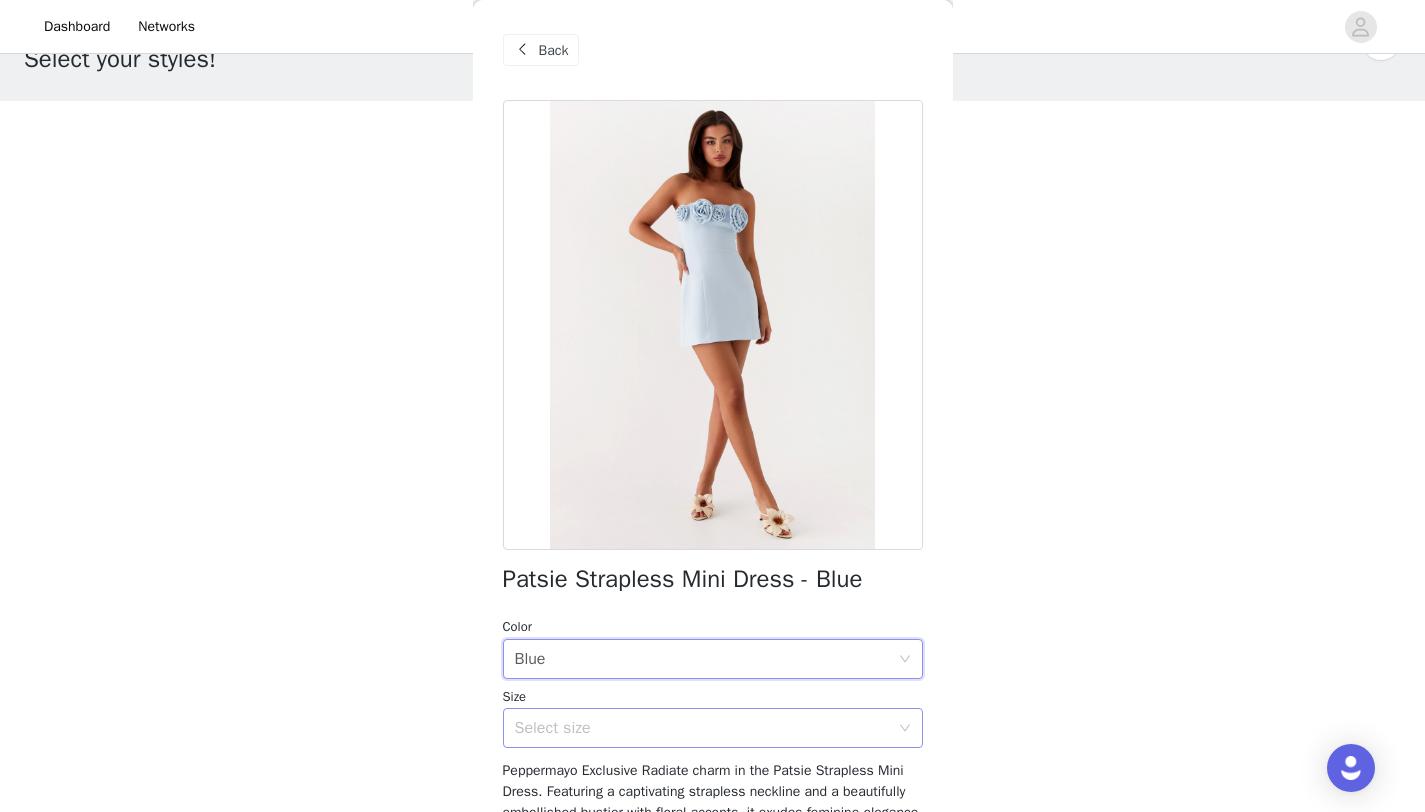 click on "Select size" at bounding box center [702, 728] 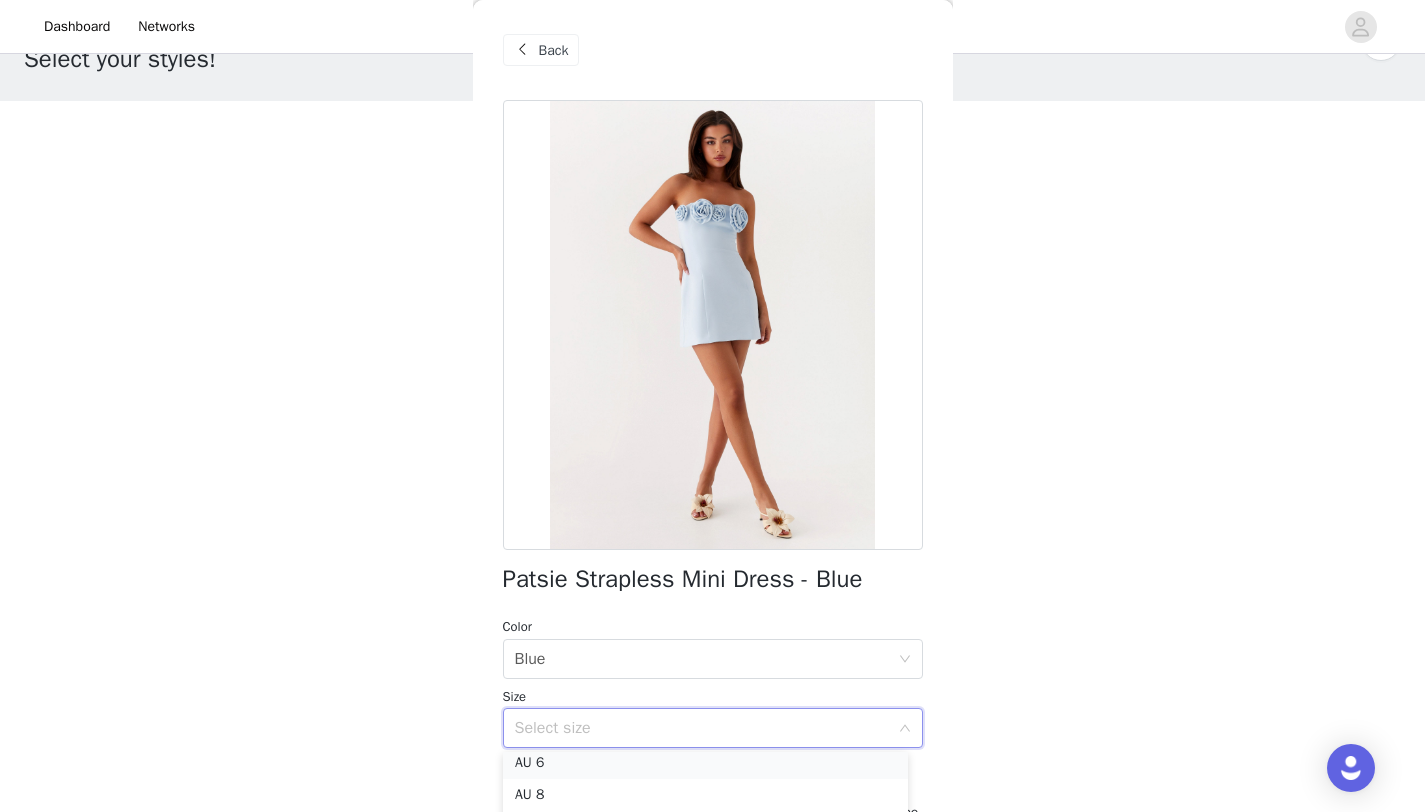 scroll, scrollTop: 42, scrollLeft: 0, axis: vertical 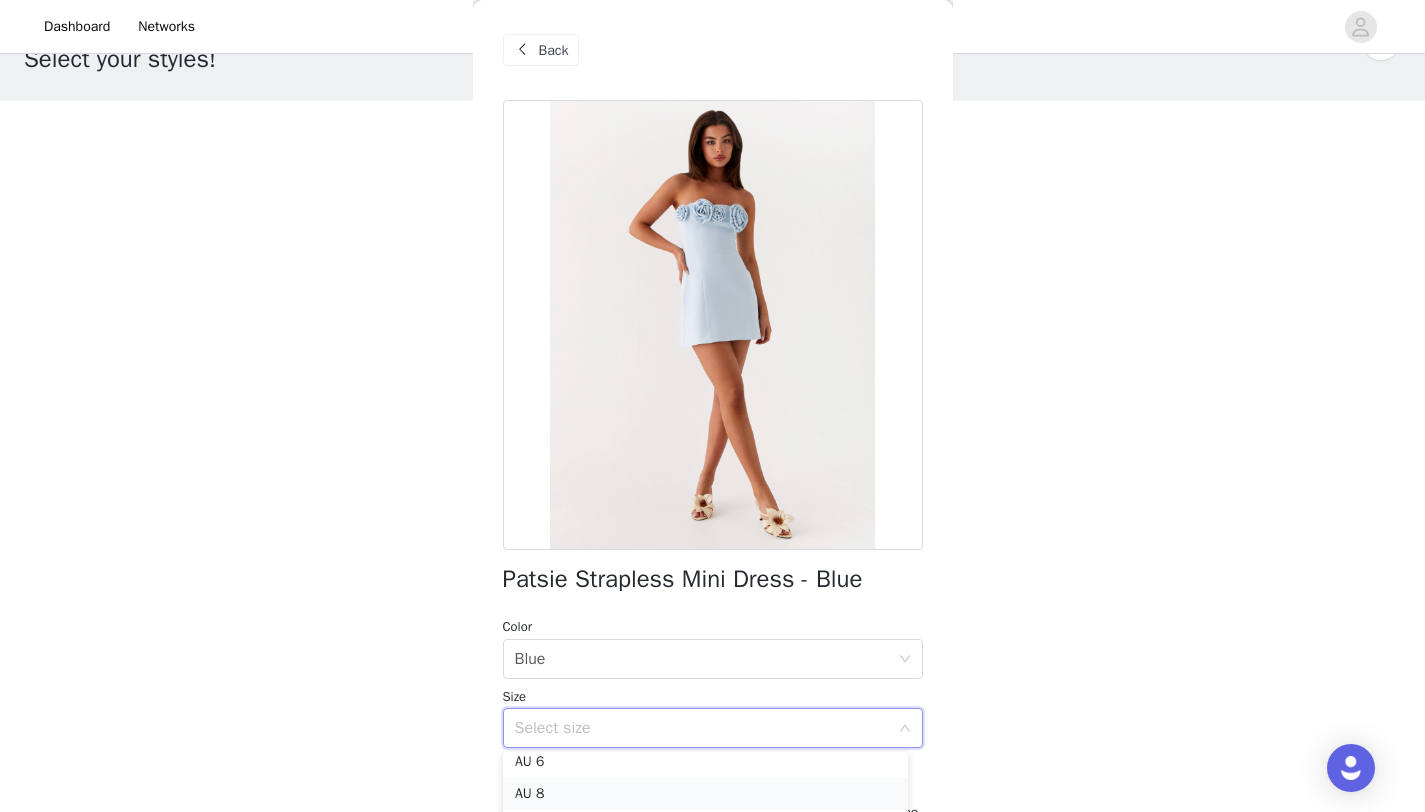 click on "AU 8" at bounding box center (705, 794) 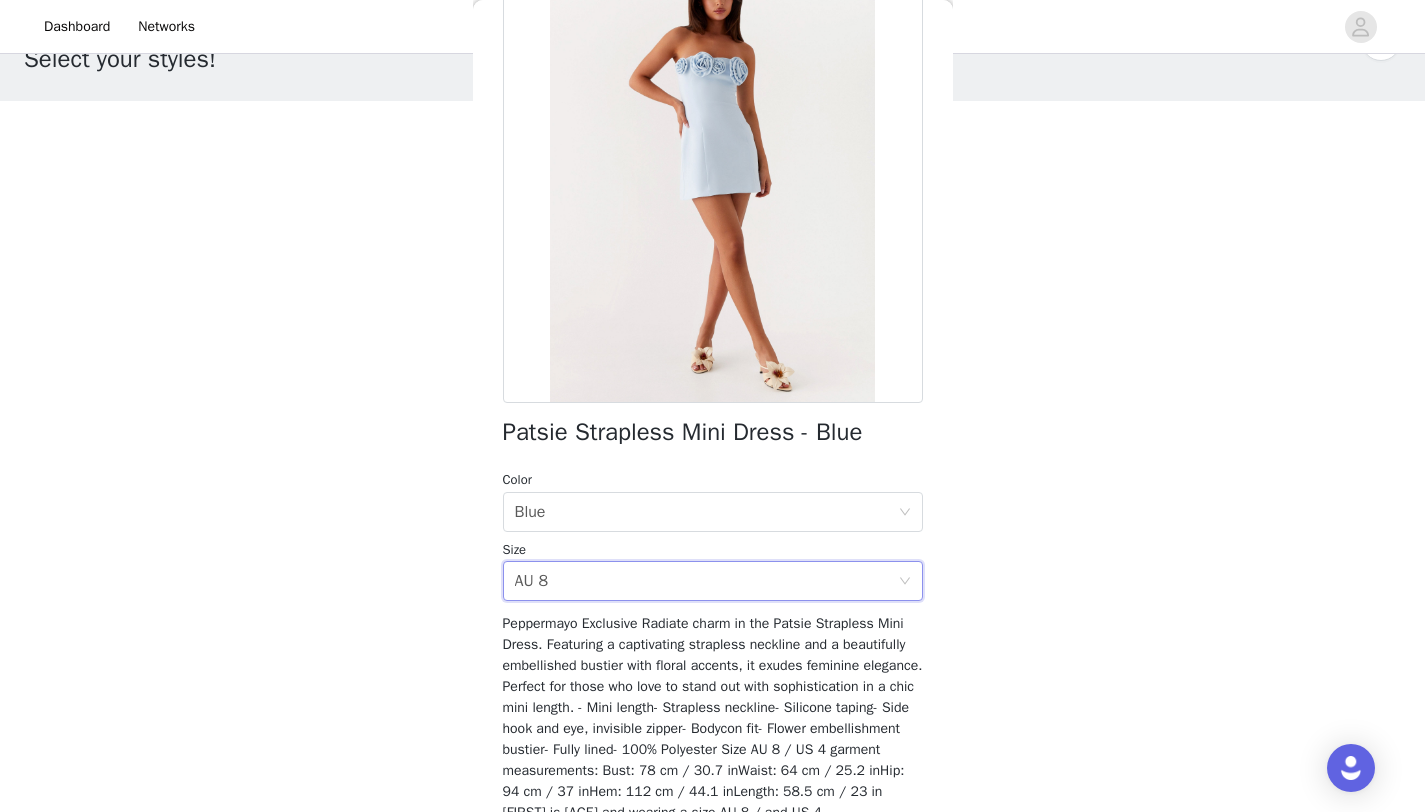scroll, scrollTop: 269, scrollLeft: 0, axis: vertical 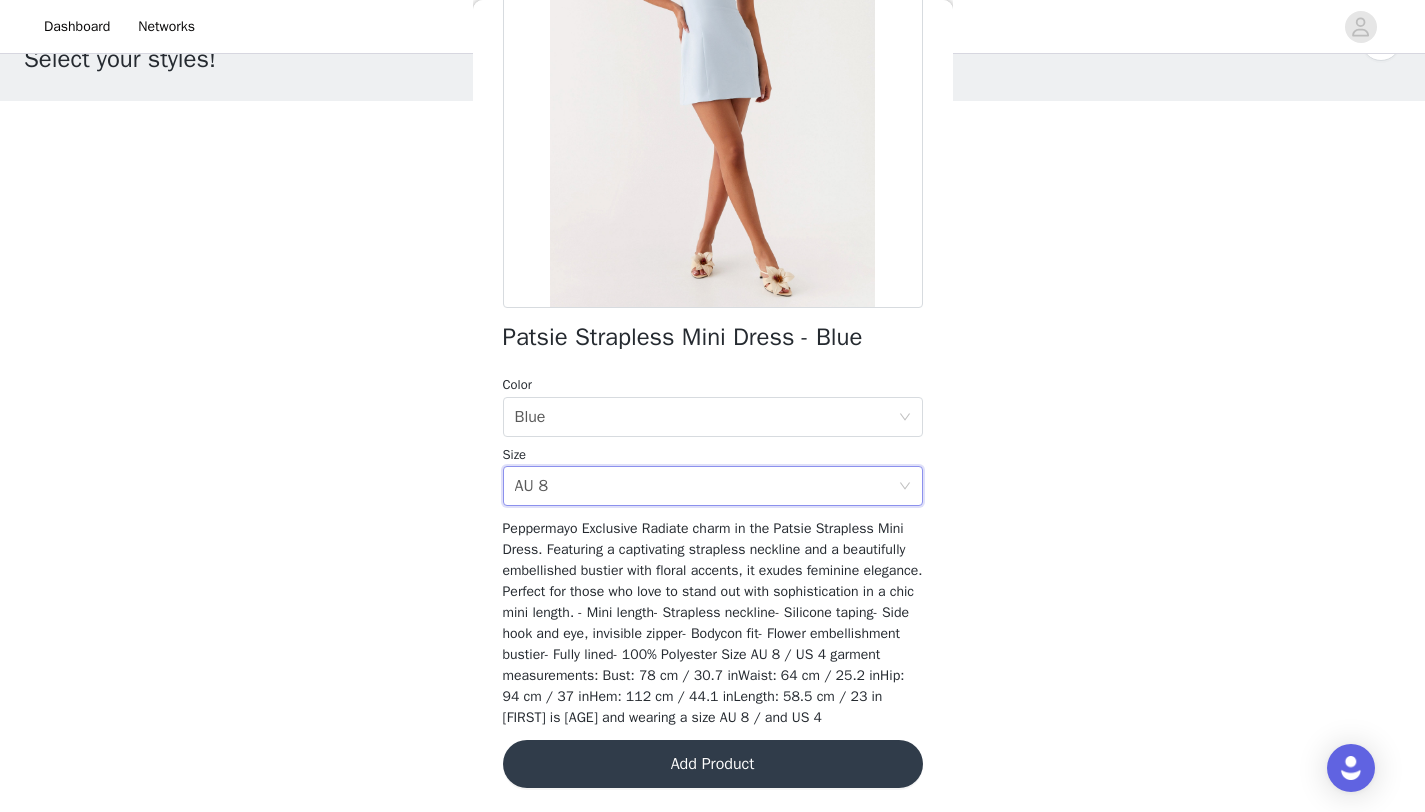 click on "Add Product" at bounding box center [713, 764] 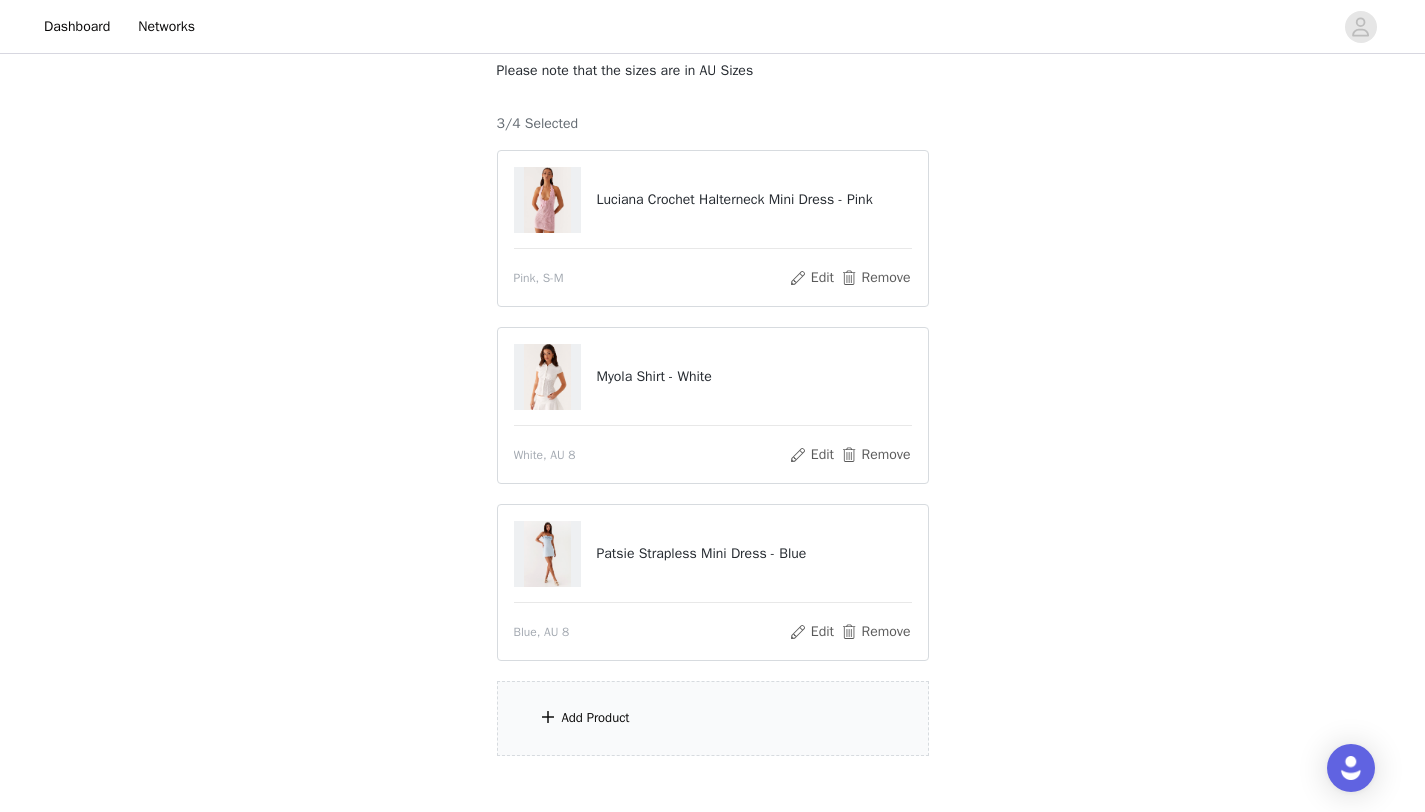 scroll, scrollTop: 238, scrollLeft: 0, axis: vertical 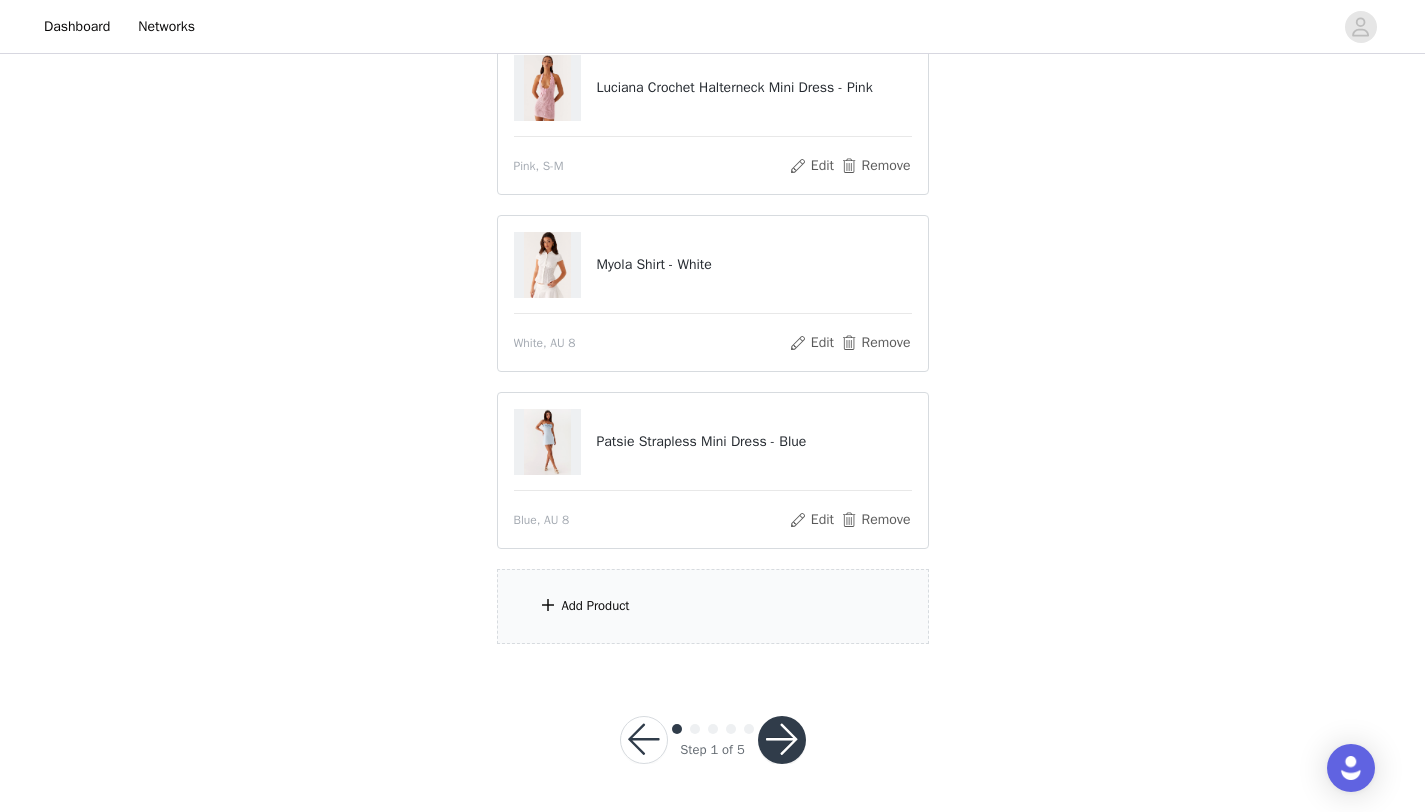 click at bounding box center (782, 740) 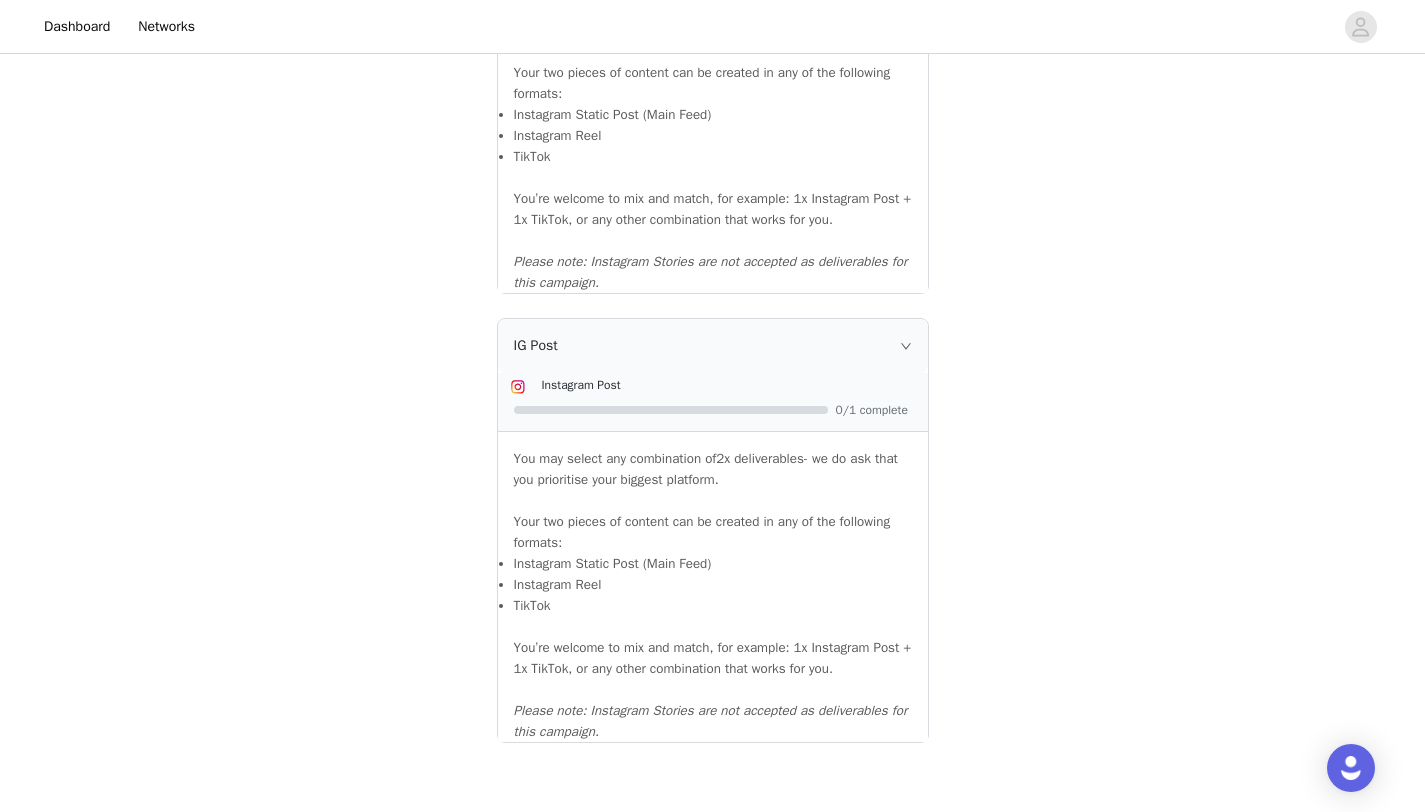 scroll, scrollTop: 2179, scrollLeft: 0, axis: vertical 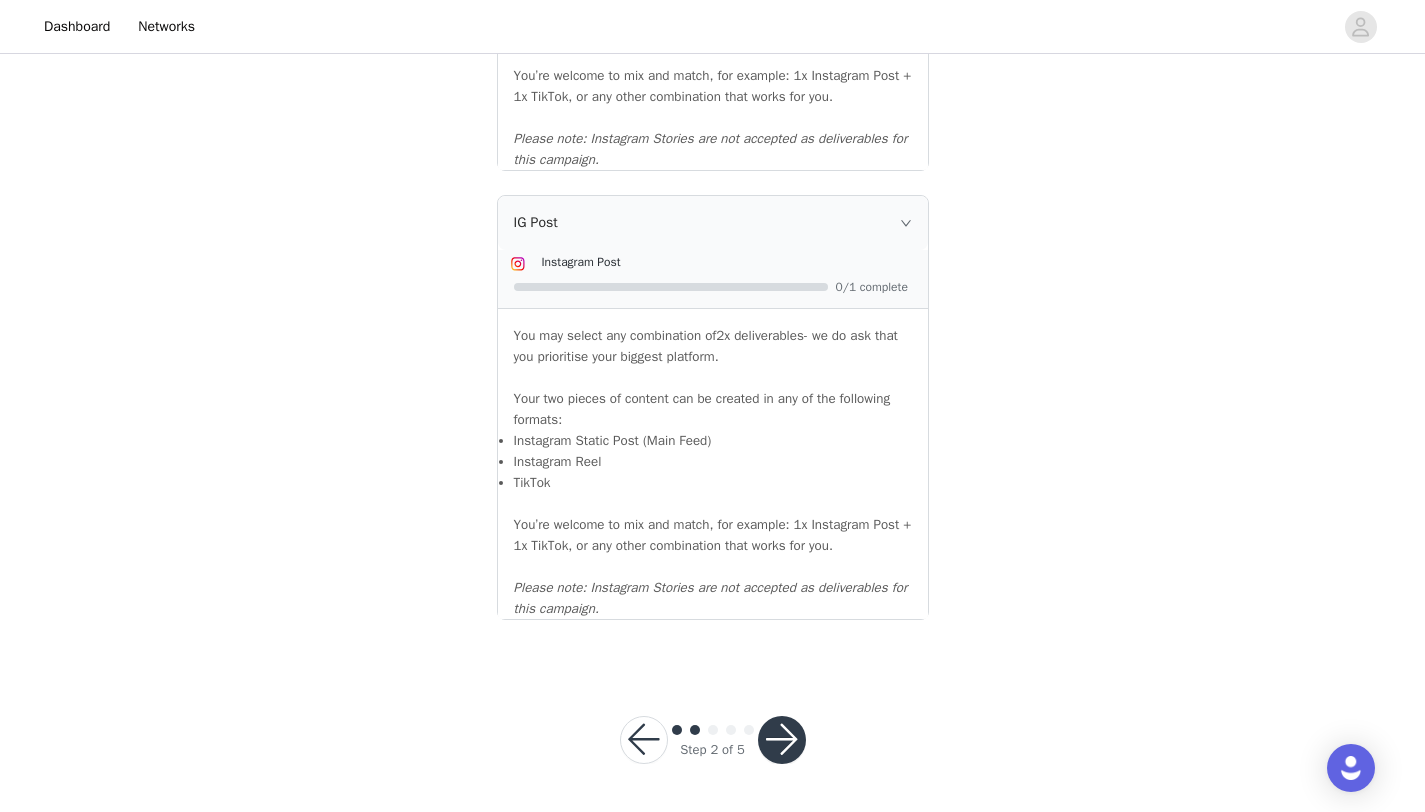 click at bounding box center (782, 740) 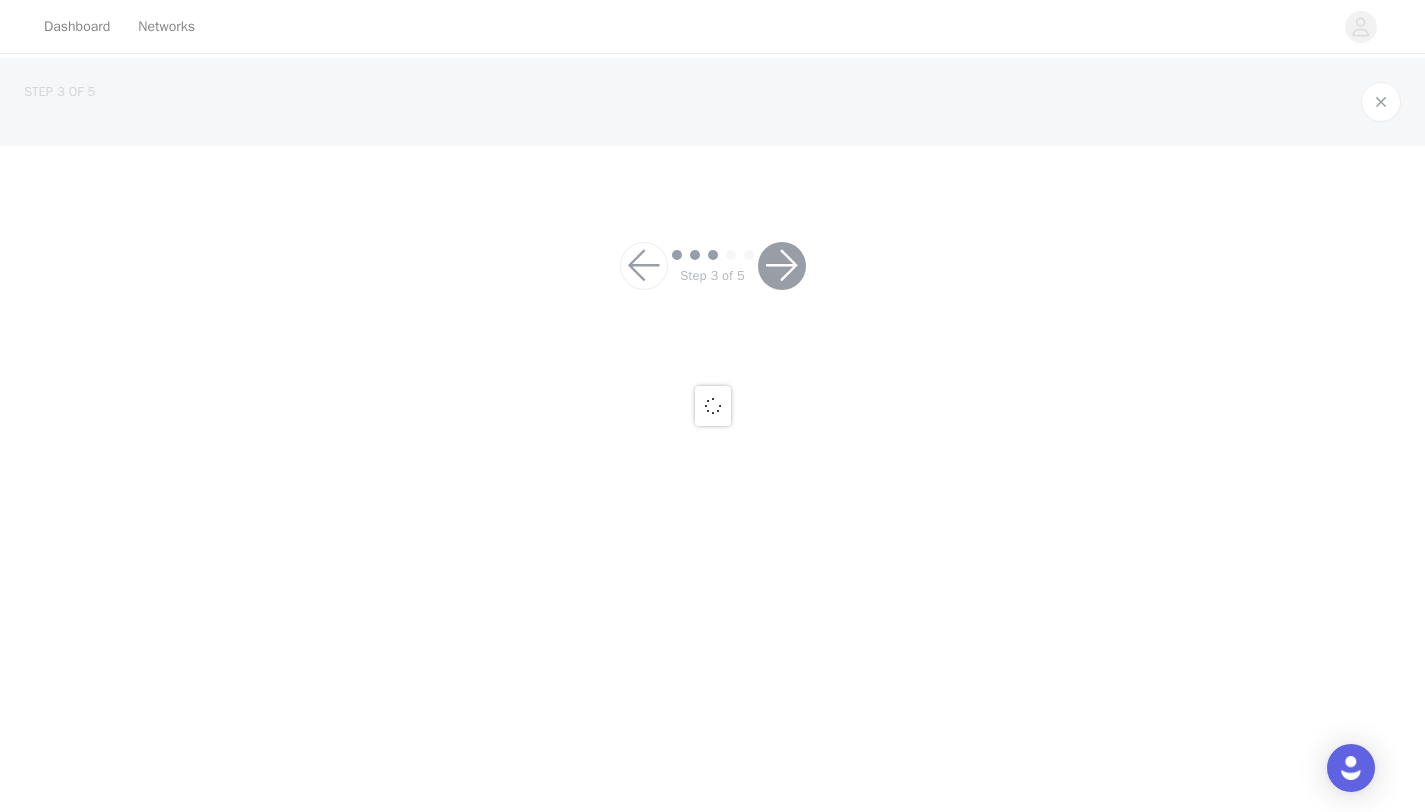 scroll, scrollTop: 0, scrollLeft: 0, axis: both 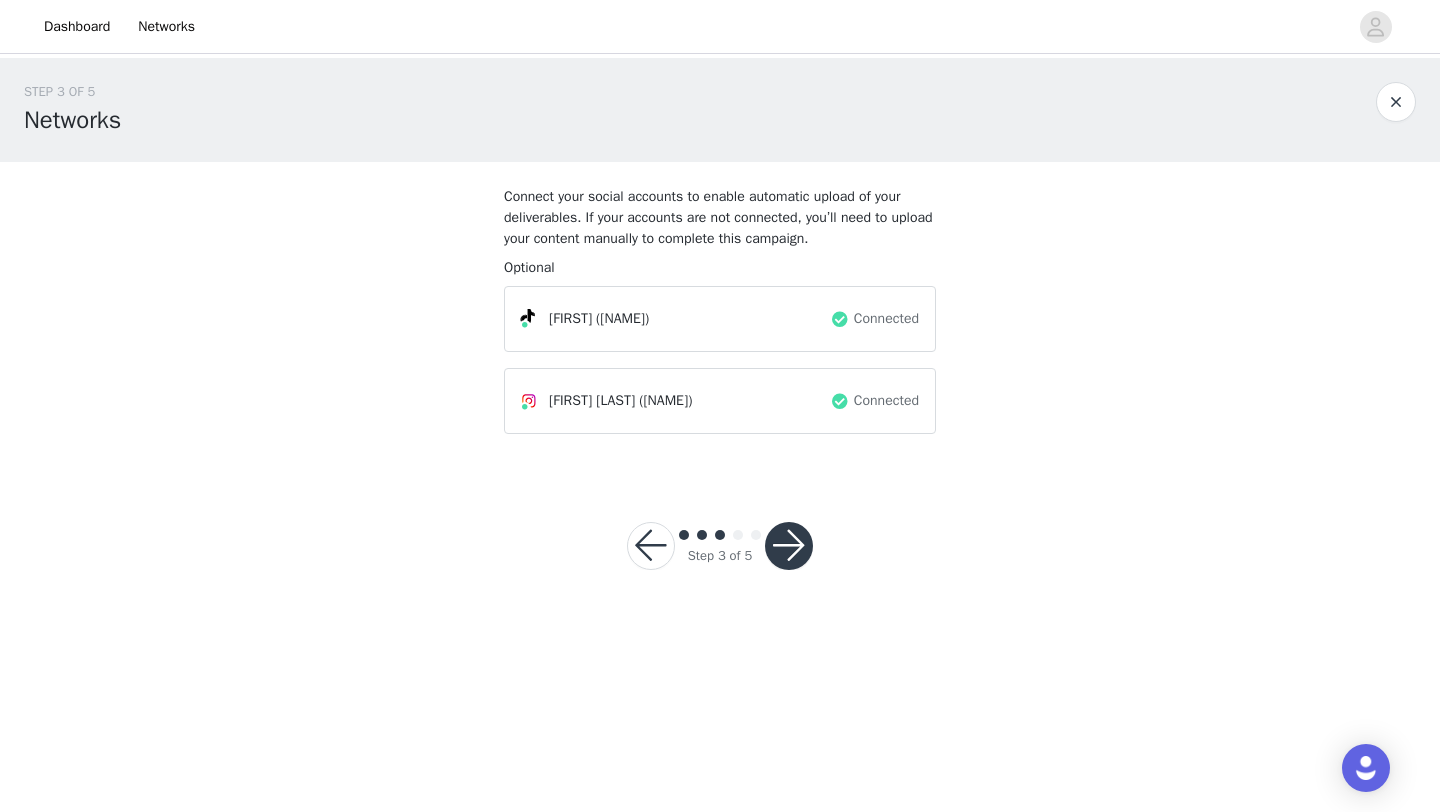 click at bounding box center [789, 546] 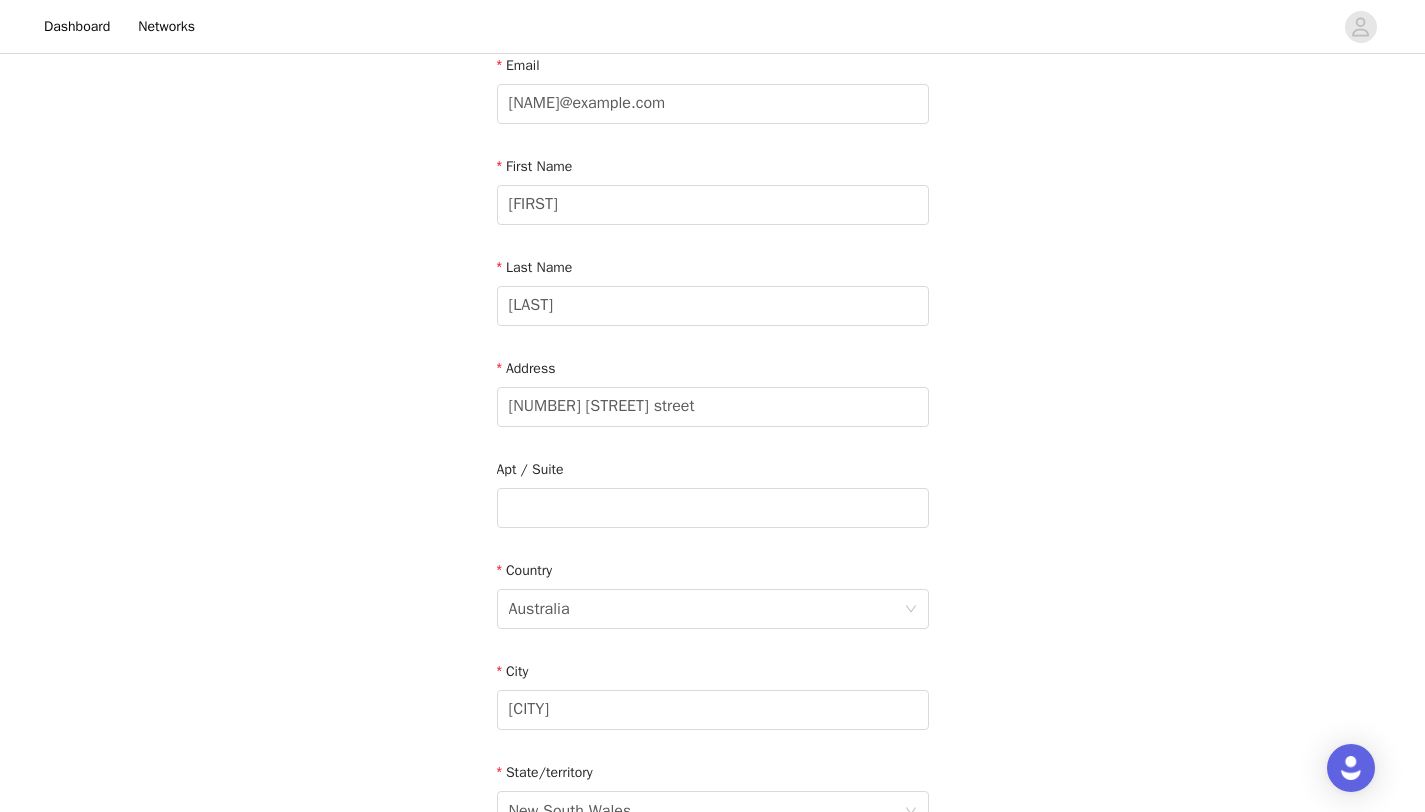 scroll, scrollTop: 174, scrollLeft: 0, axis: vertical 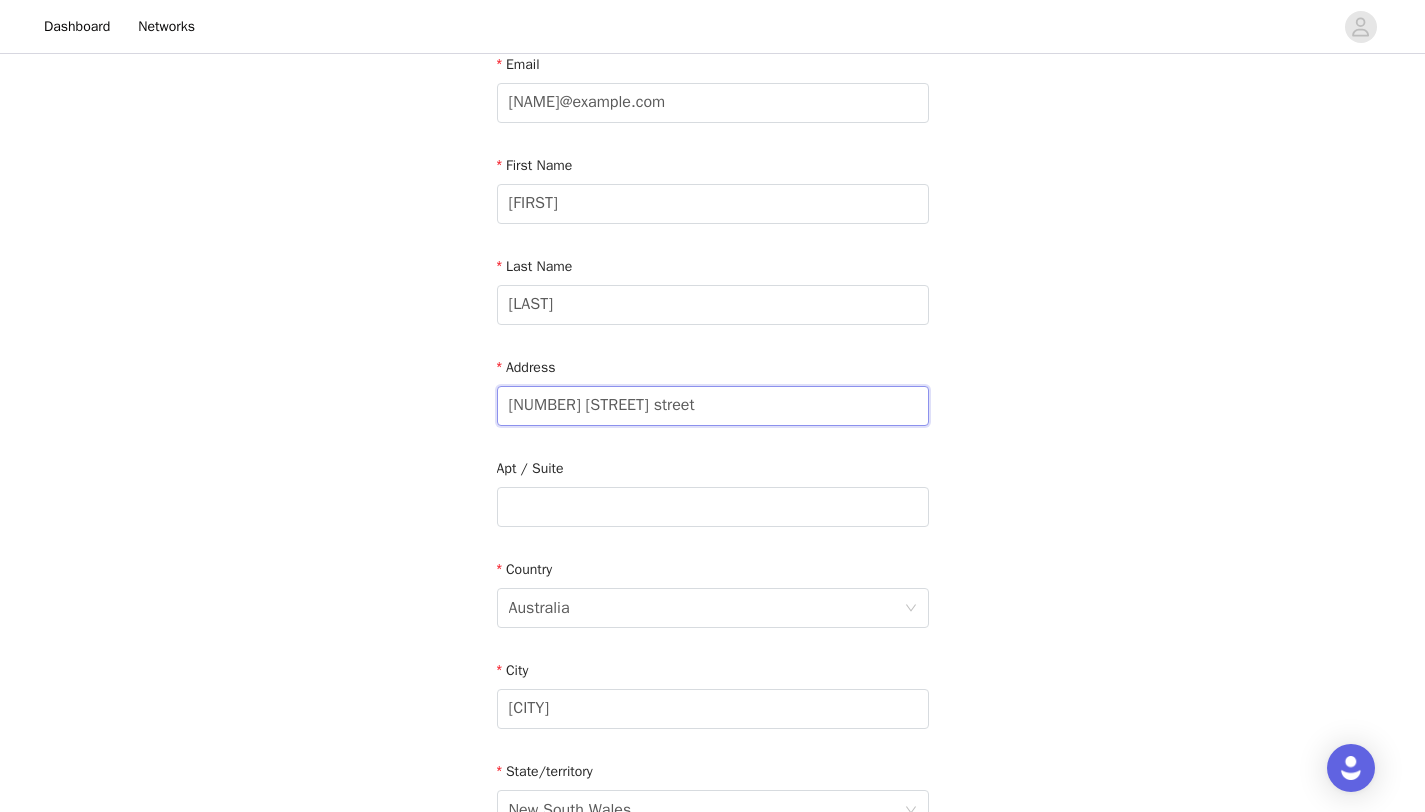 drag, startPoint x: 633, startPoint y: 403, endPoint x: 449, endPoint y: 406, distance: 184.02446 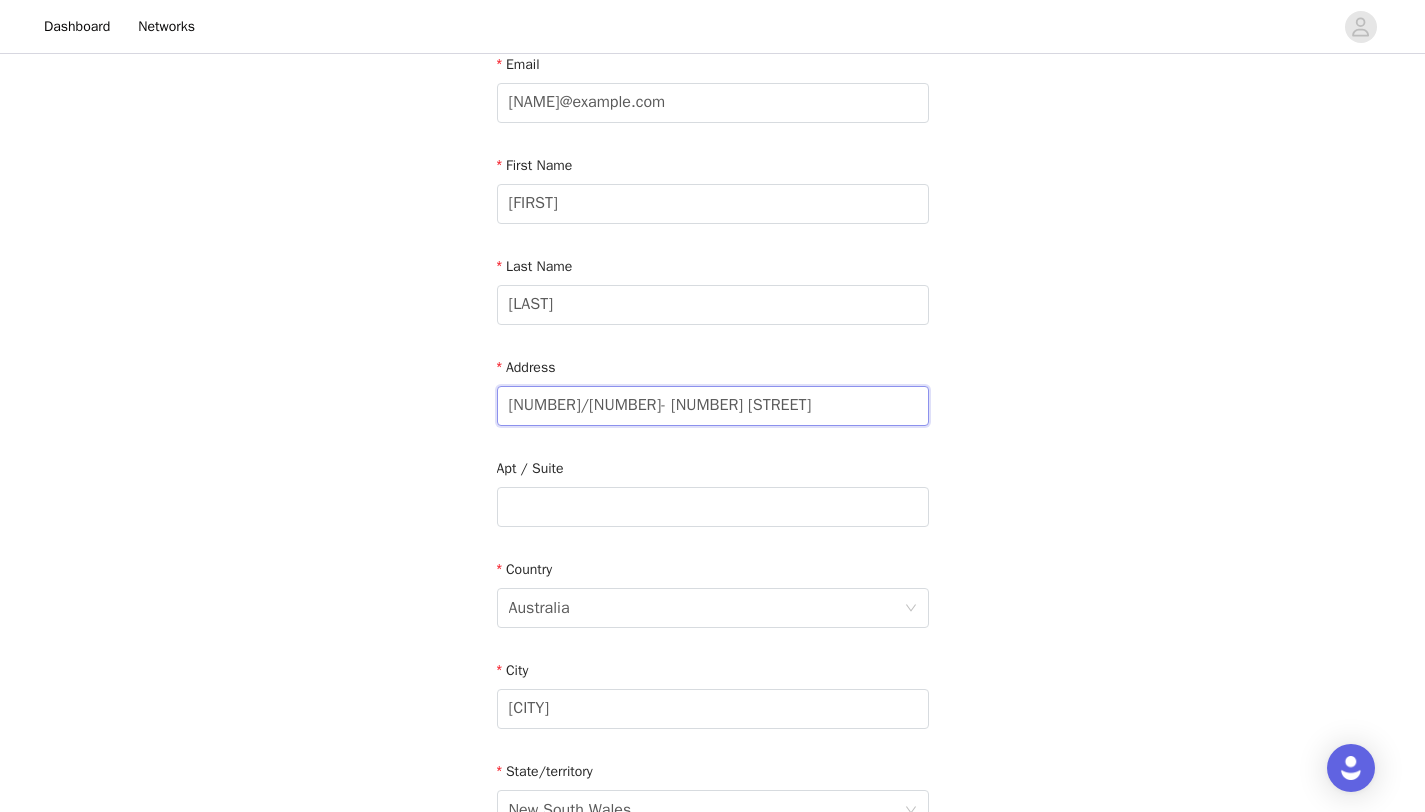drag, startPoint x: 531, startPoint y: 411, endPoint x: 492, endPoint y: 410, distance: 39.012817 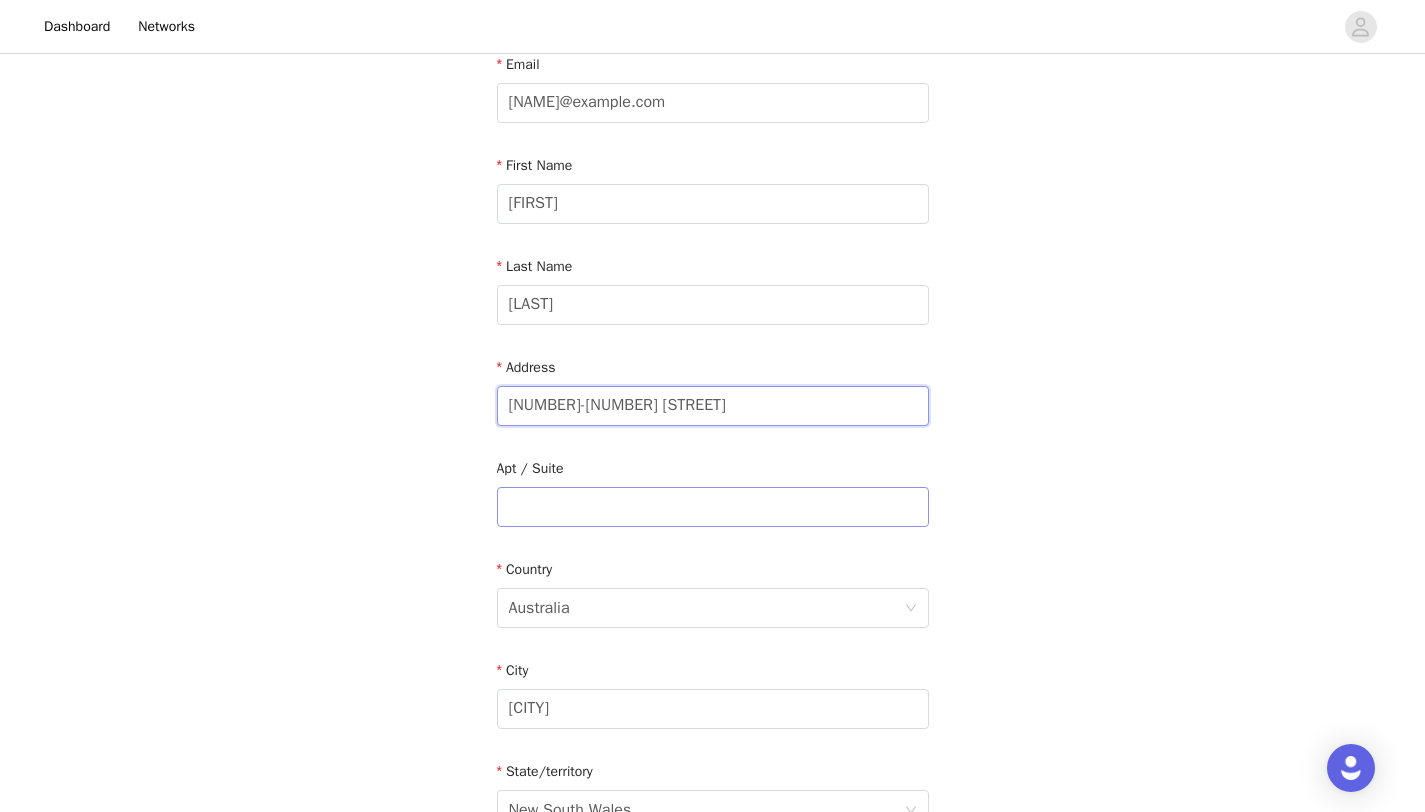 type on "[NUMBER]-[NUMBER] [STREET]" 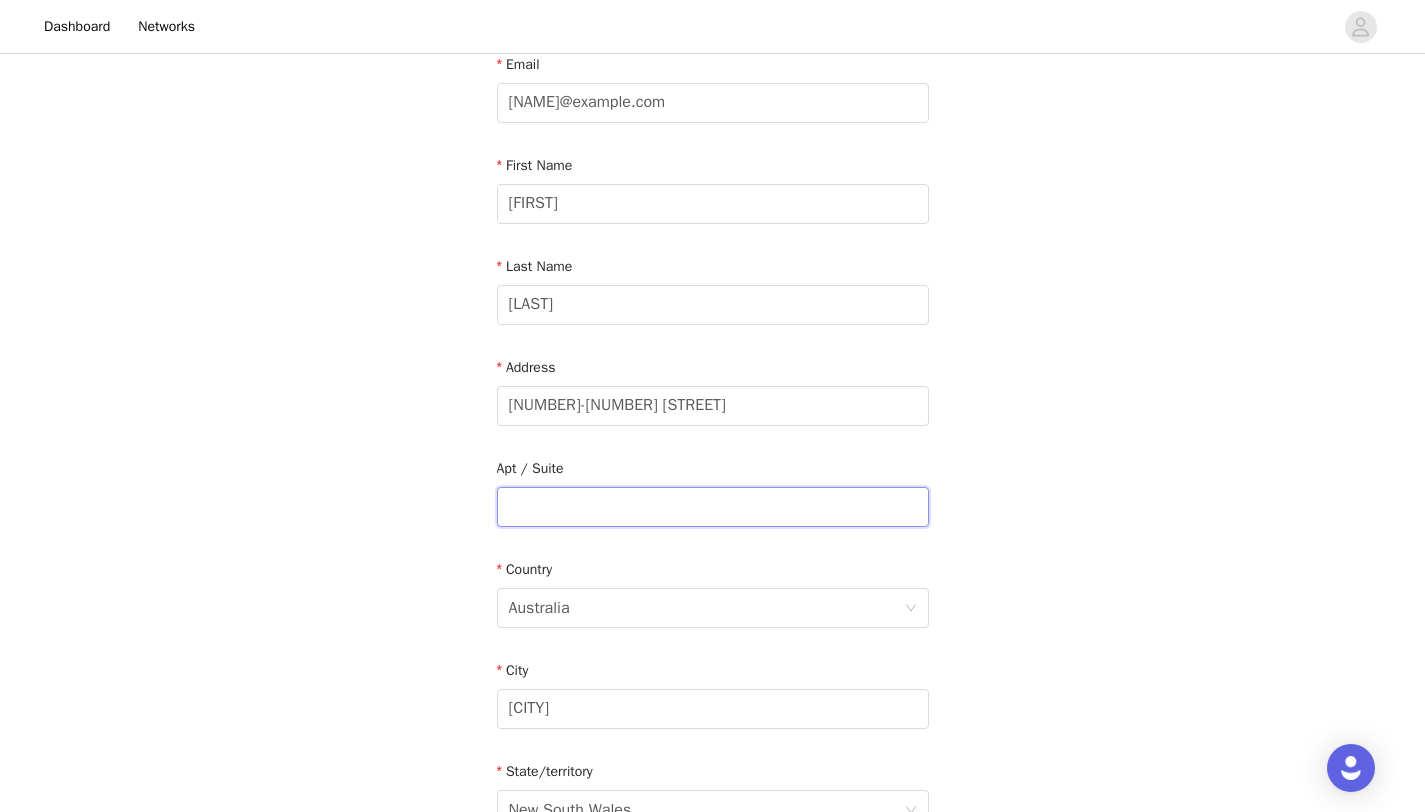 click at bounding box center (713, 507) 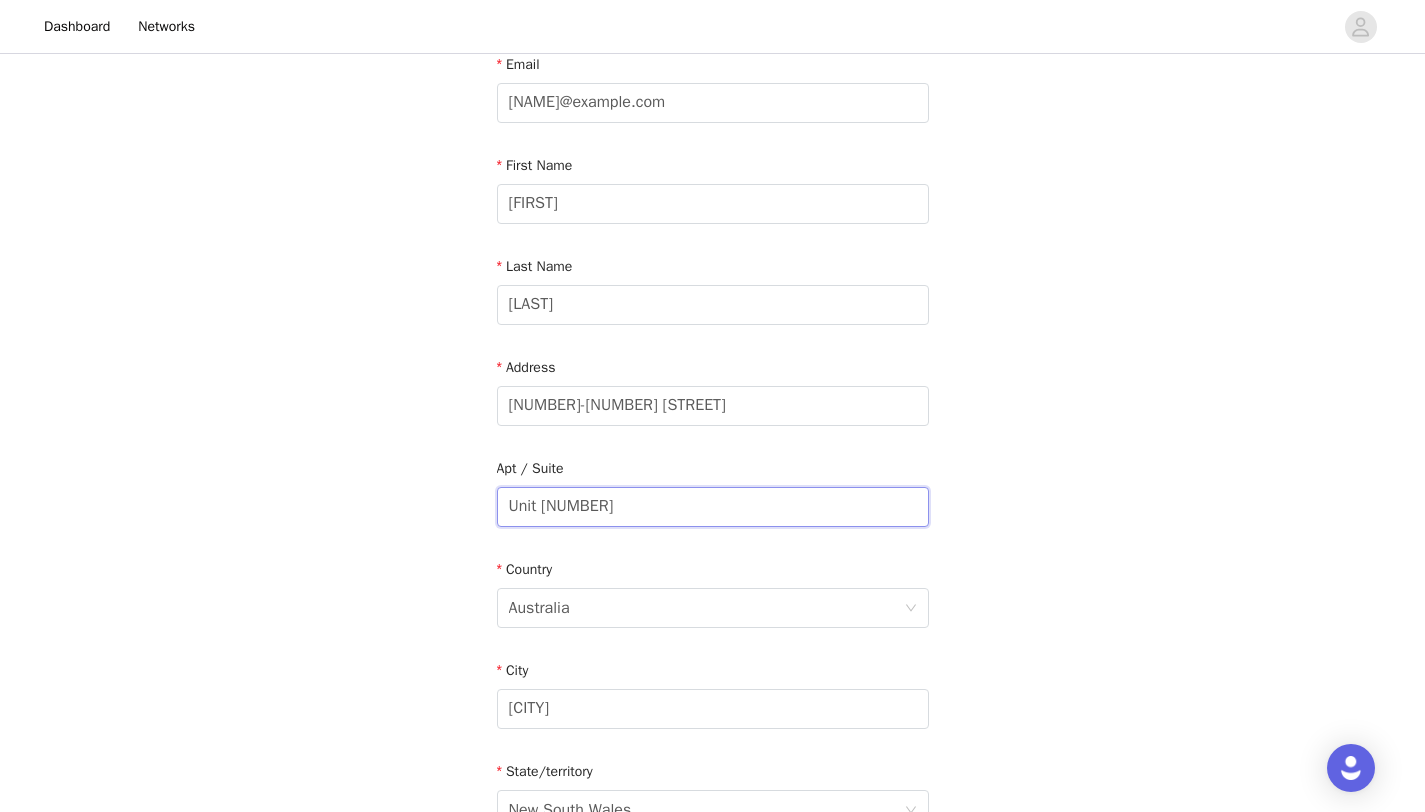 scroll, scrollTop: 242, scrollLeft: 0, axis: vertical 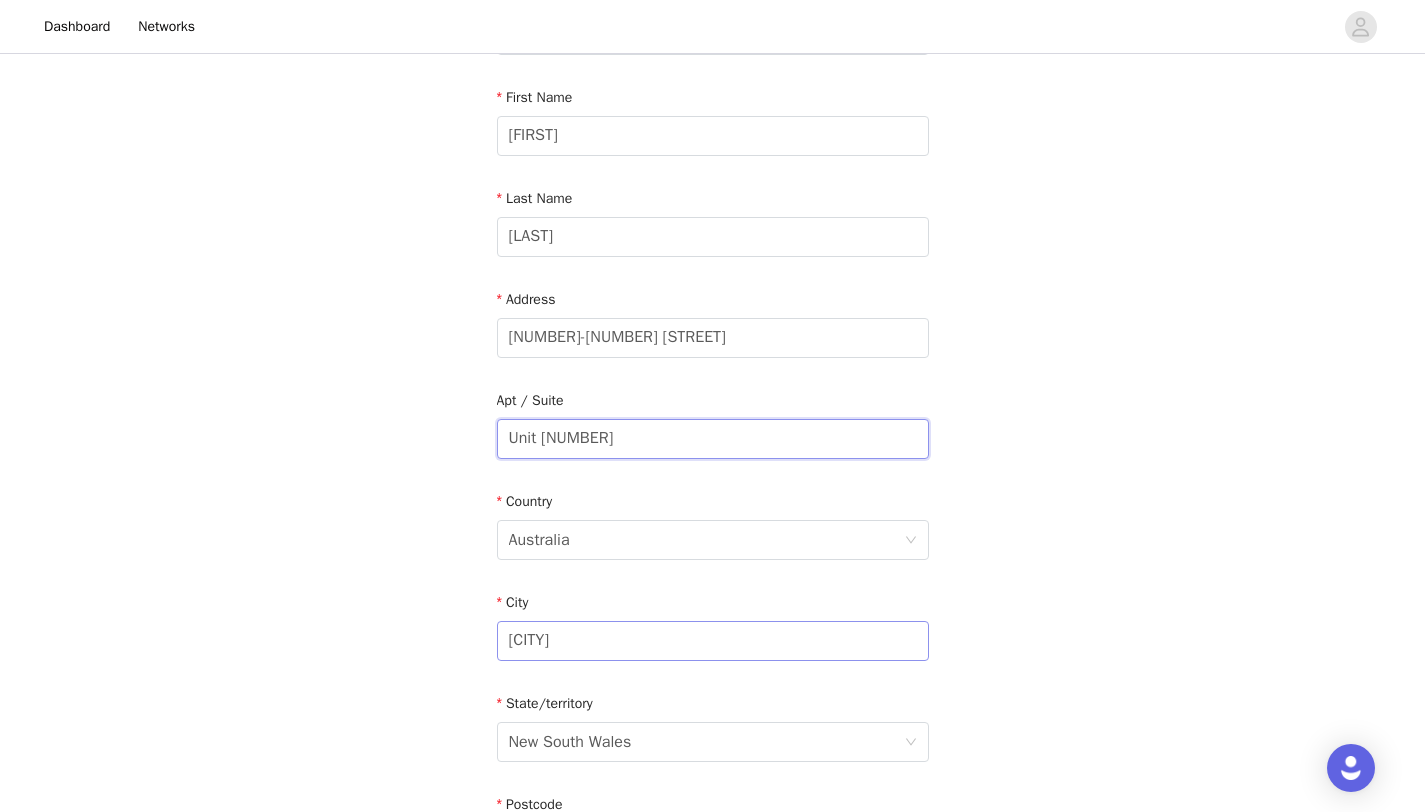 type on "Unit [NUMBER]" 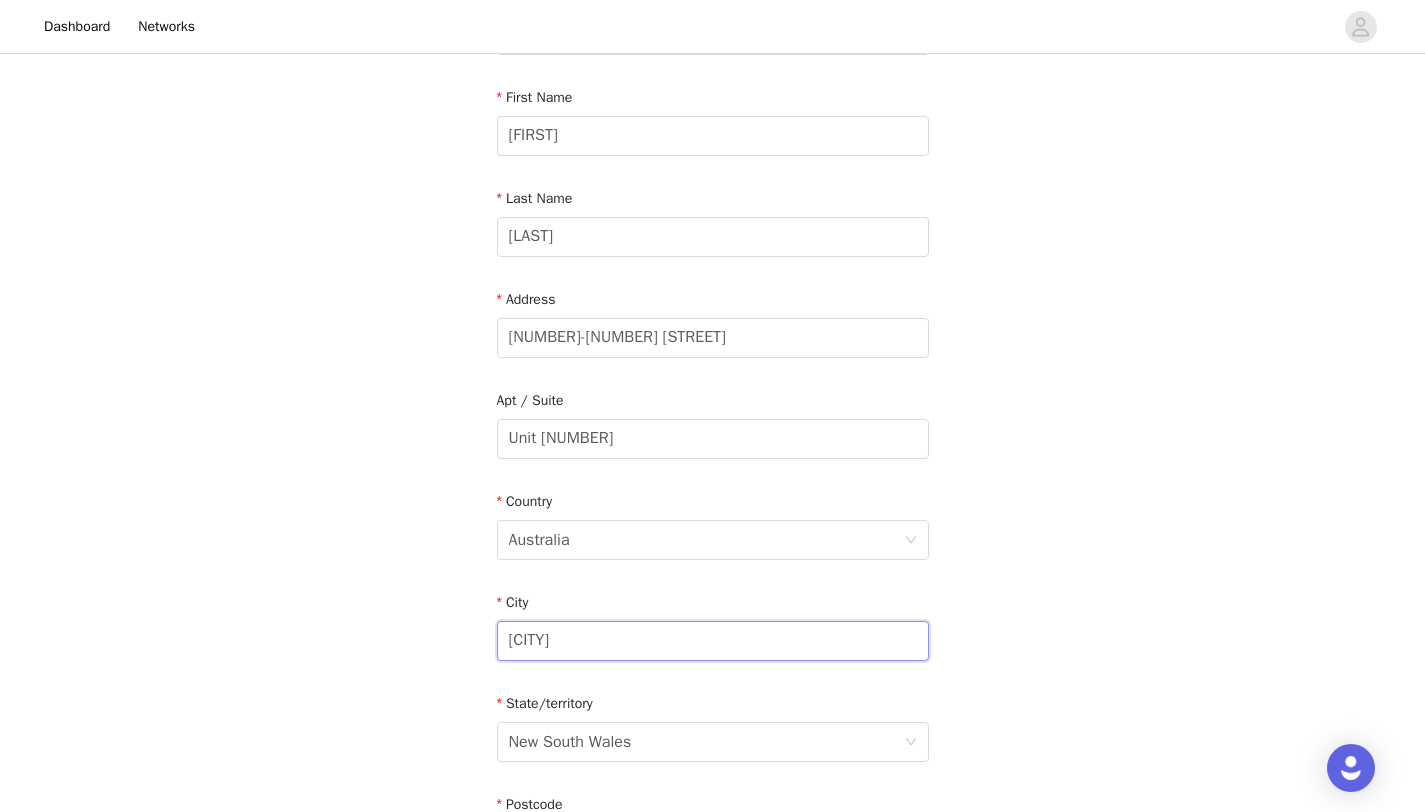 drag, startPoint x: 601, startPoint y: 636, endPoint x: 445, endPoint y: 638, distance: 156.01282 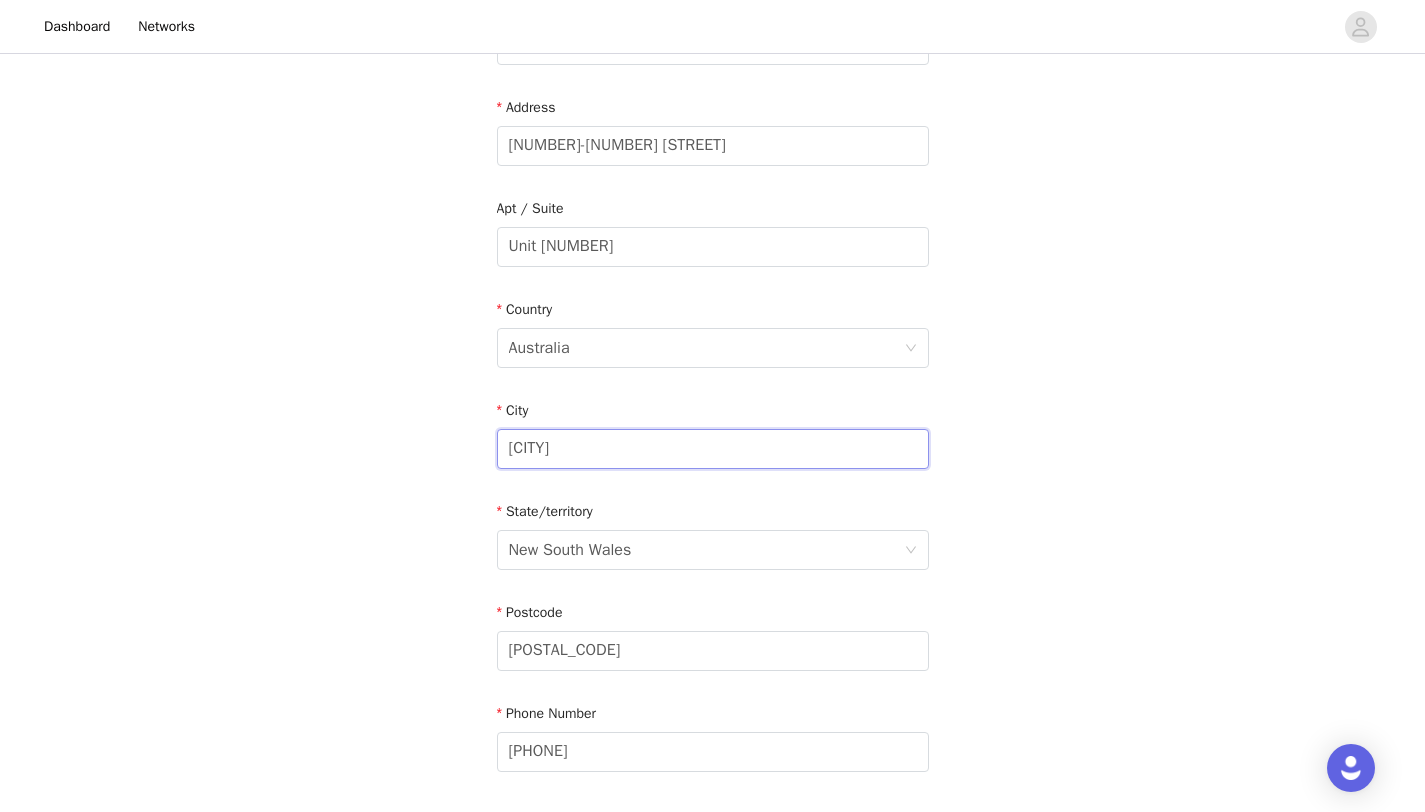 scroll, scrollTop: 441, scrollLeft: 0, axis: vertical 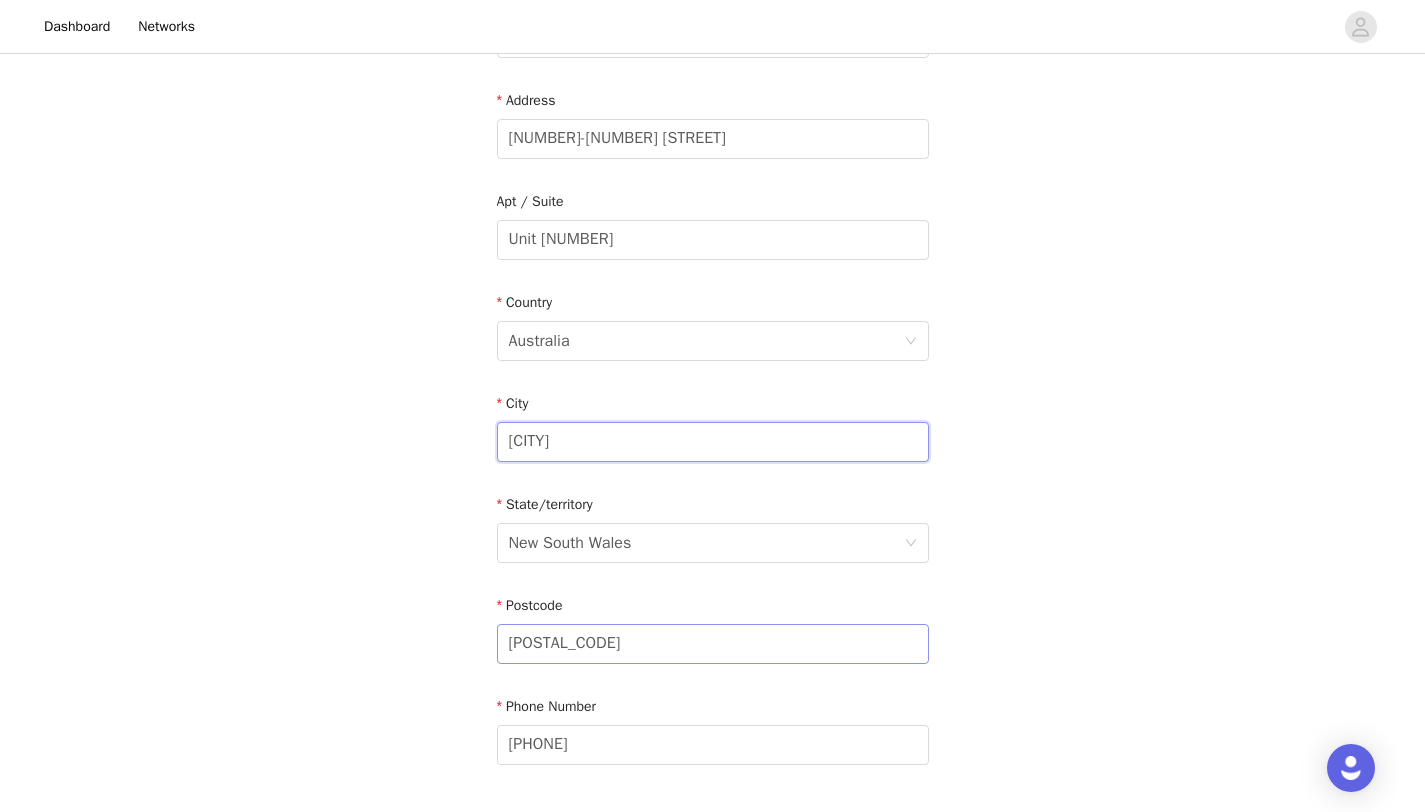 type on "[CITY]" 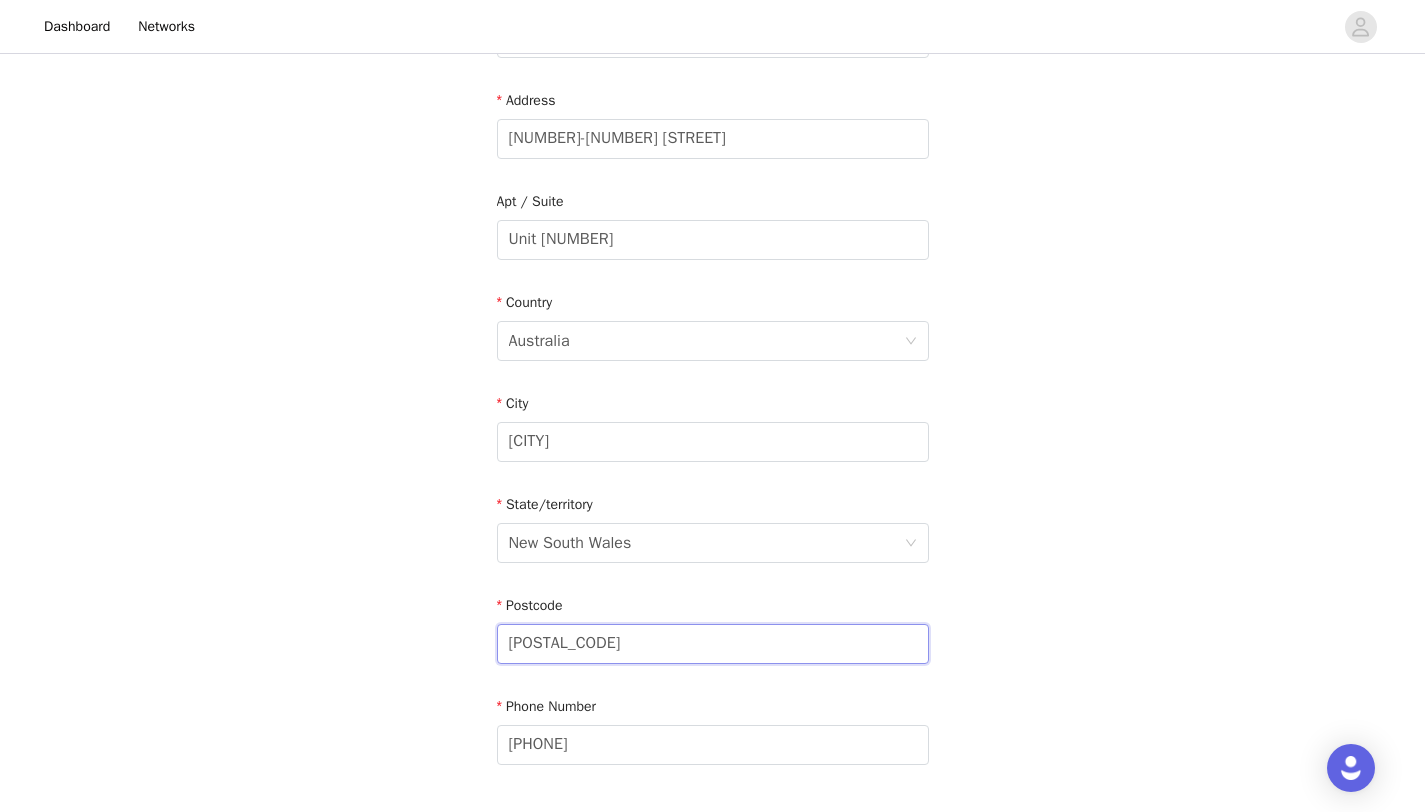 drag, startPoint x: 558, startPoint y: 639, endPoint x: 489, endPoint y: 638, distance: 69.00725 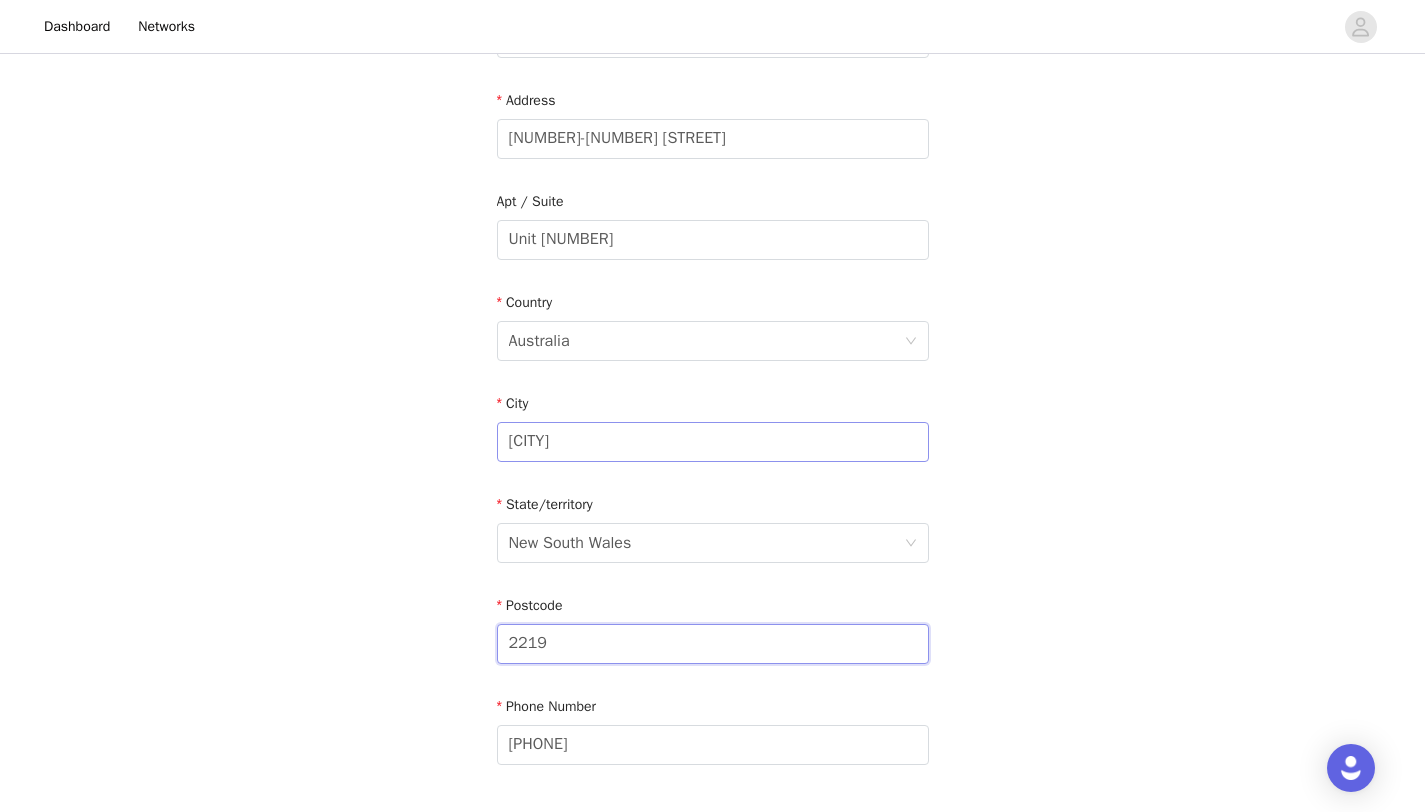 type on "2219" 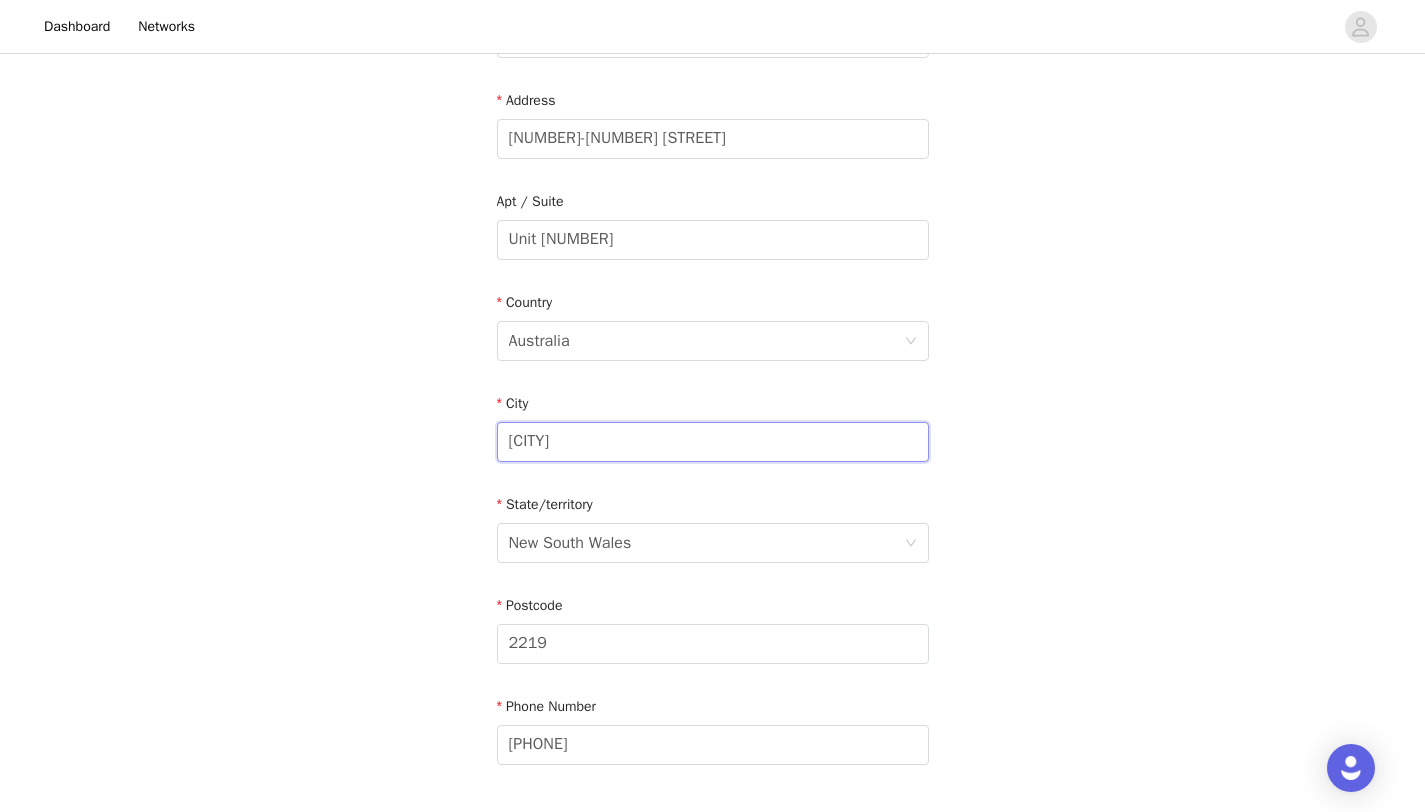 click on "[CITY]" at bounding box center (713, 442) 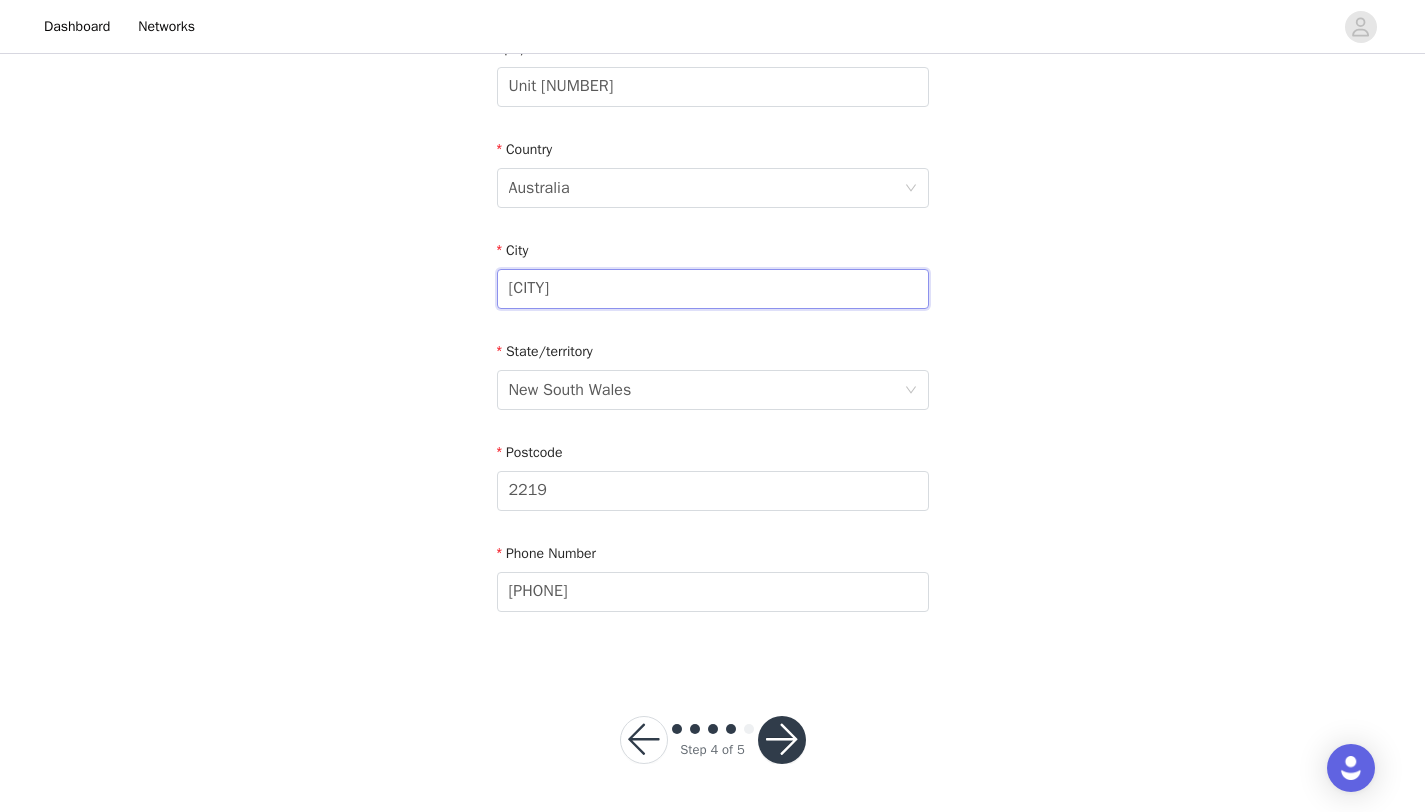 type on "[CITY]" 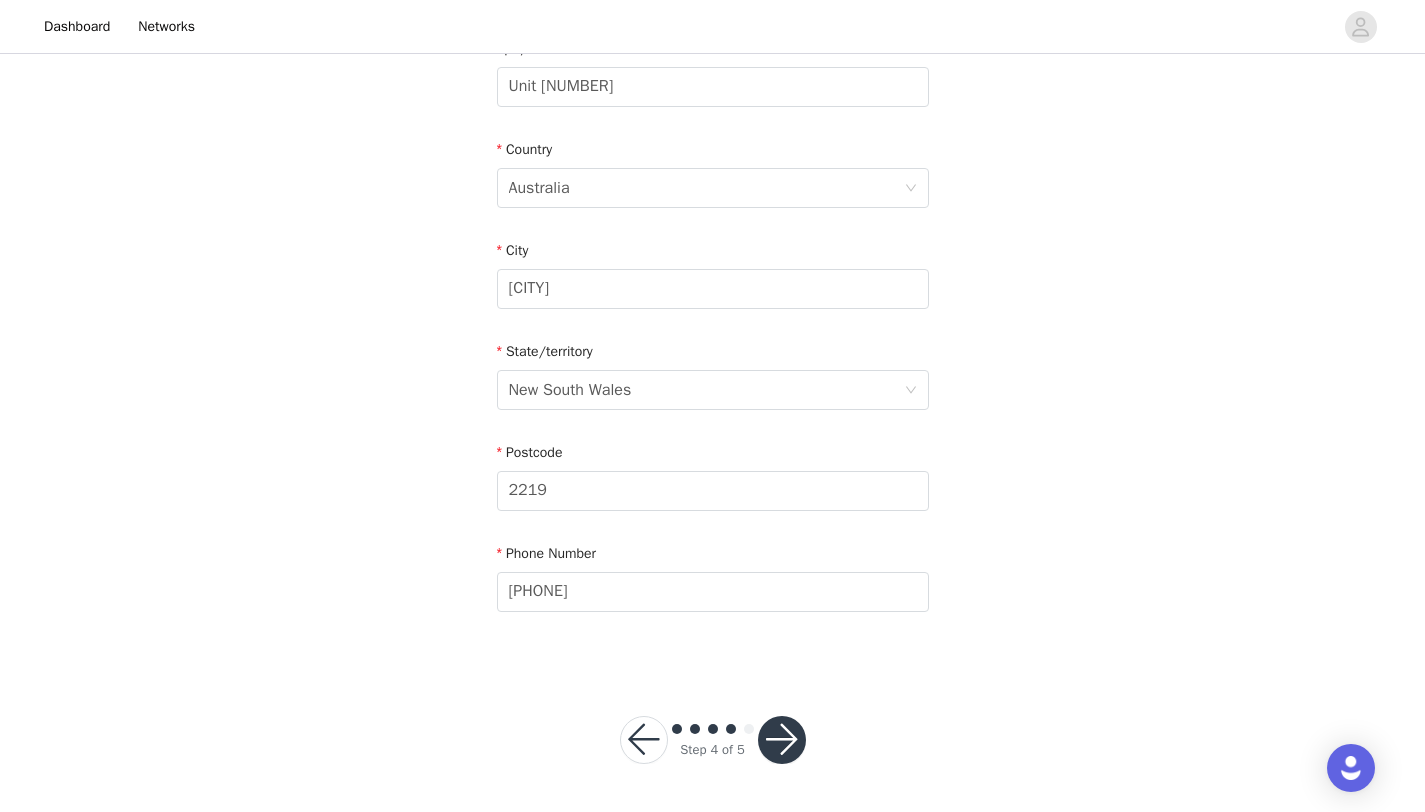 click at bounding box center (782, 740) 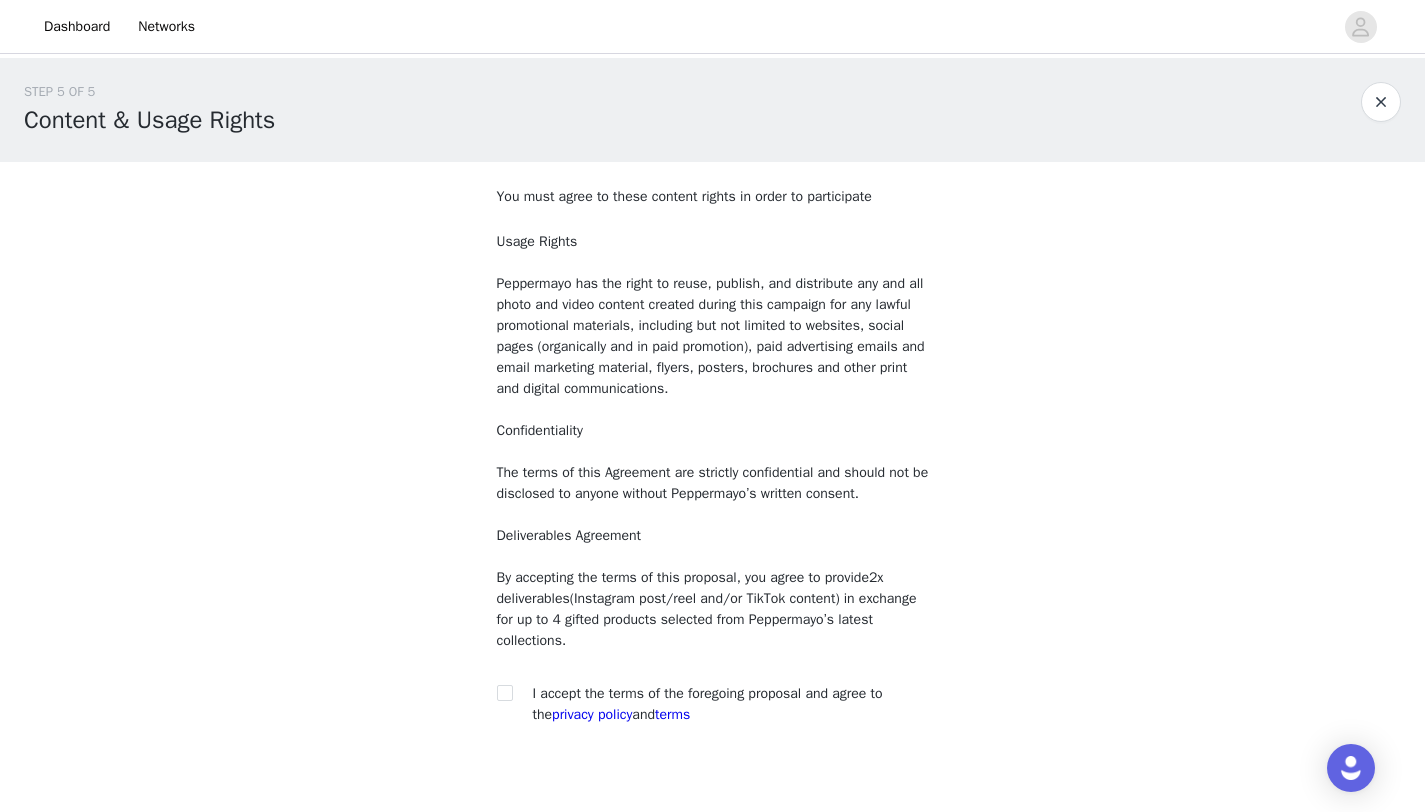 scroll, scrollTop: 113, scrollLeft: 0, axis: vertical 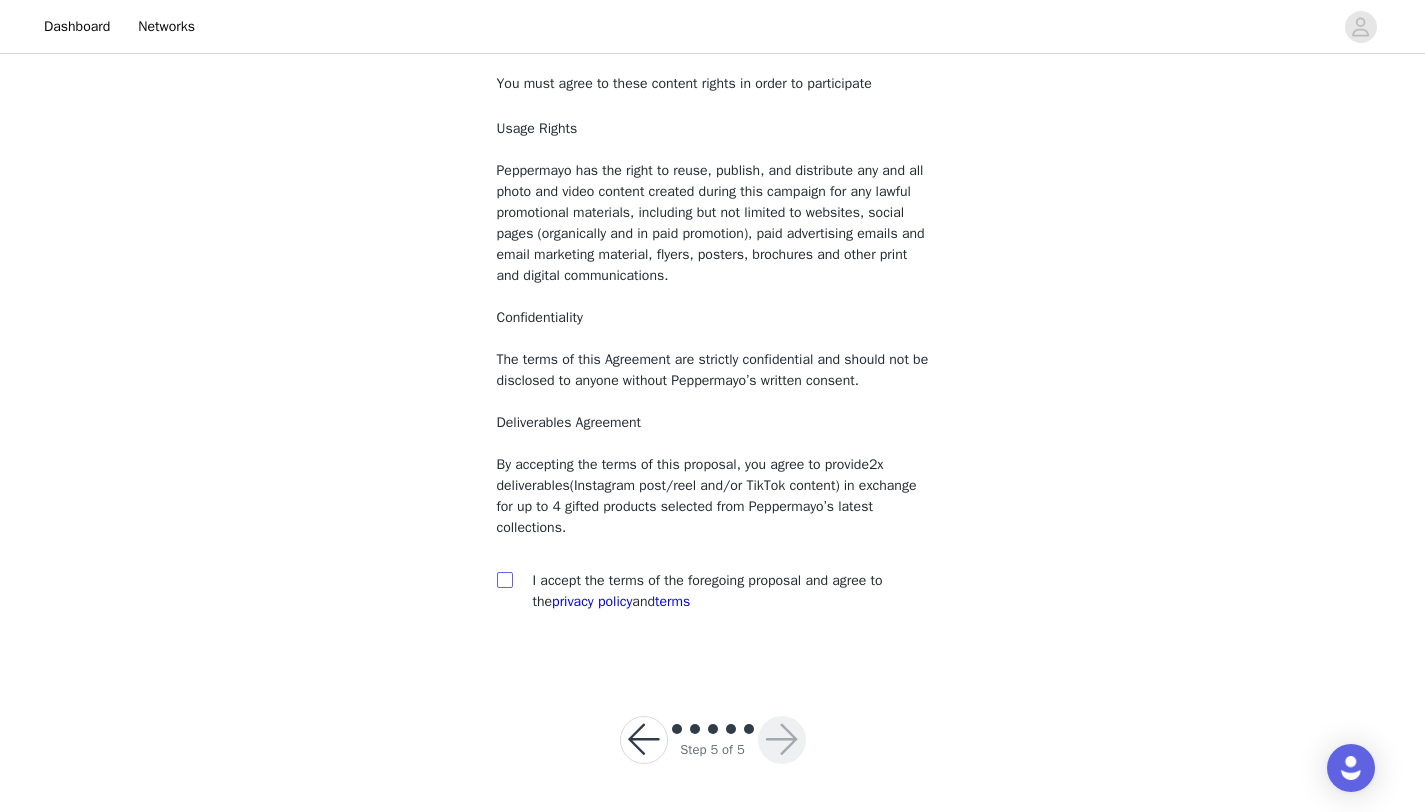 click at bounding box center (504, 579) 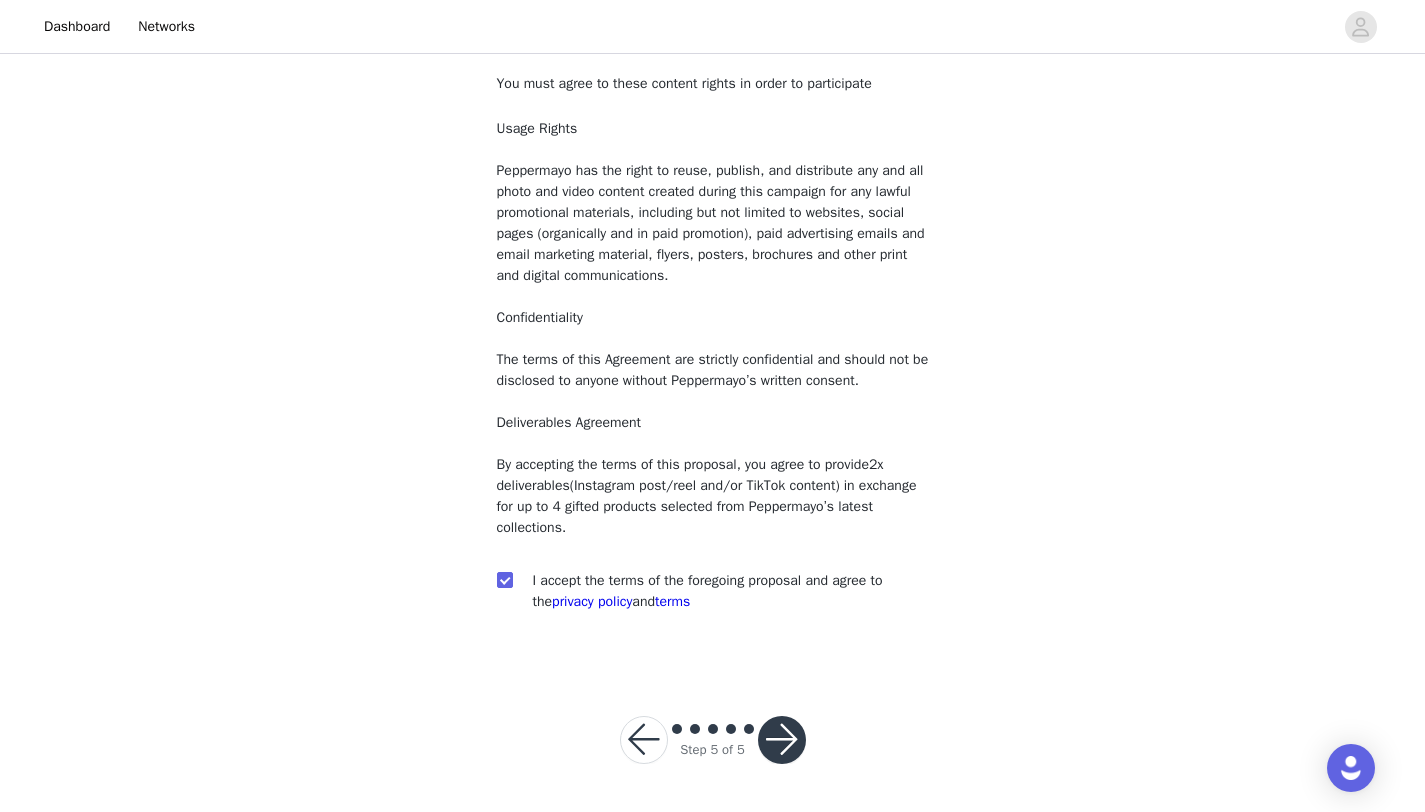 click at bounding box center [782, 740] 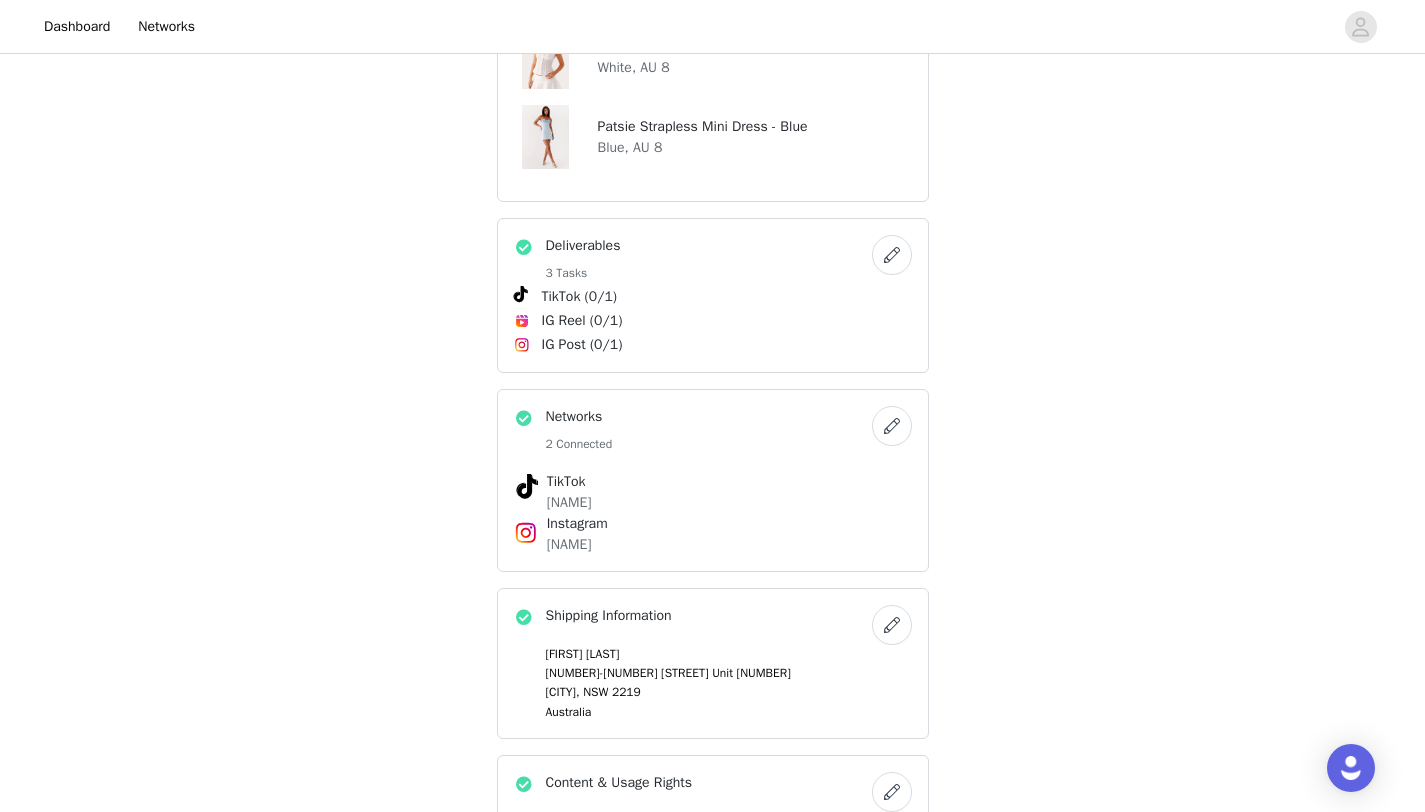 scroll, scrollTop: 1277, scrollLeft: 0, axis: vertical 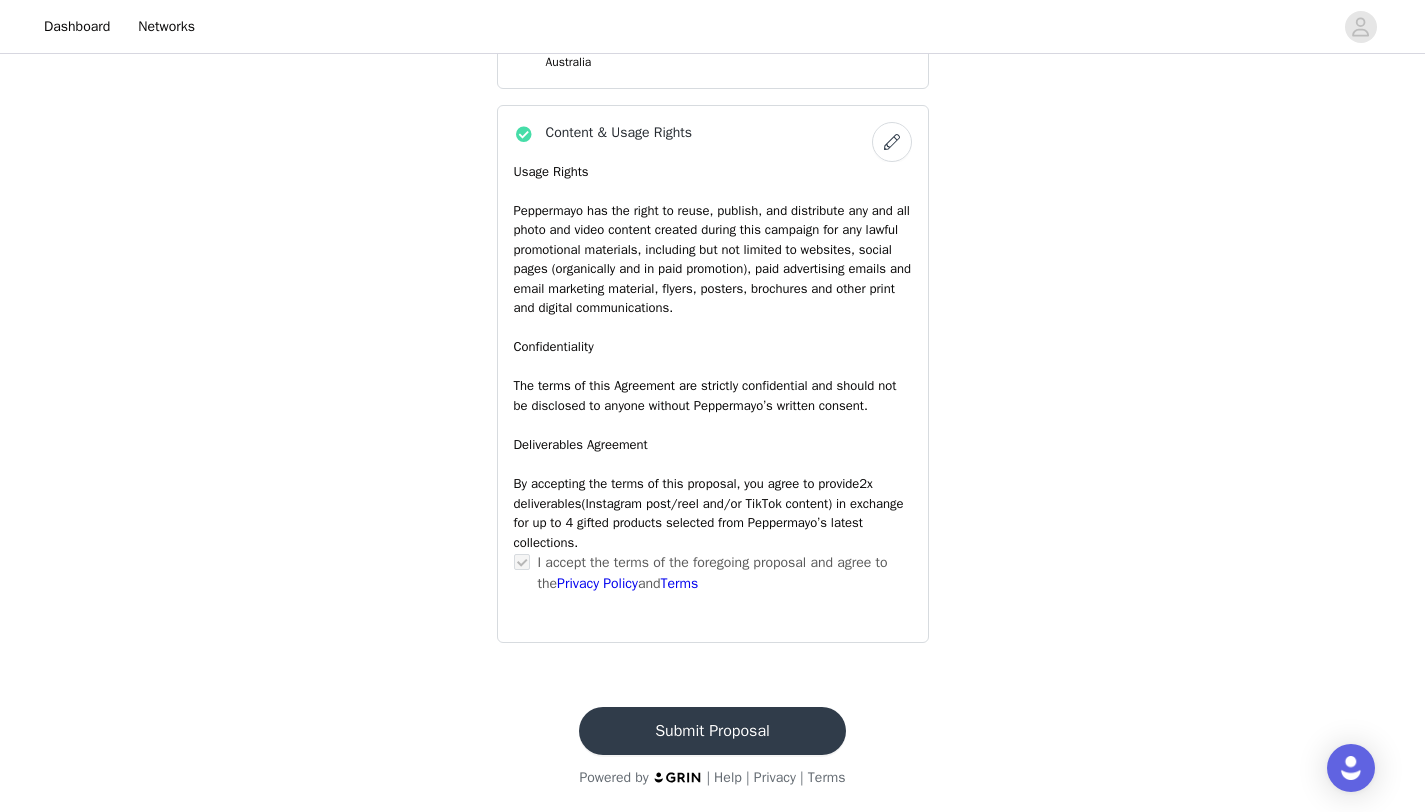 click on "Submit Proposal" at bounding box center (712, 731) 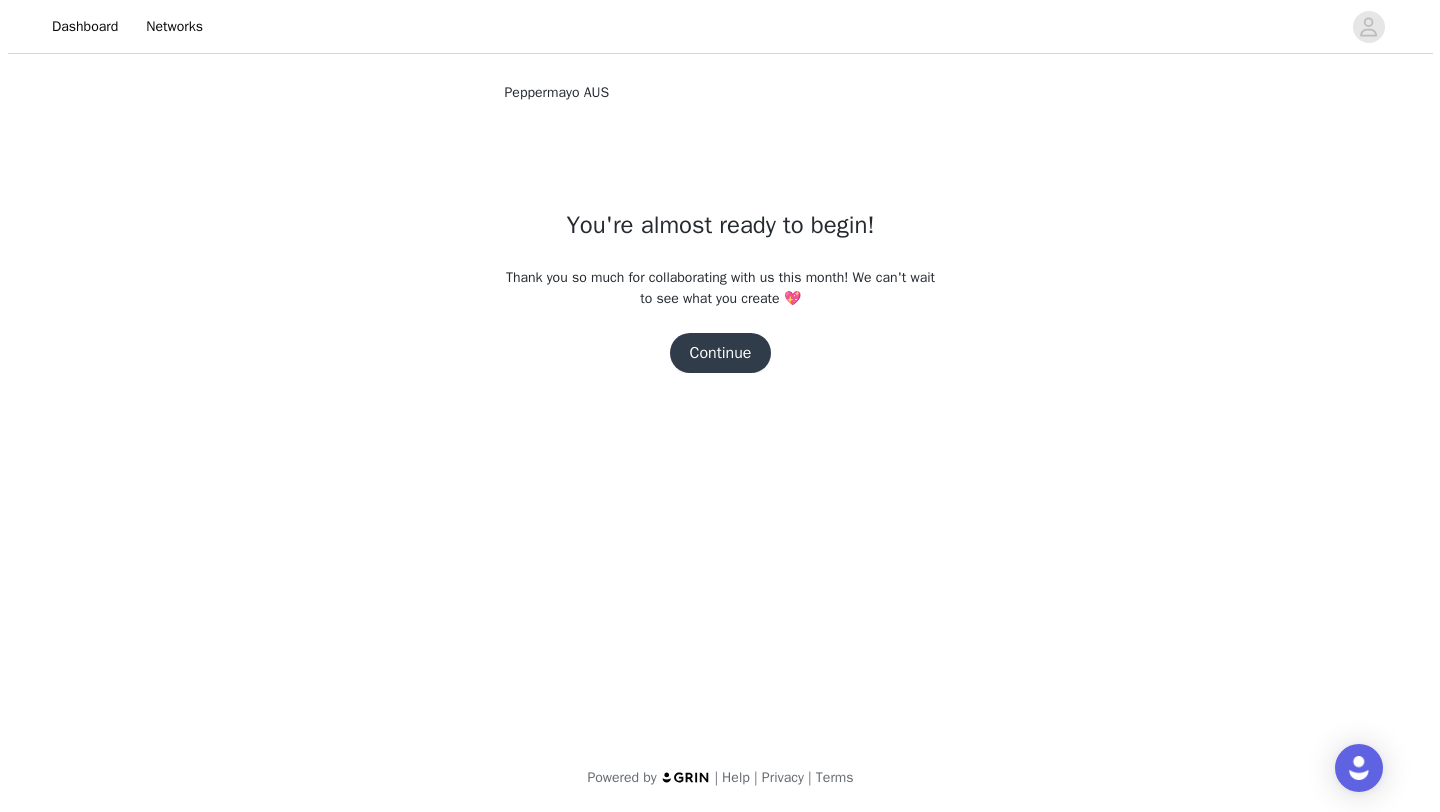 scroll, scrollTop: 0, scrollLeft: 0, axis: both 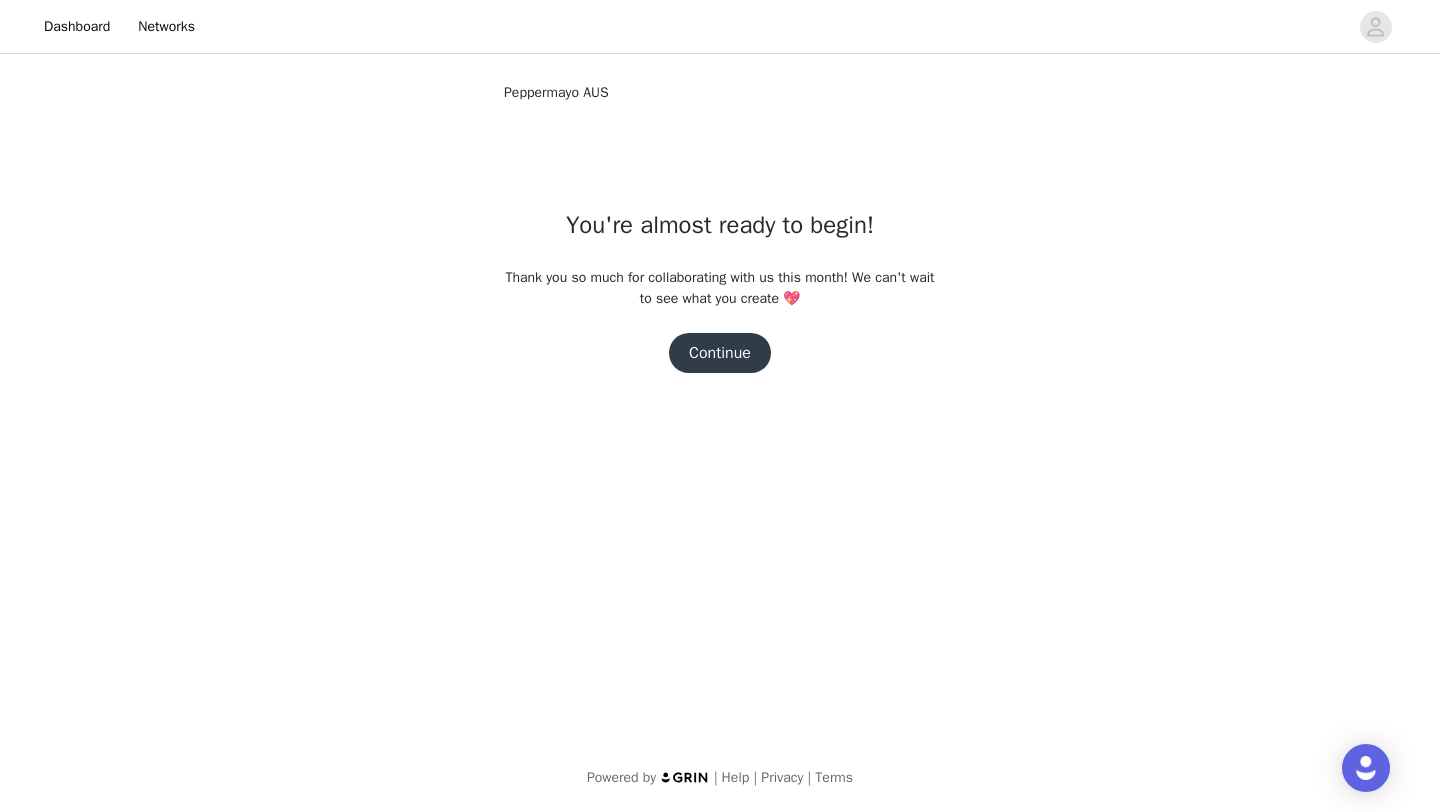 click on "Continue" at bounding box center (720, 353) 